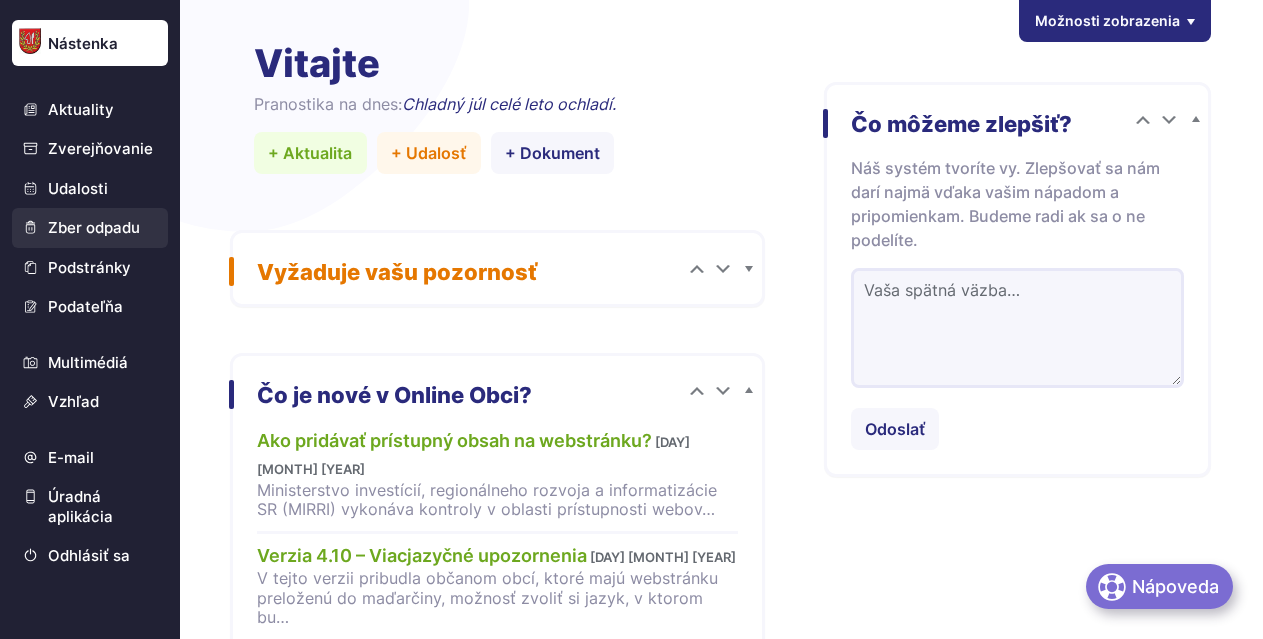 scroll, scrollTop: 0, scrollLeft: 0, axis: both 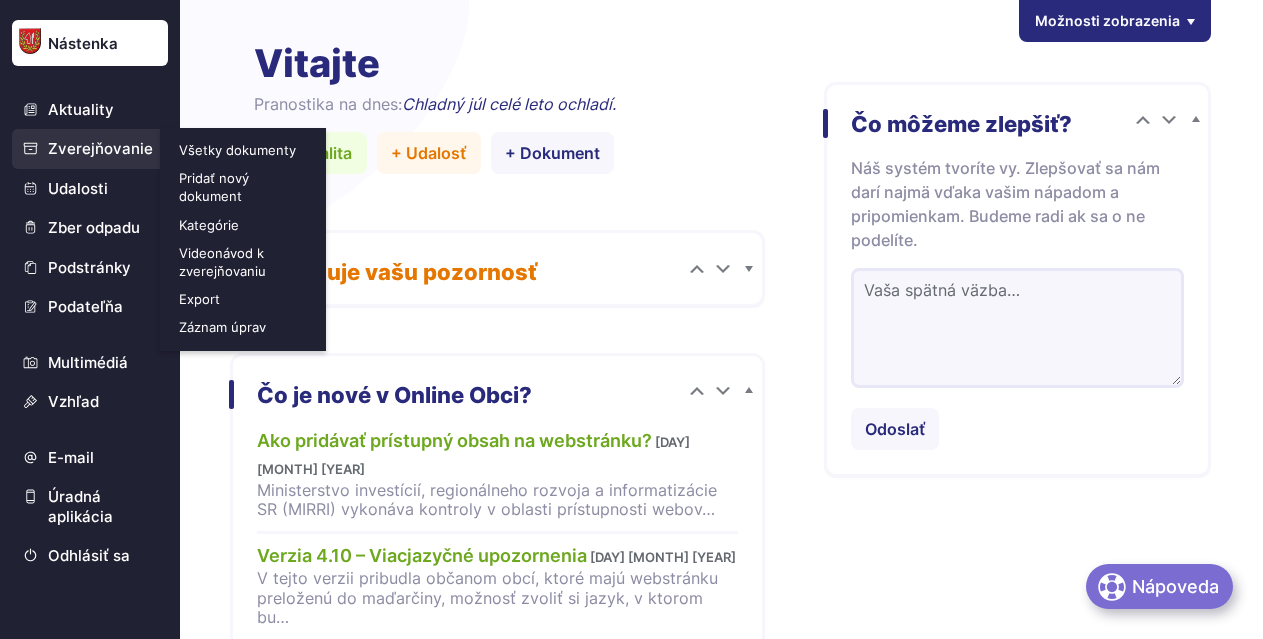 click on "Kategórie" at bounding box center (245, 225) 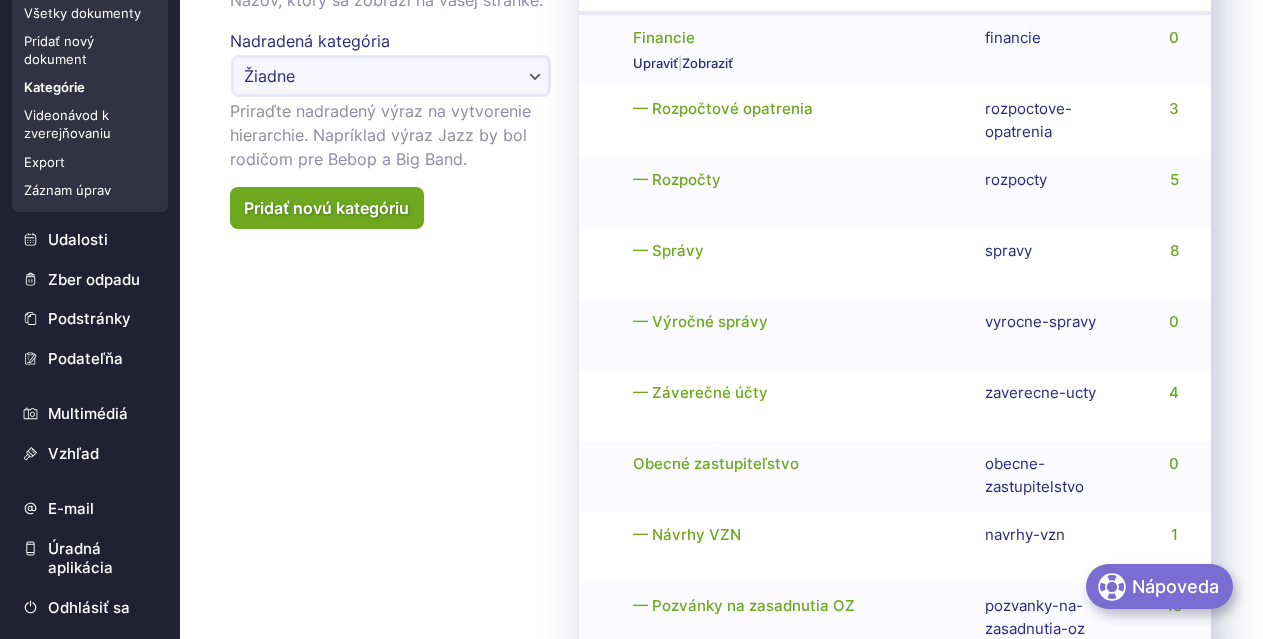 scroll, scrollTop: 400, scrollLeft: 0, axis: vertical 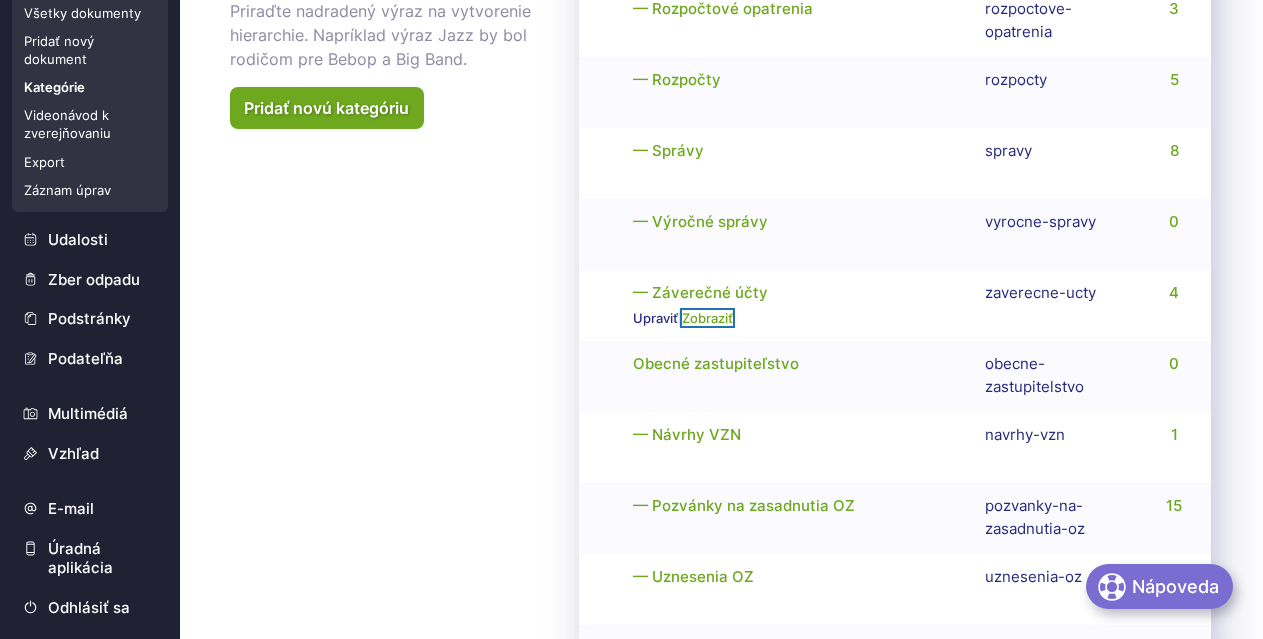 click on "Zobraziť" at bounding box center (707, 318) 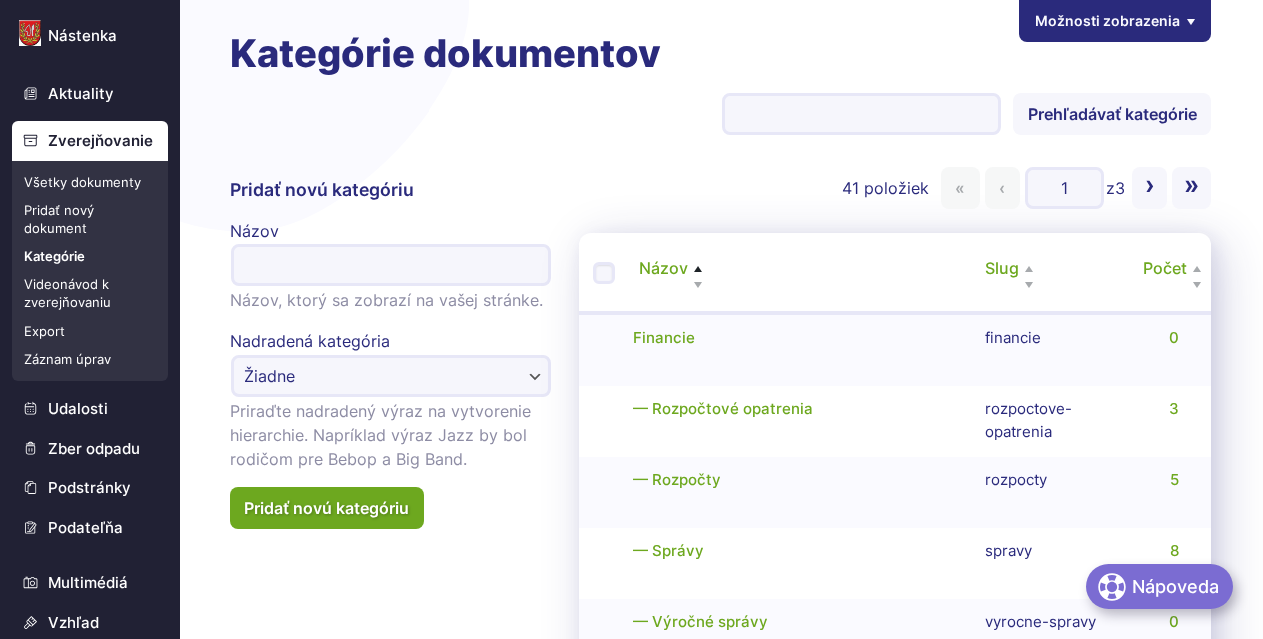 scroll, scrollTop: 0, scrollLeft: 0, axis: both 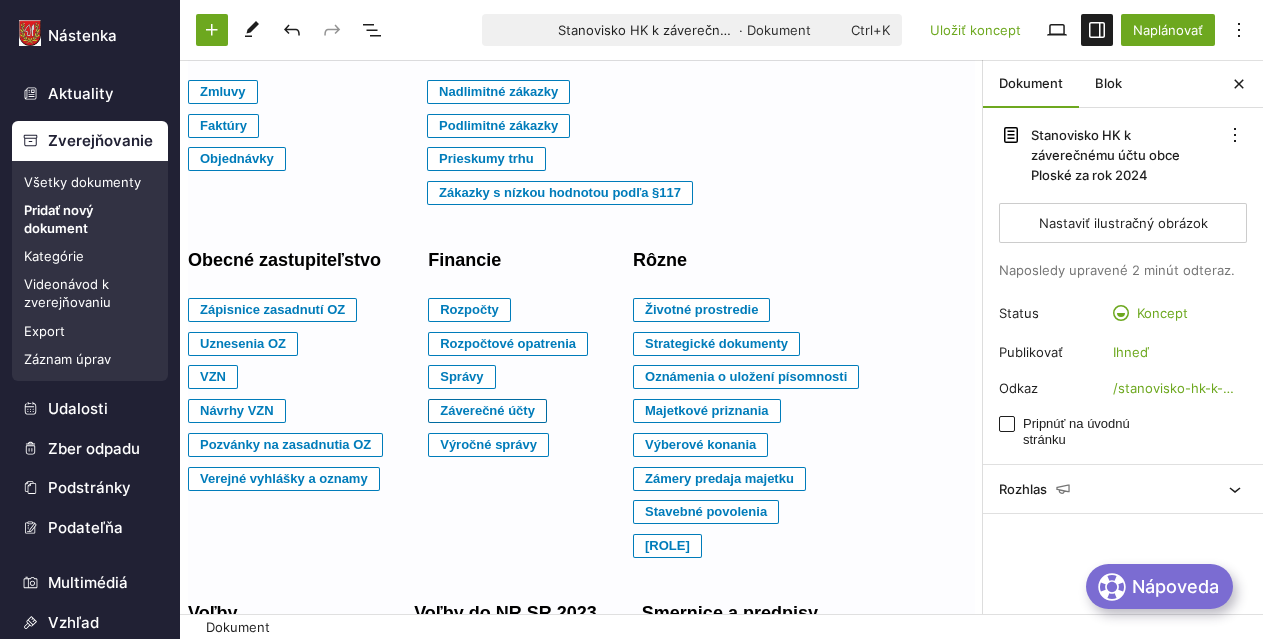 click on "Záverečné účty" at bounding box center [223, 92] 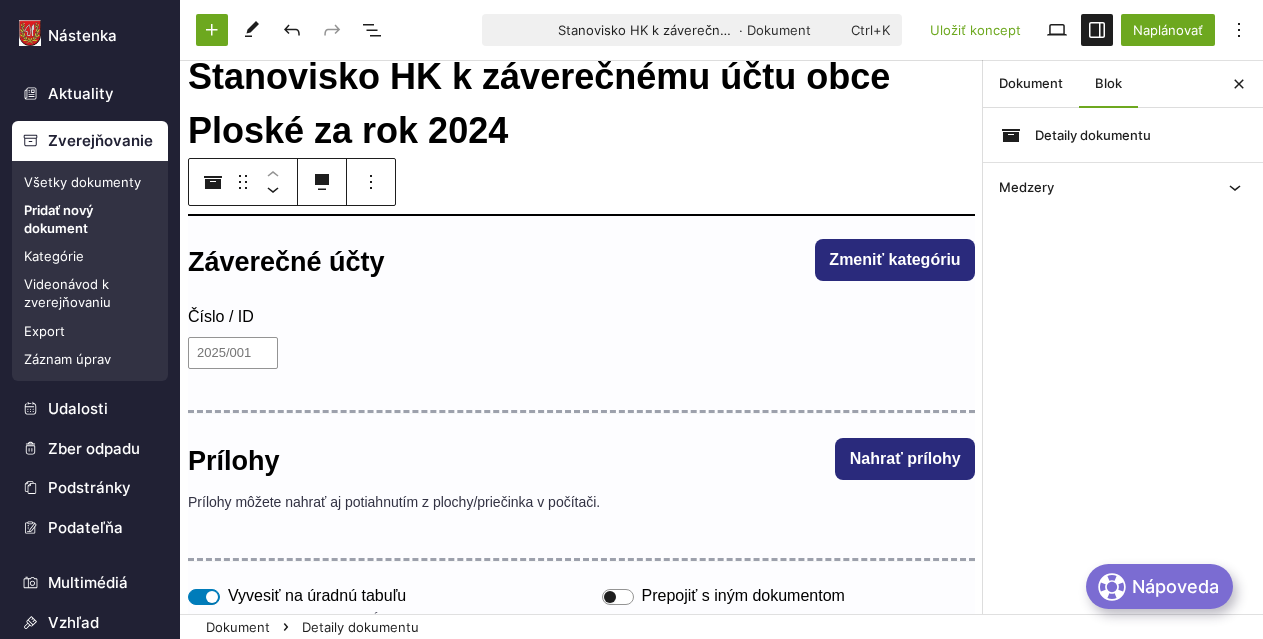 scroll, scrollTop: 182, scrollLeft: 0, axis: vertical 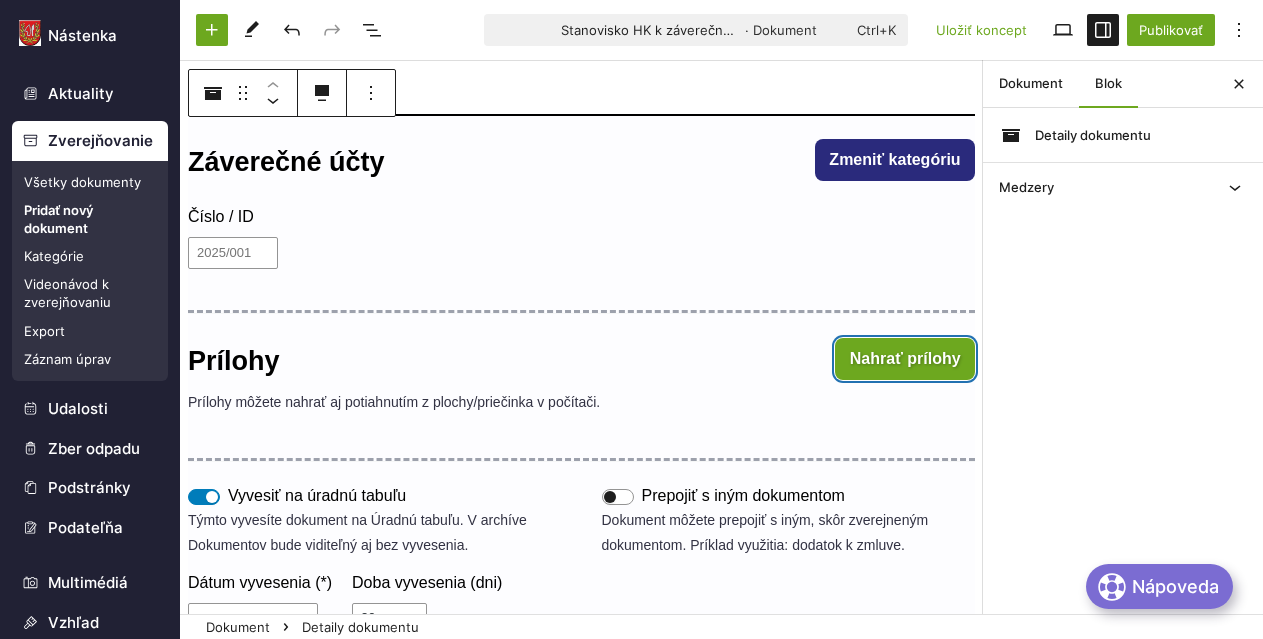 click on "Nahrať prílohy" at bounding box center (905, 359) 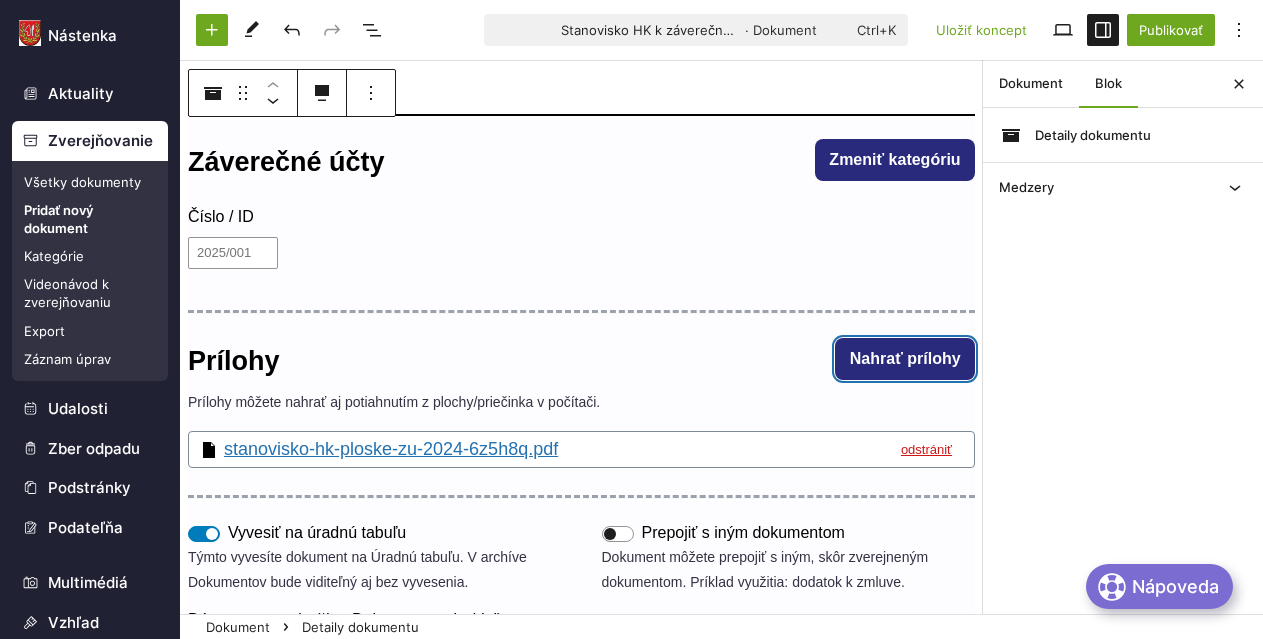 scroll, scrollTop: 382, scrollLeft: 0, axis: vertical 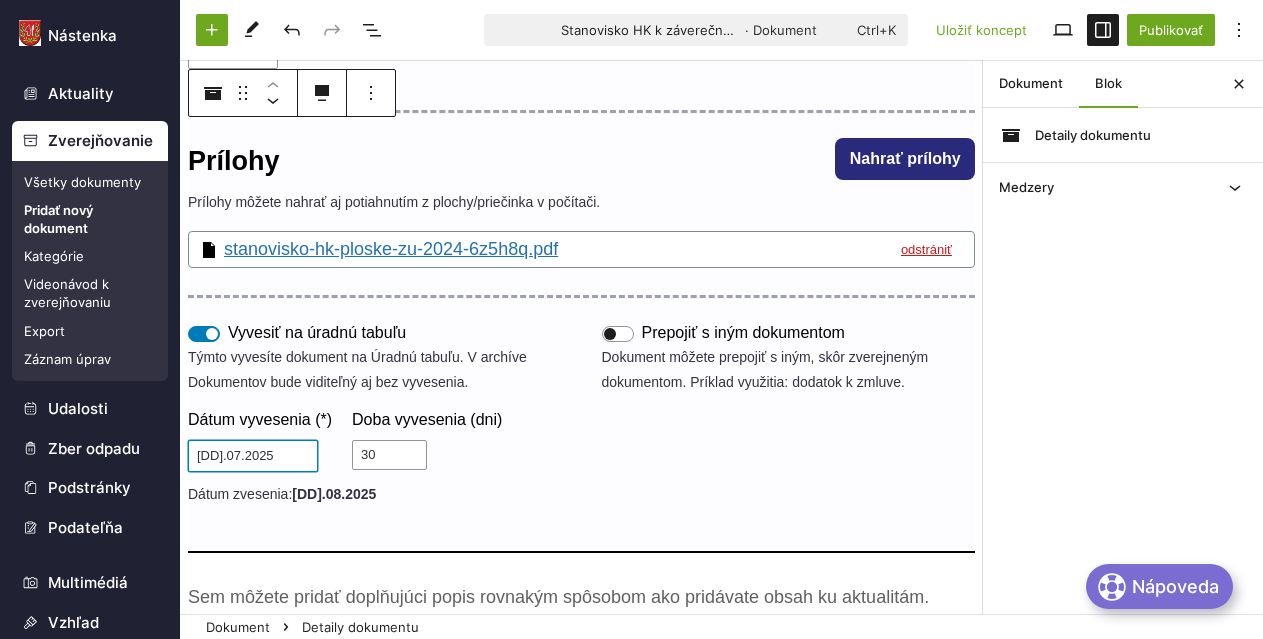 click on "[DD].07.2025" at bounding box center (253, 456) 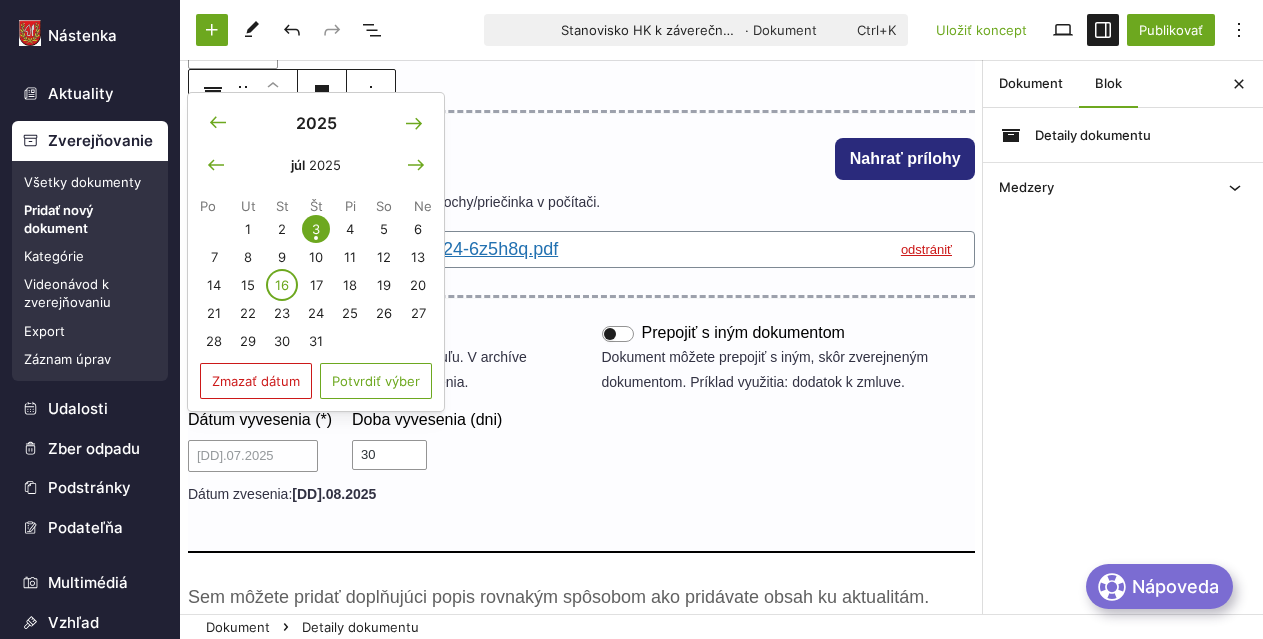 click on "16" at bounding box center [282, 285] 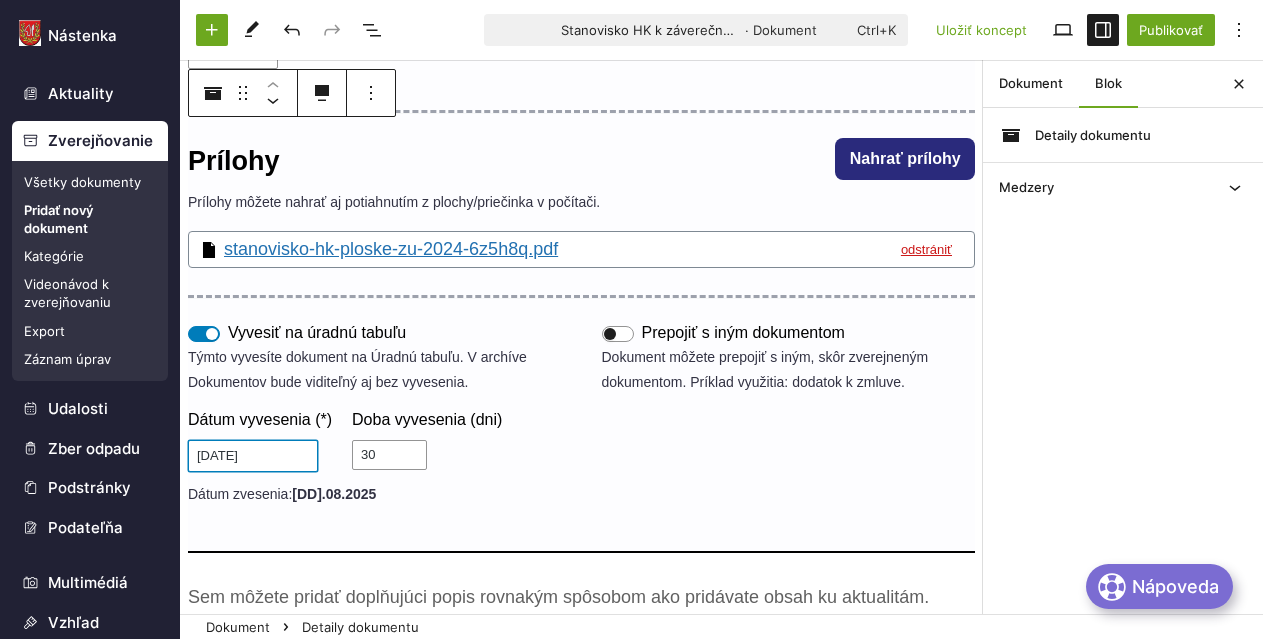 click on "[DATE]" at bounding box center (253, 456) 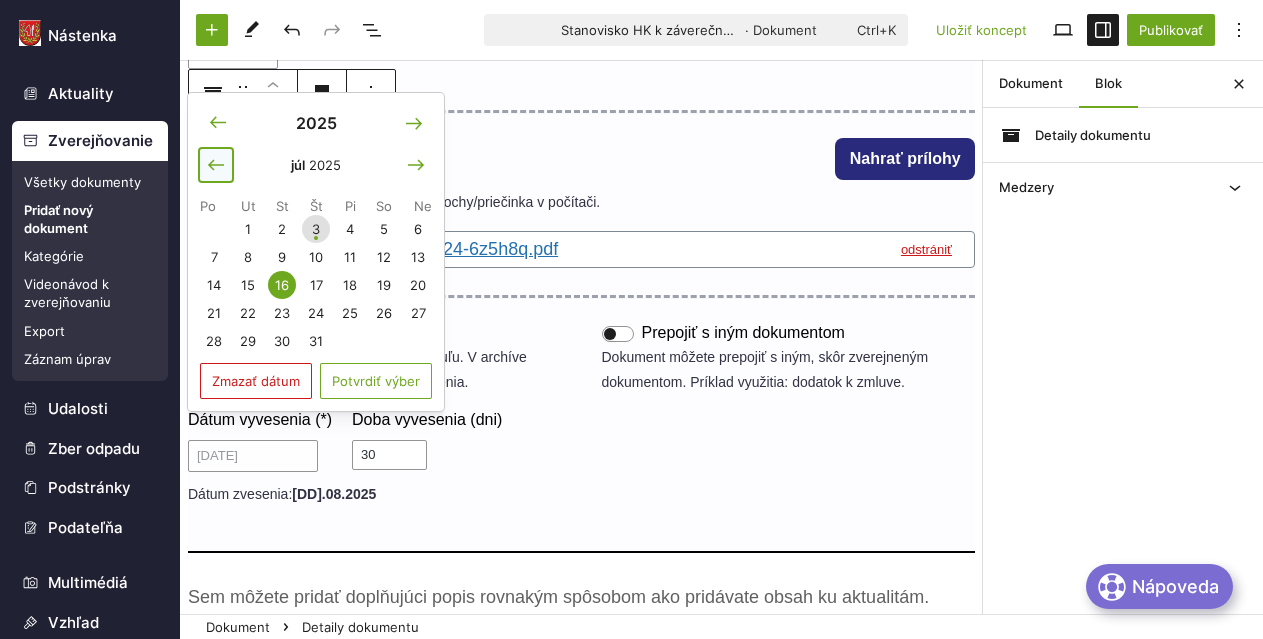 click at bounding box center (216, 165) 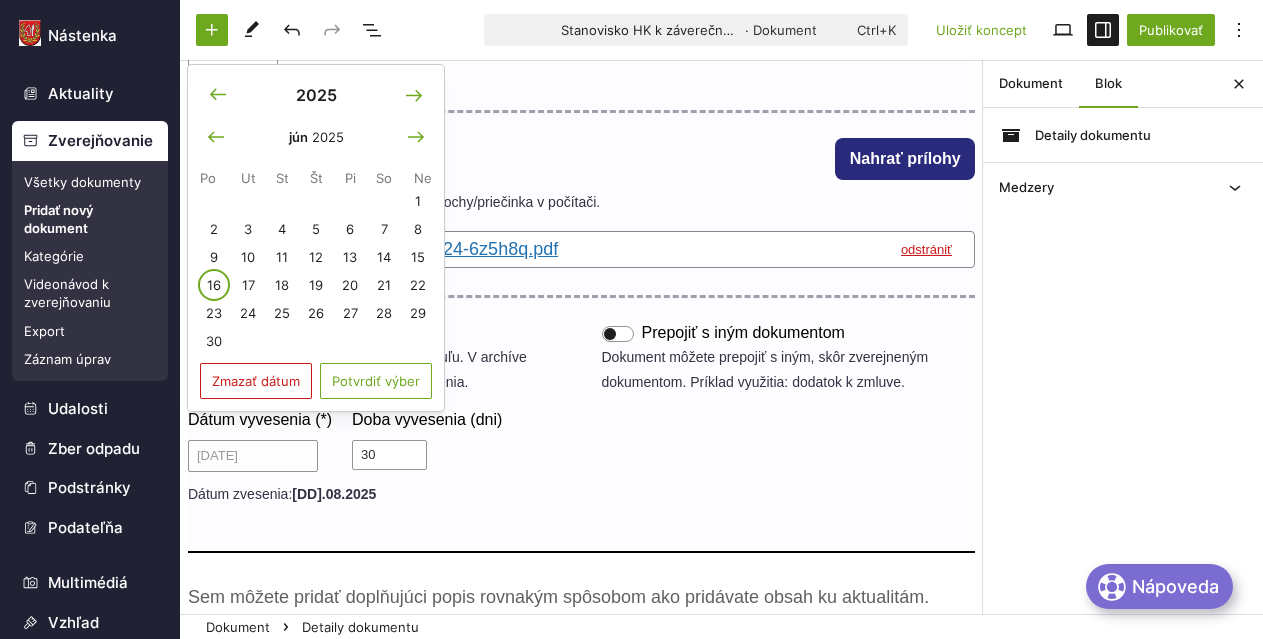 click on "16" at bounding box center [214, 285] 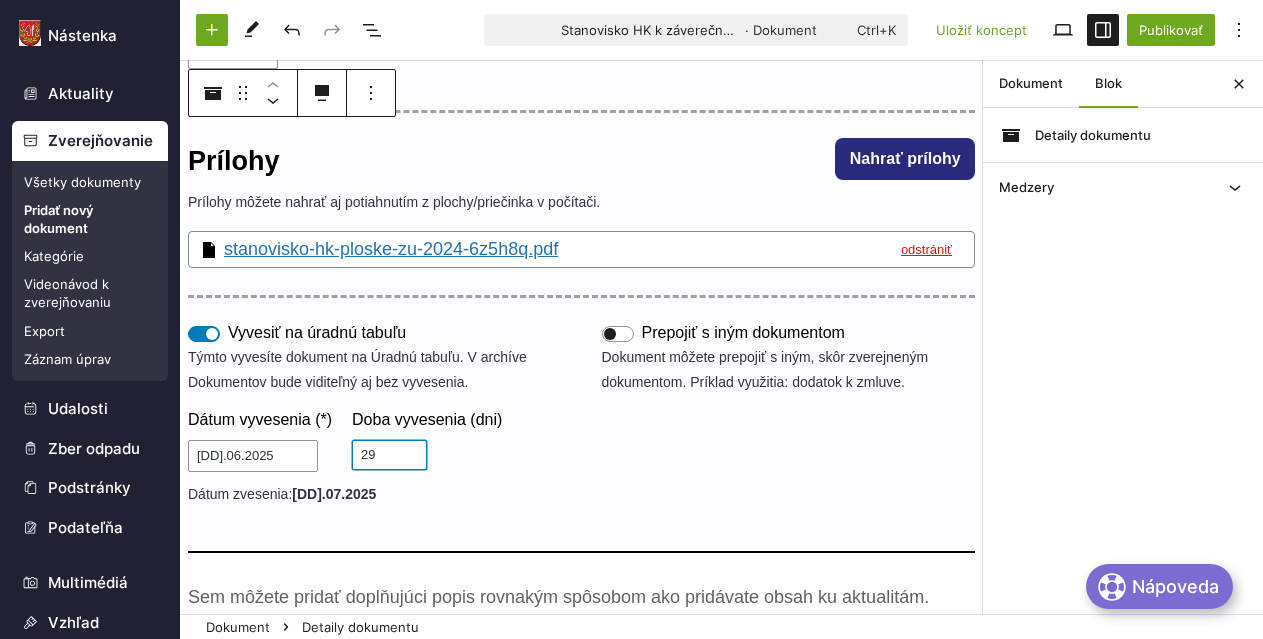 click on "29" at bounding box center [389, 455] 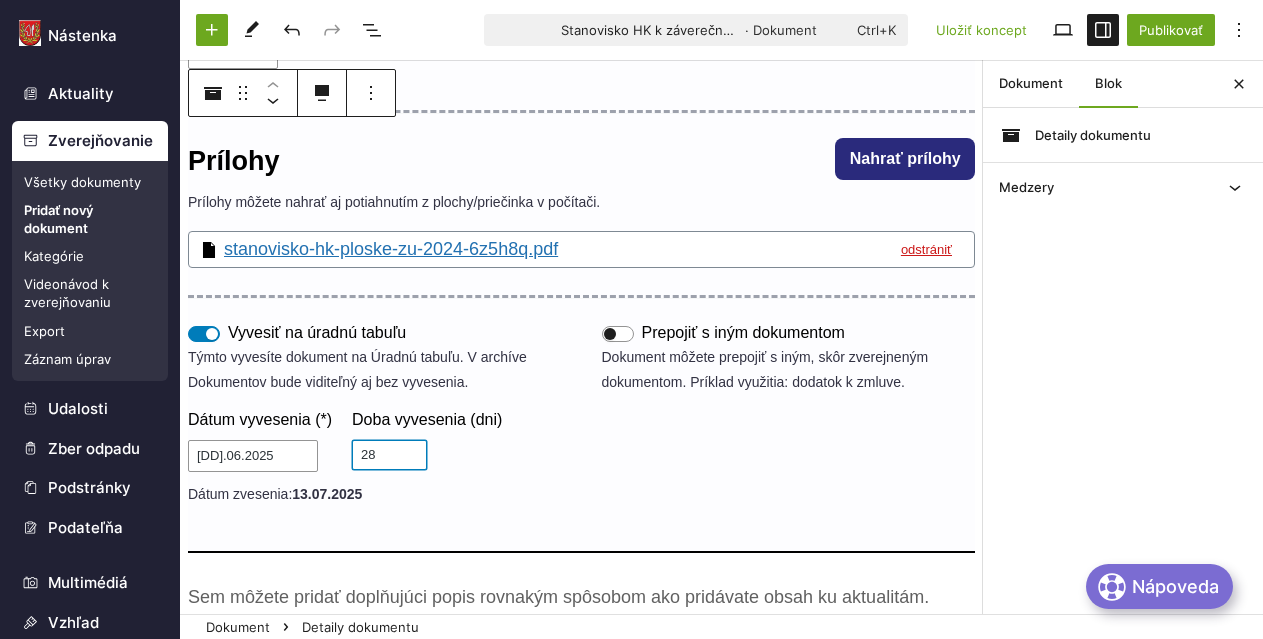 click on "28" at bounding box center (389, 455) 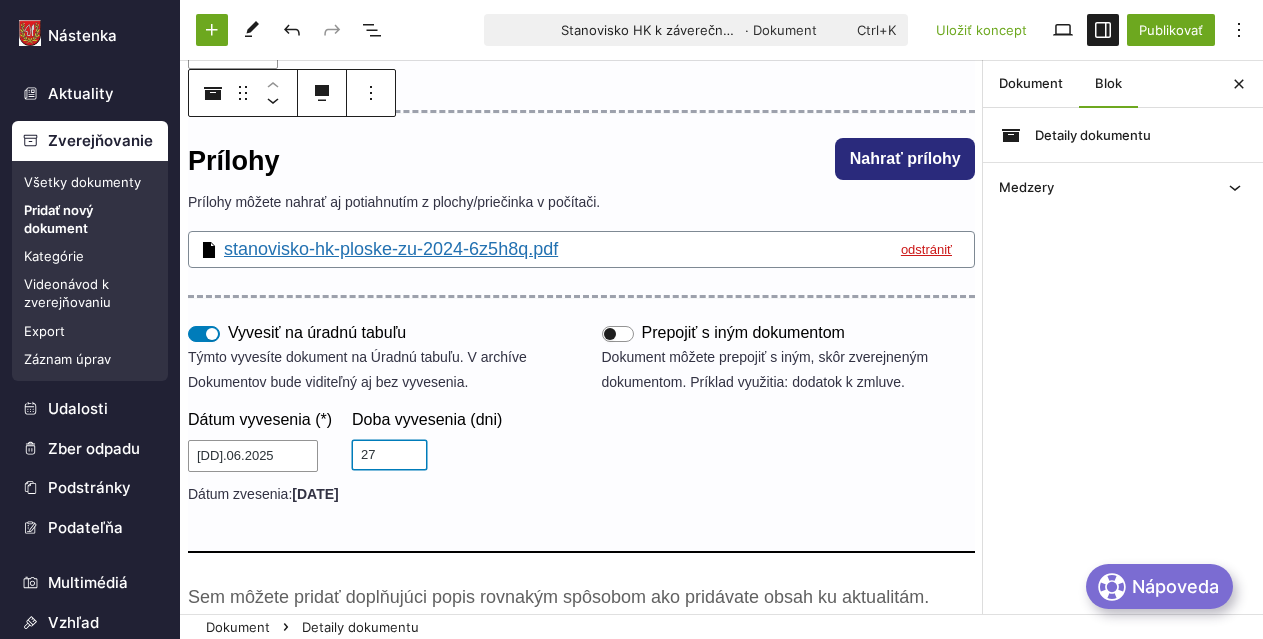 click on "27" at bounding box center [389, 455] 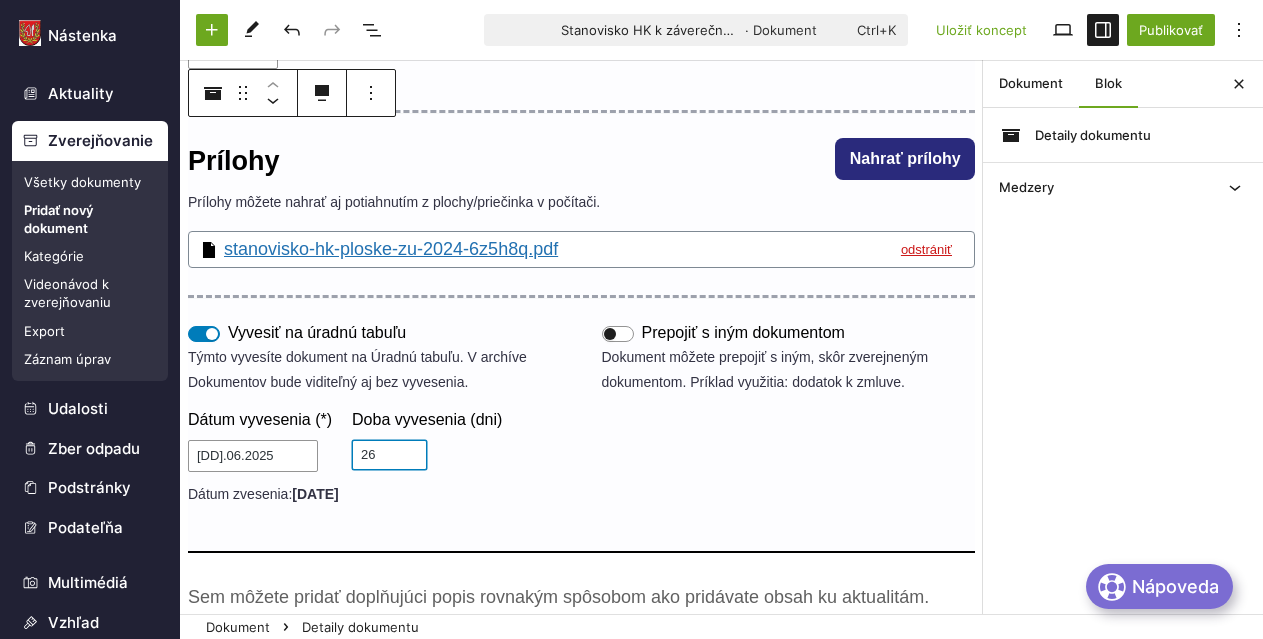 click on "26" at bounding box center (389, 455) 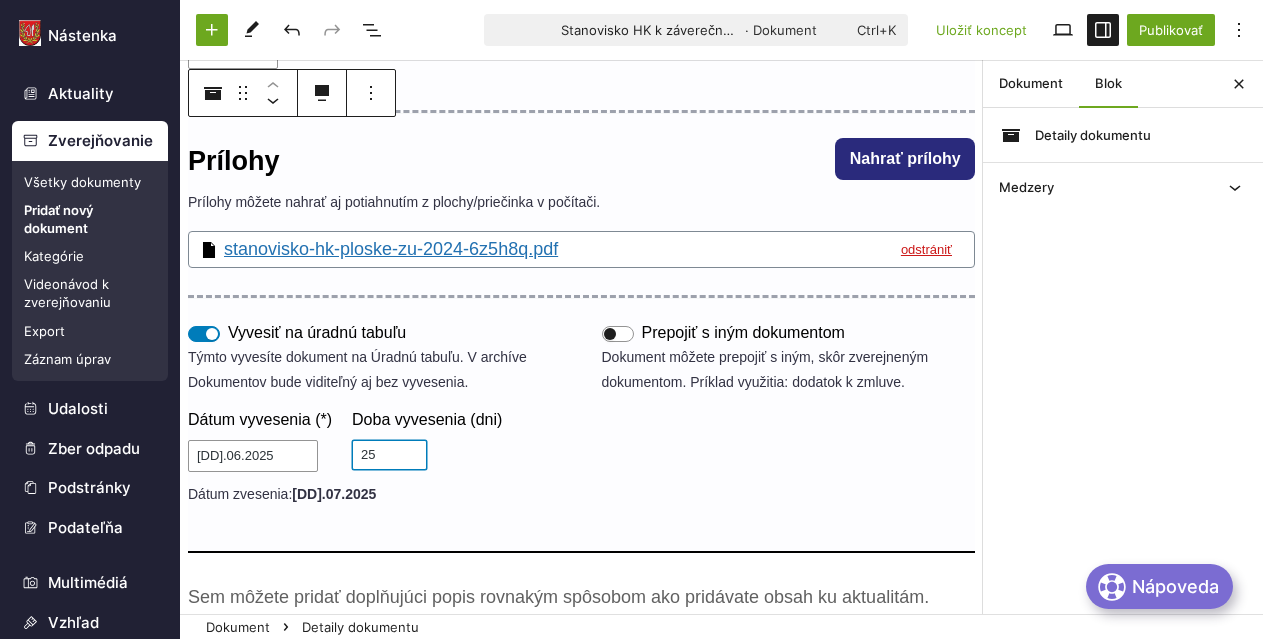 click on "25" at bounding box center (389, 455) 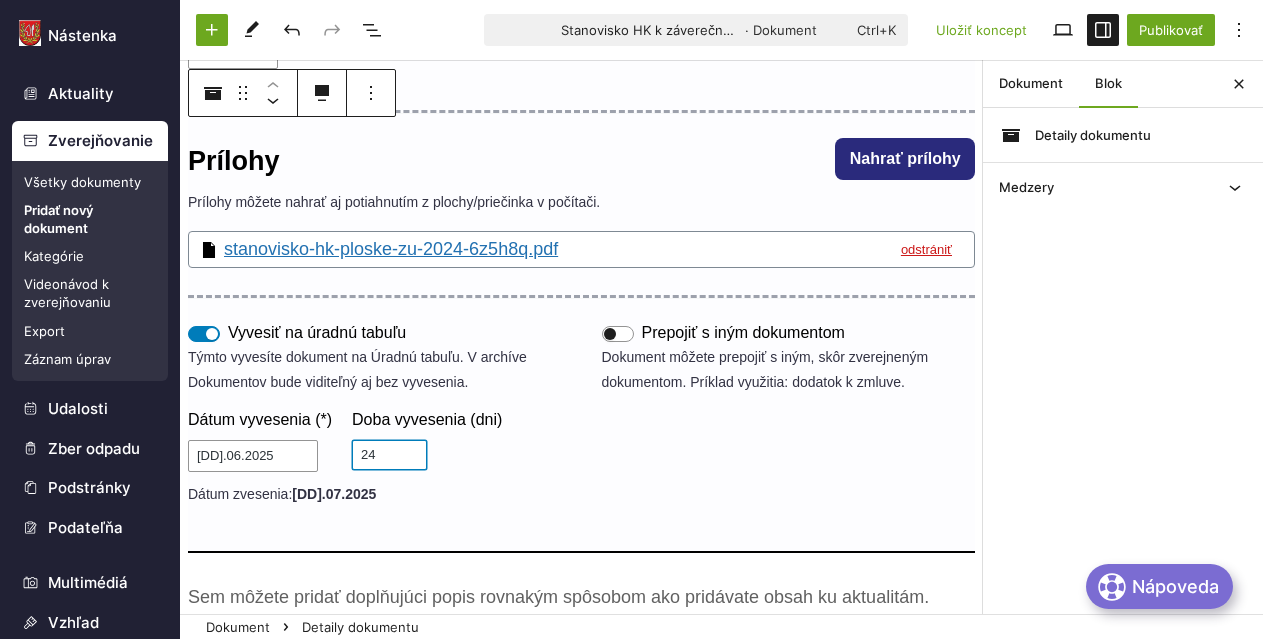 click on "24" at bounding box center [389, 455] 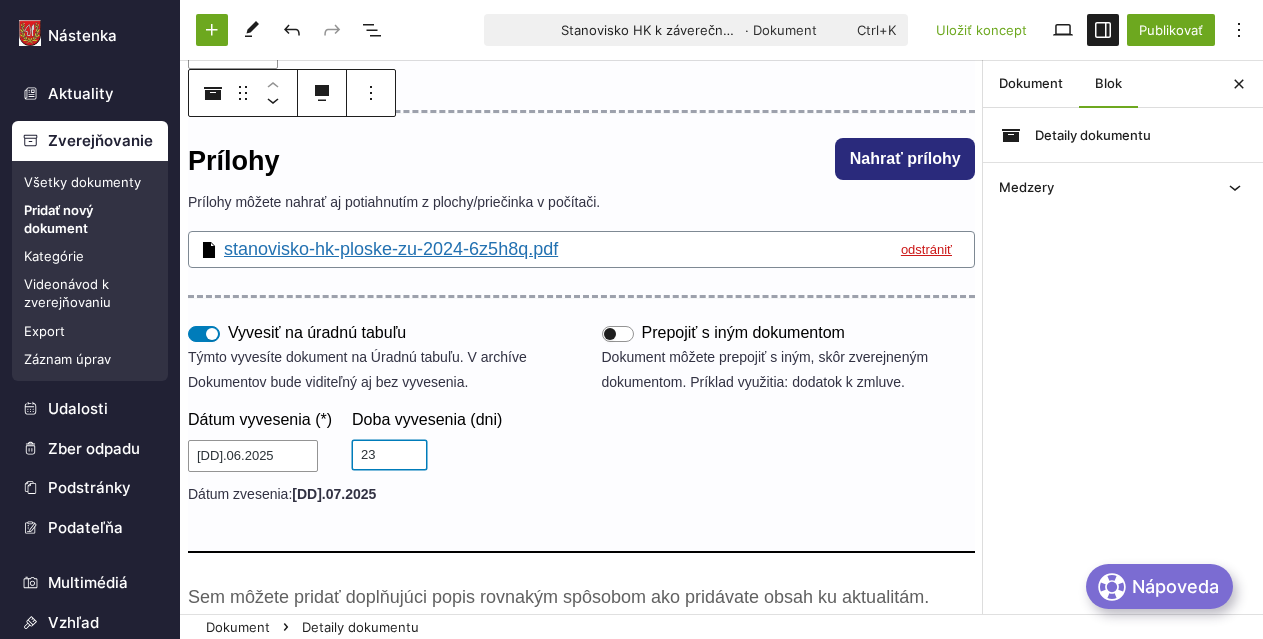 click on "23" at bounding box center (389, 455) 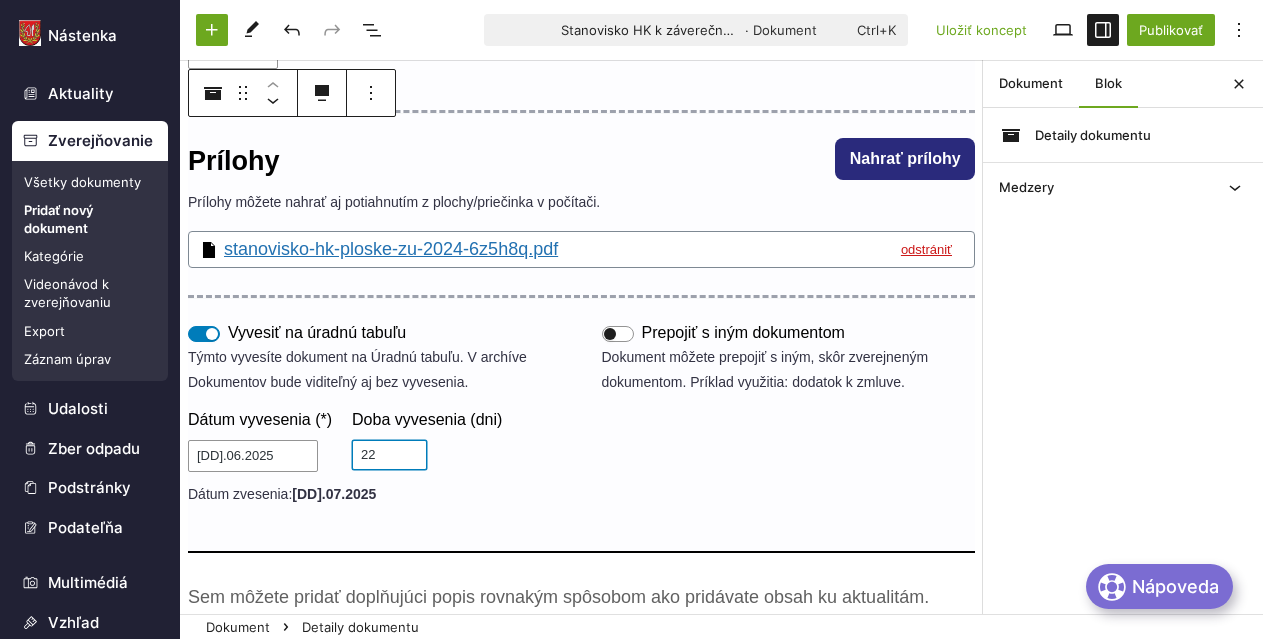 click on "22" at bounding box center (389, 455) 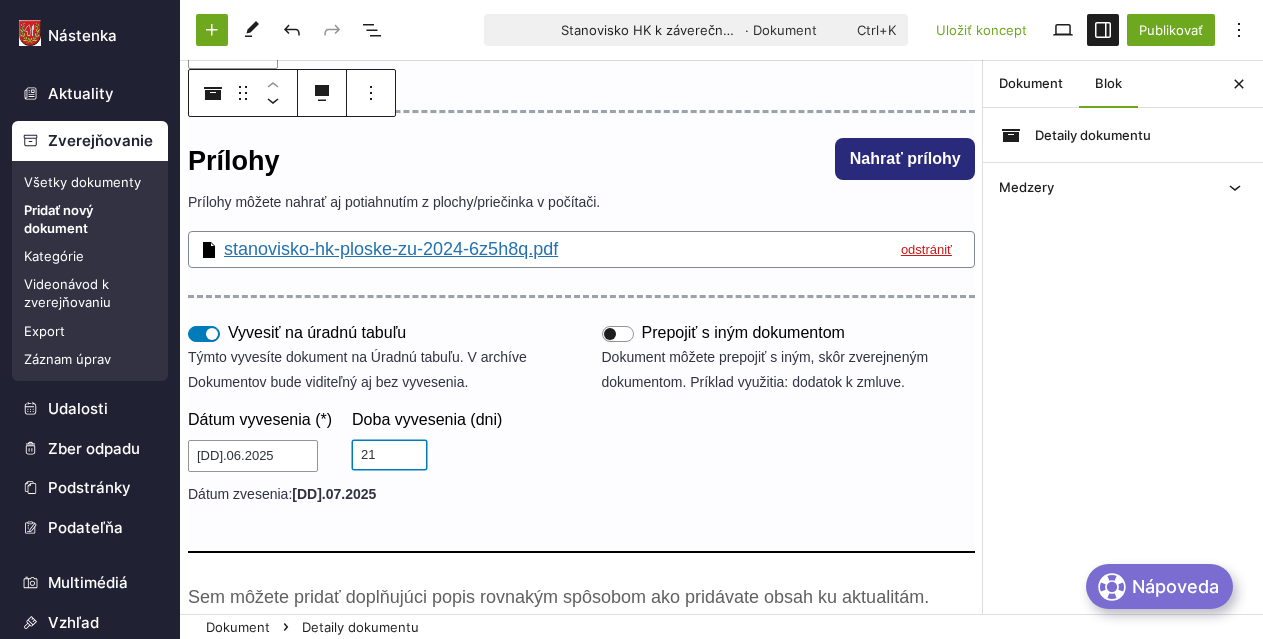 click on "21" at bounding box center (389, 455) 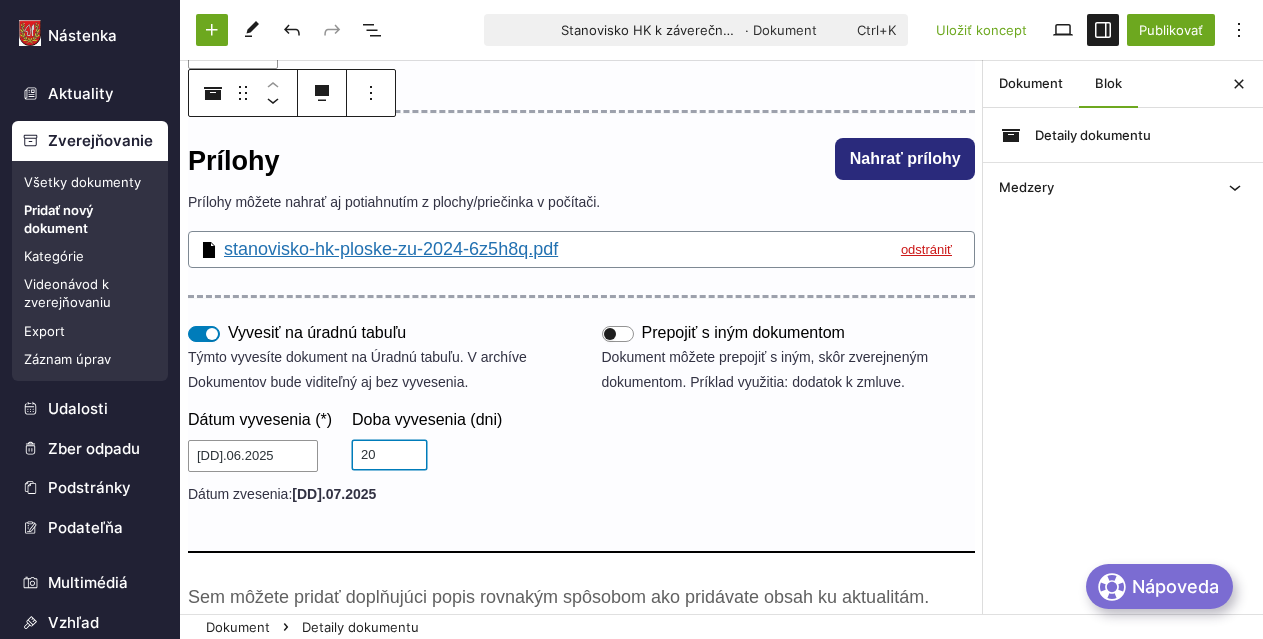 click on "20" at bounding box center [389, 455] 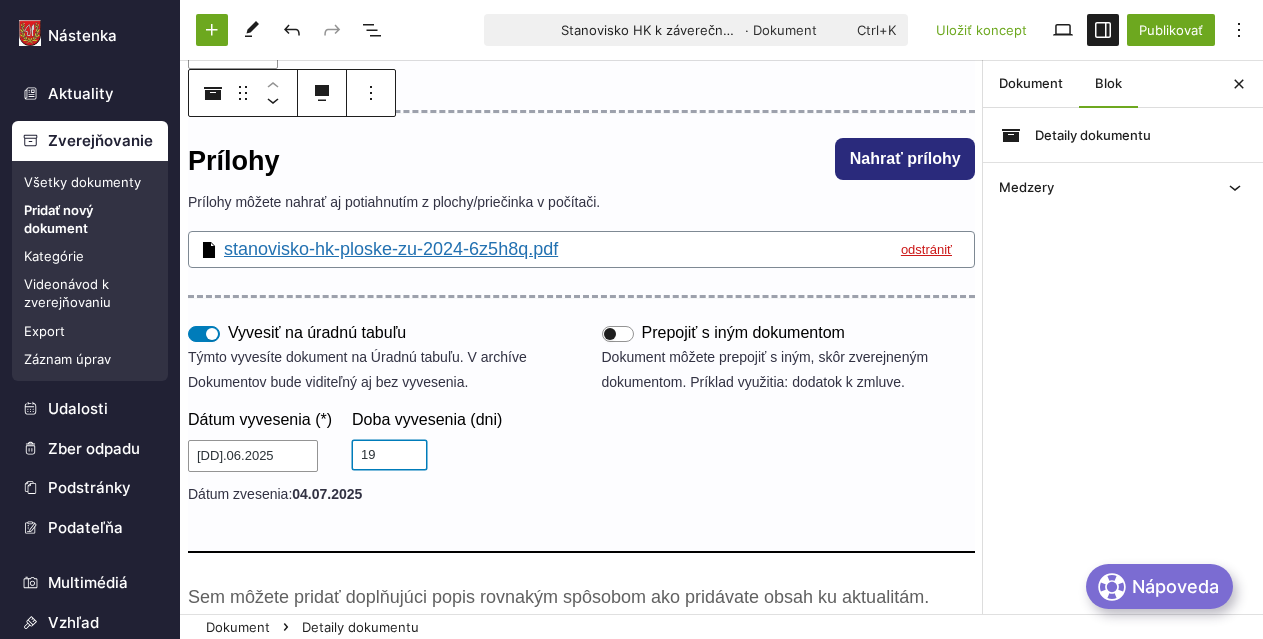 click on "19" at bounding box center (389, 455) 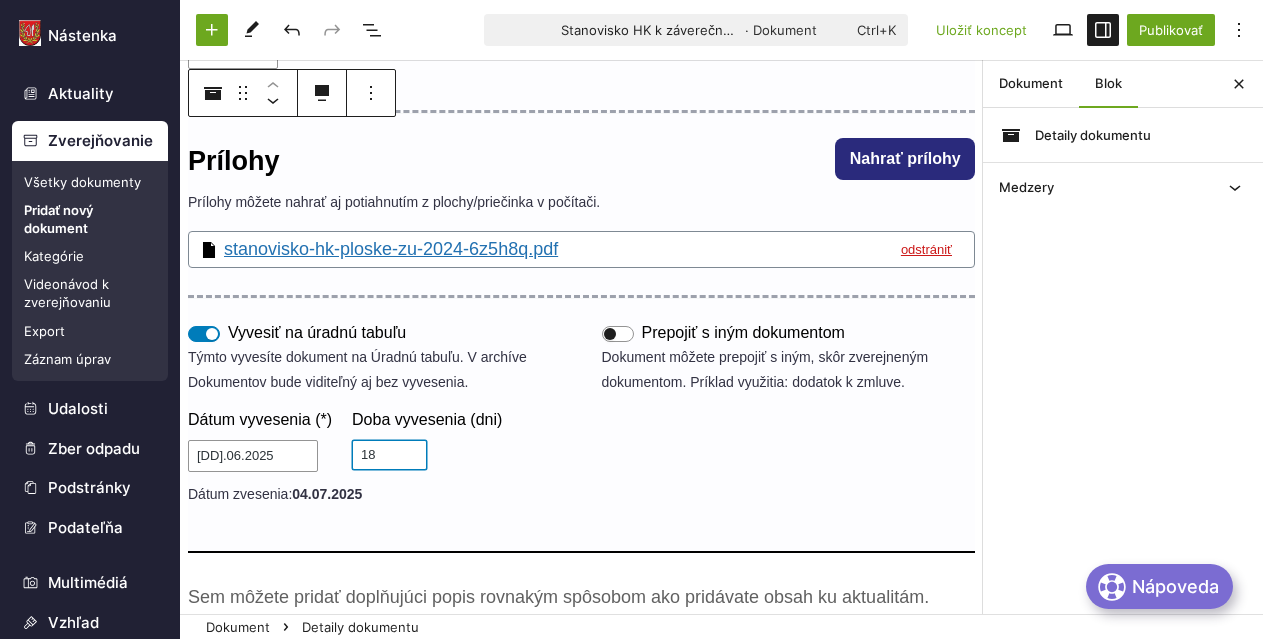 click on "18" at bounding box center [389, 455] 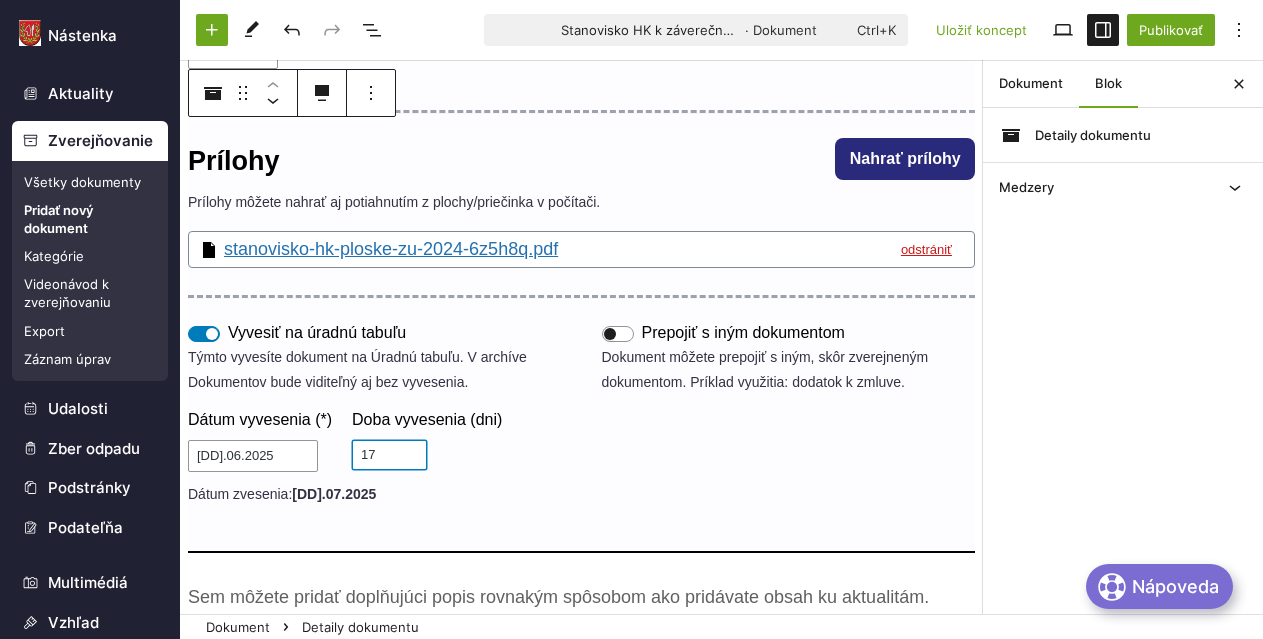 click on "17" at bounding box center [389, 455] 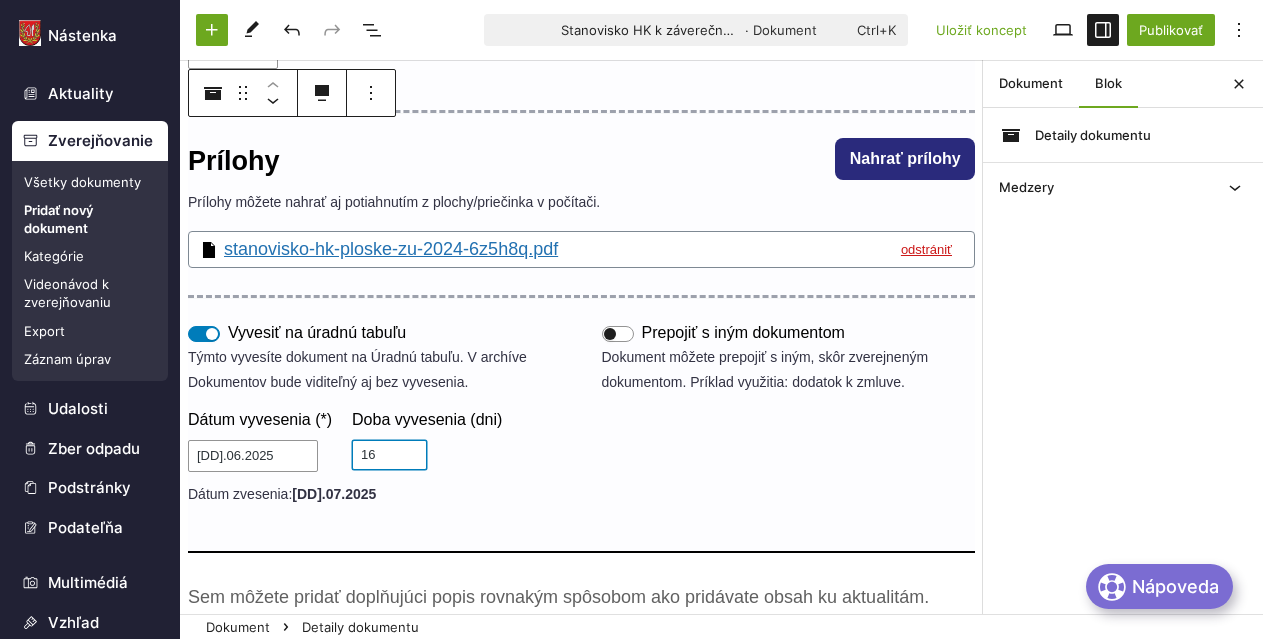 click on "16" at bounding box center [389, 455] 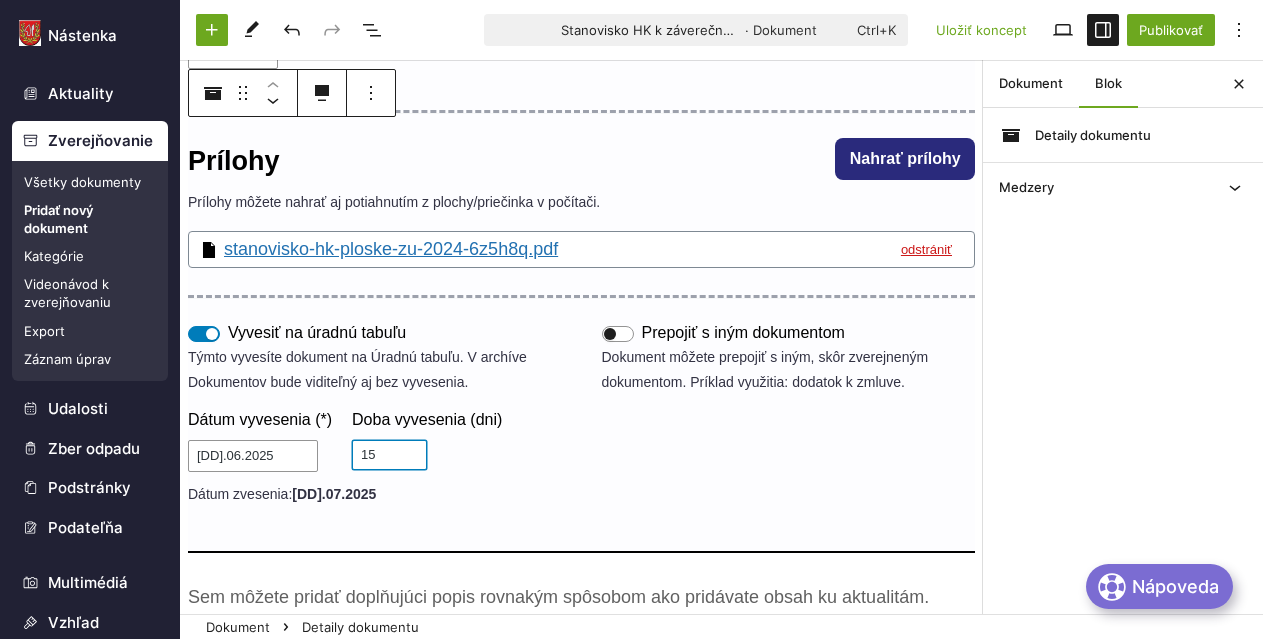 click on "15" at bounding box center [389, 455] 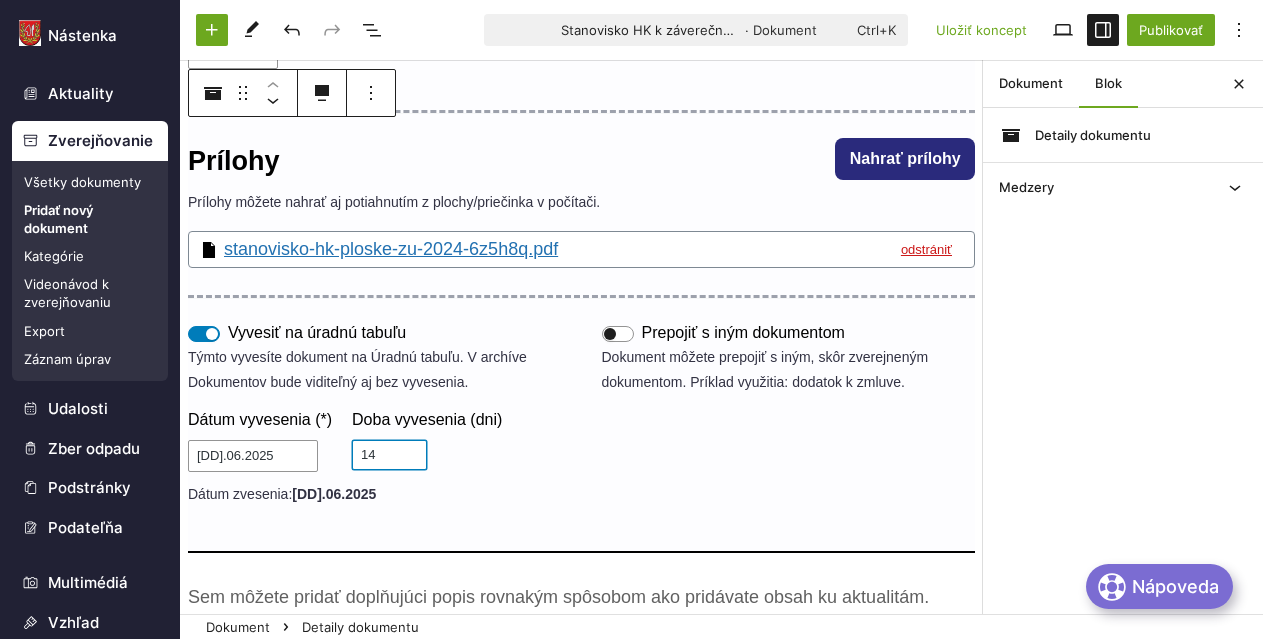 click on "14" at bounding box center (389, 455) 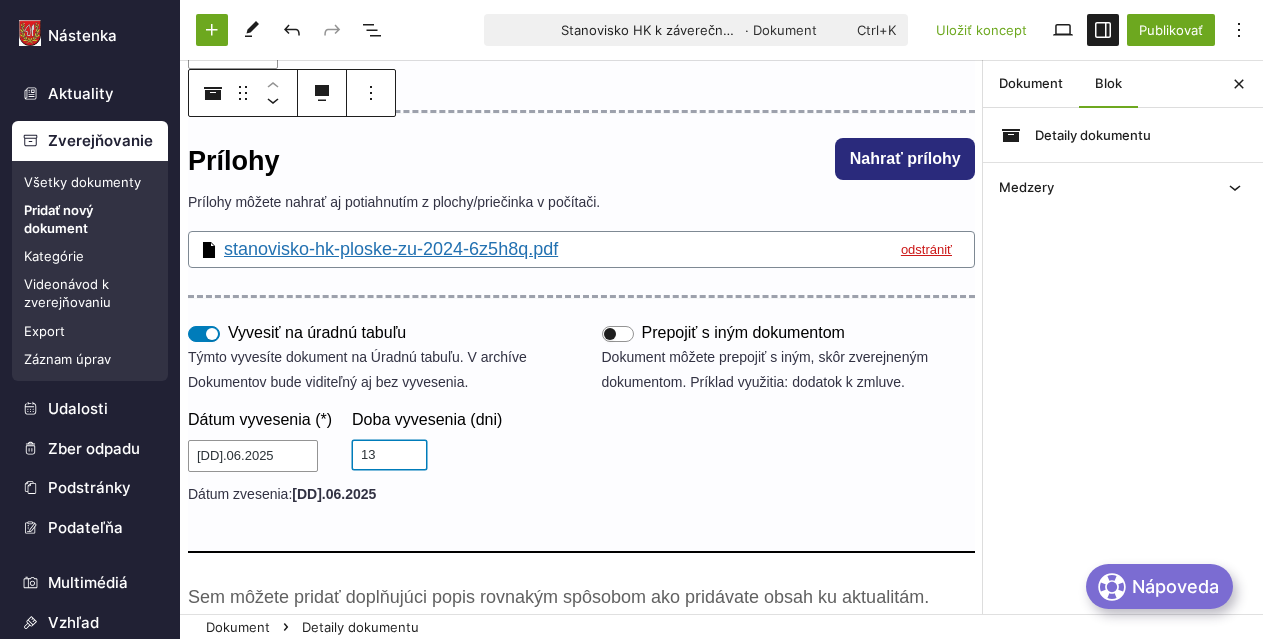 click on "13" at bounding box center [389, 455] 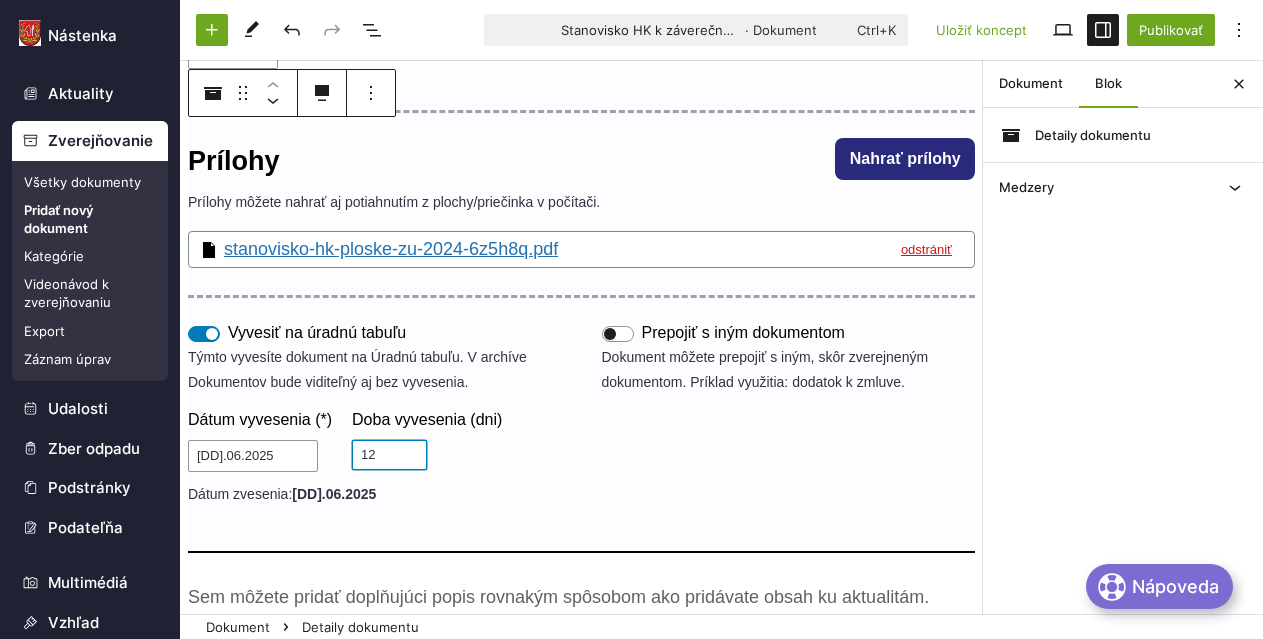 click on "12" at bounding box center [389, 455] 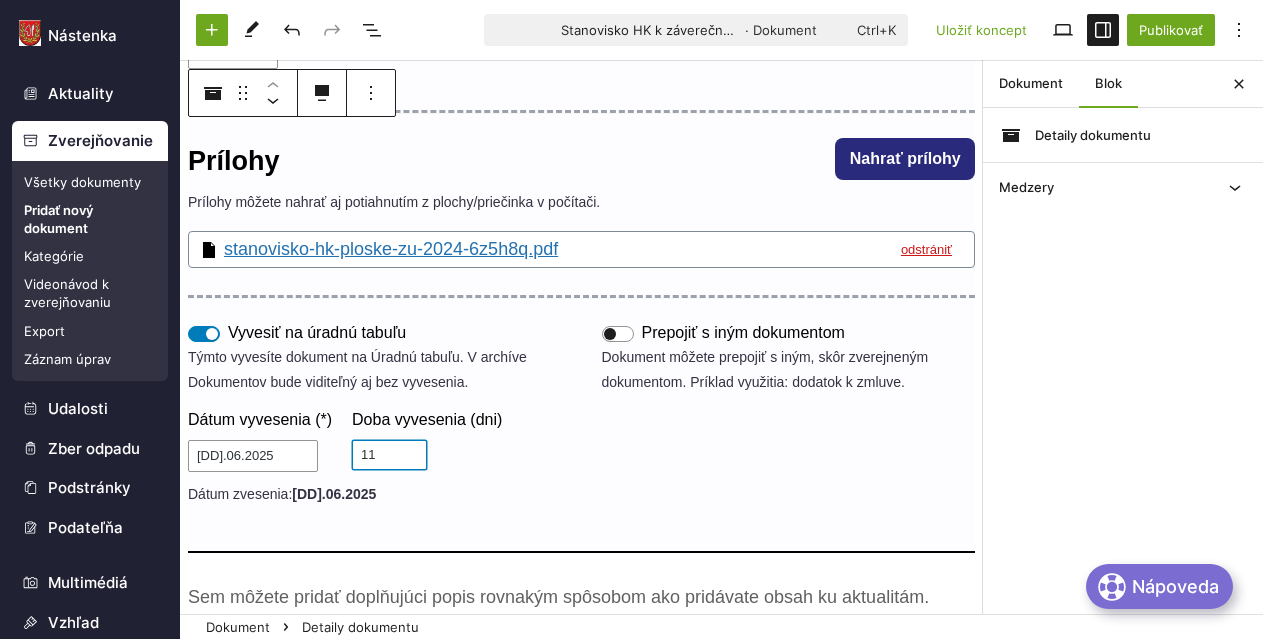 click on "11" at bounding box center (389, 455) 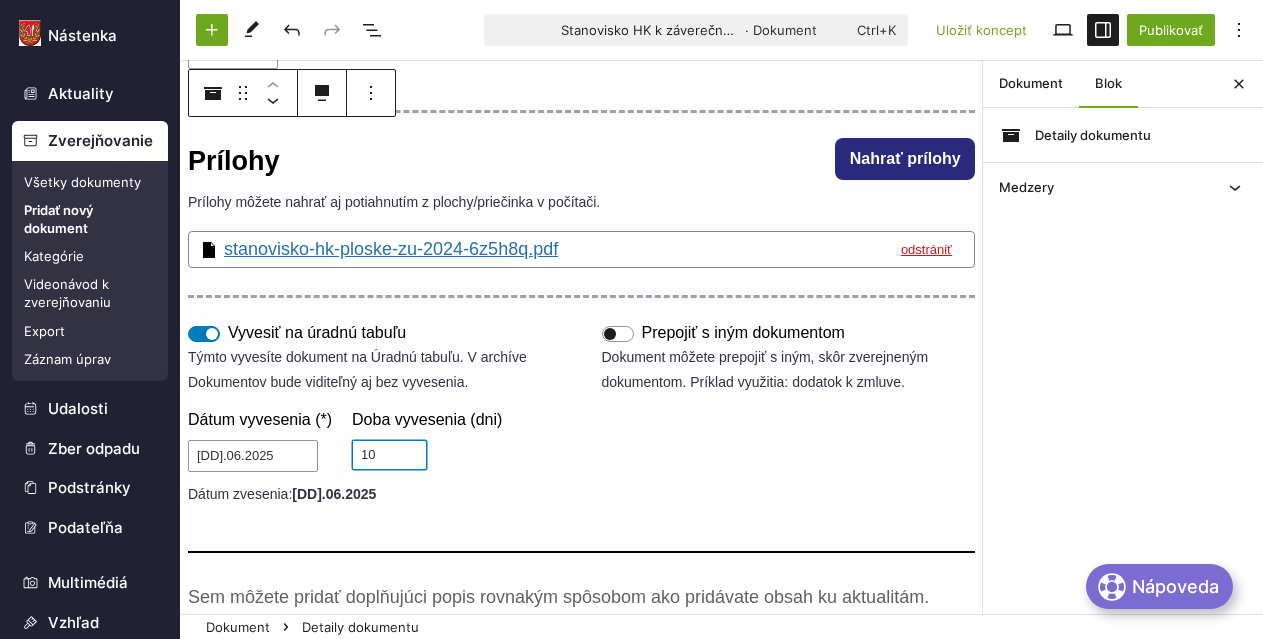 click on "10" at bounding box center (389, 455) 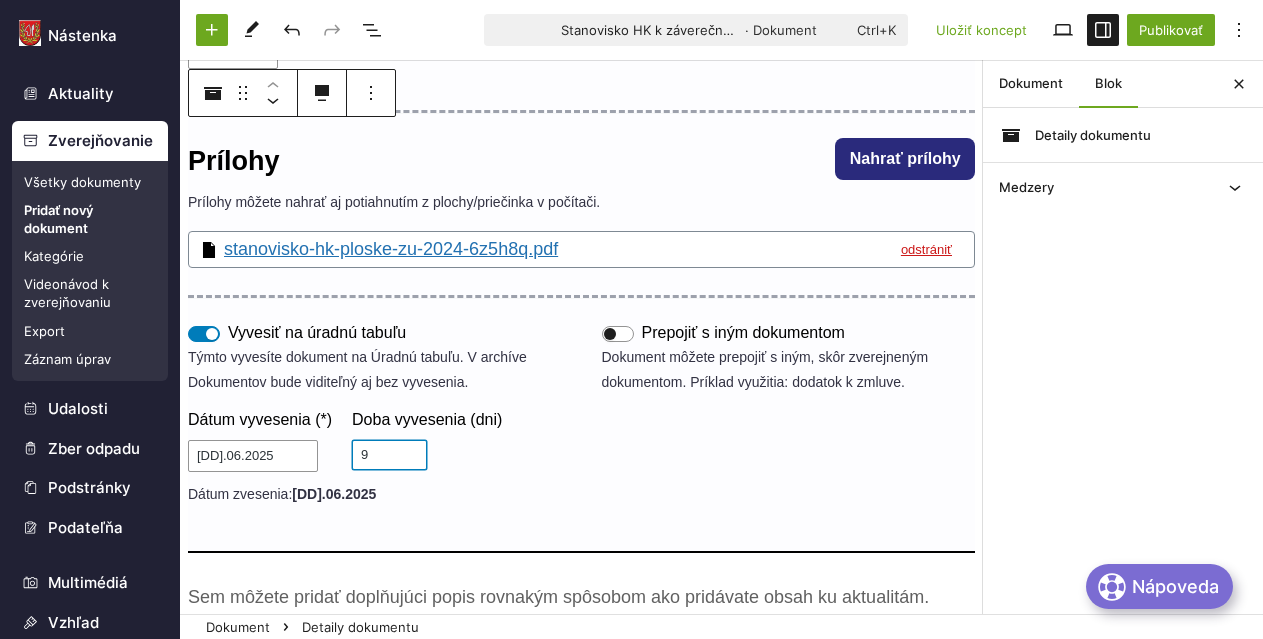 click on "9" at bounding box center [389, 455] 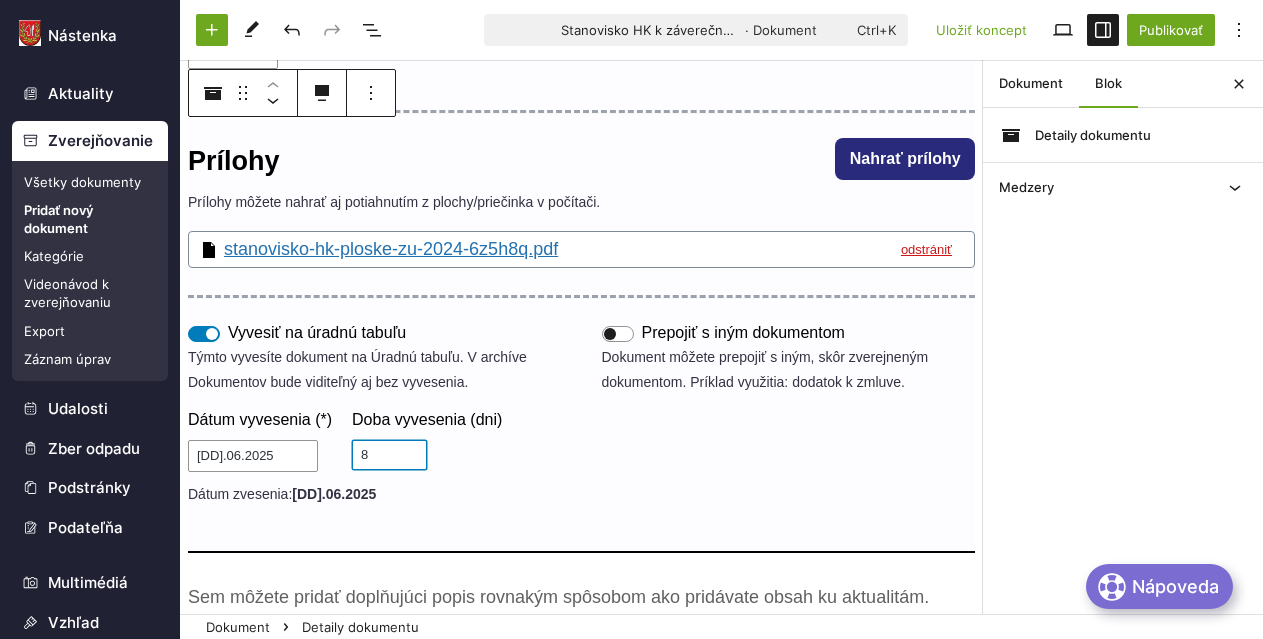 click on "8" at bounding box center [389, 455] 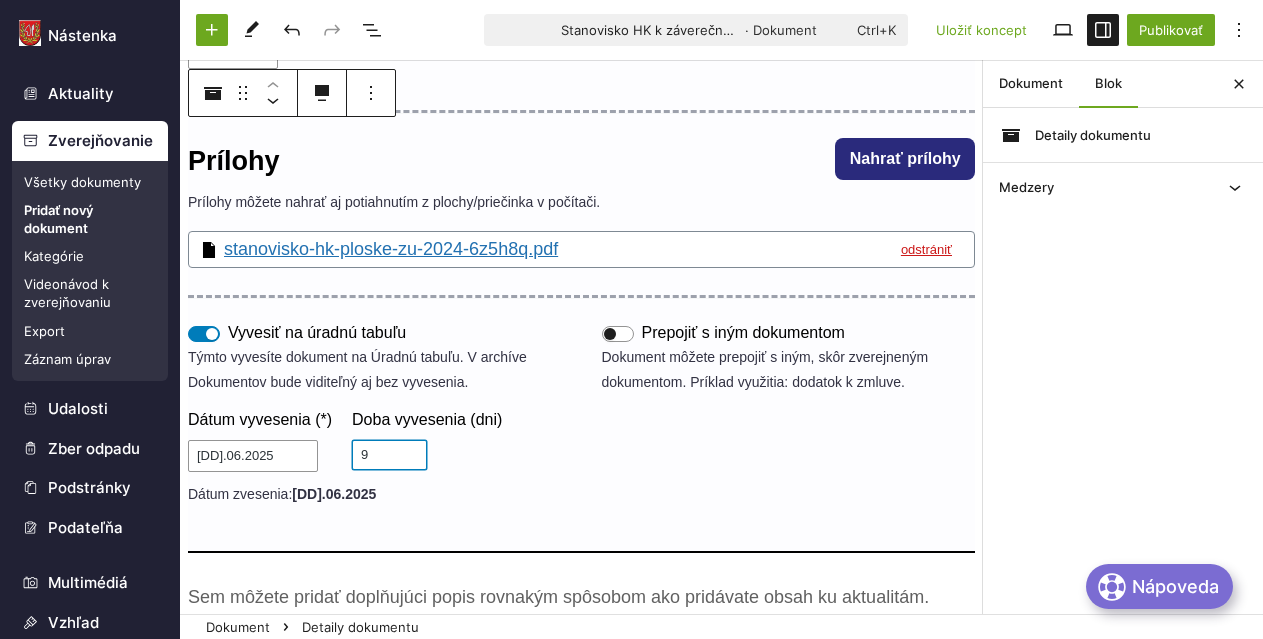click on "9" at bounding box center [389, 455] 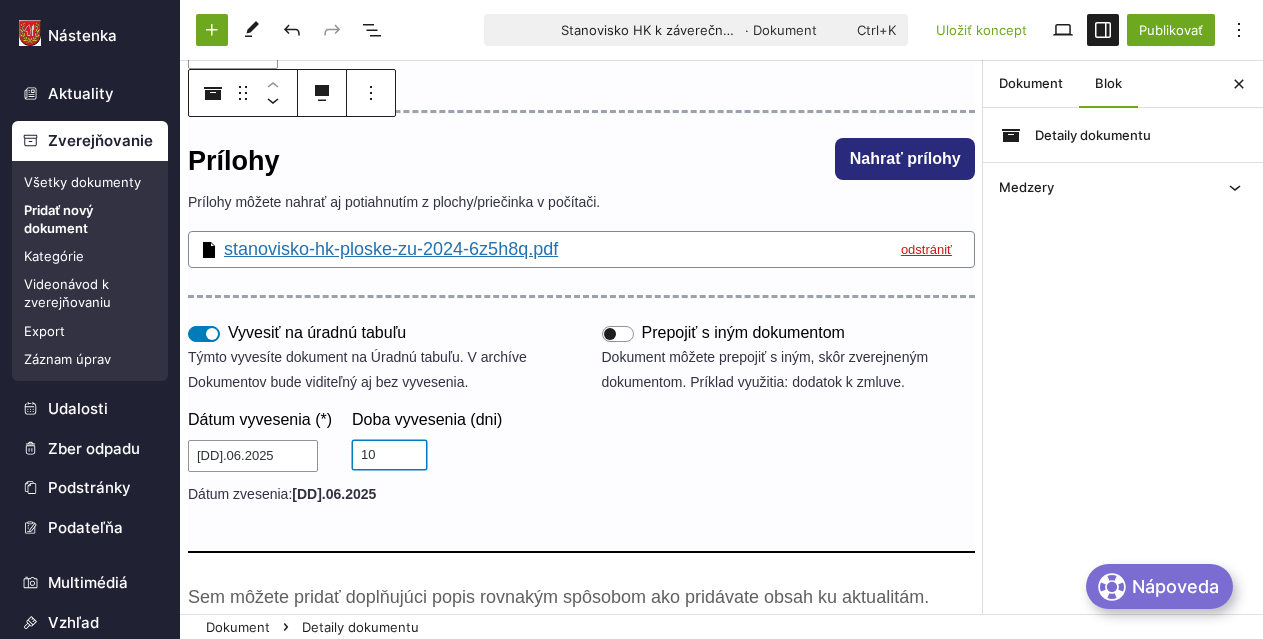 click on "10" at bounding box center (389, 455) 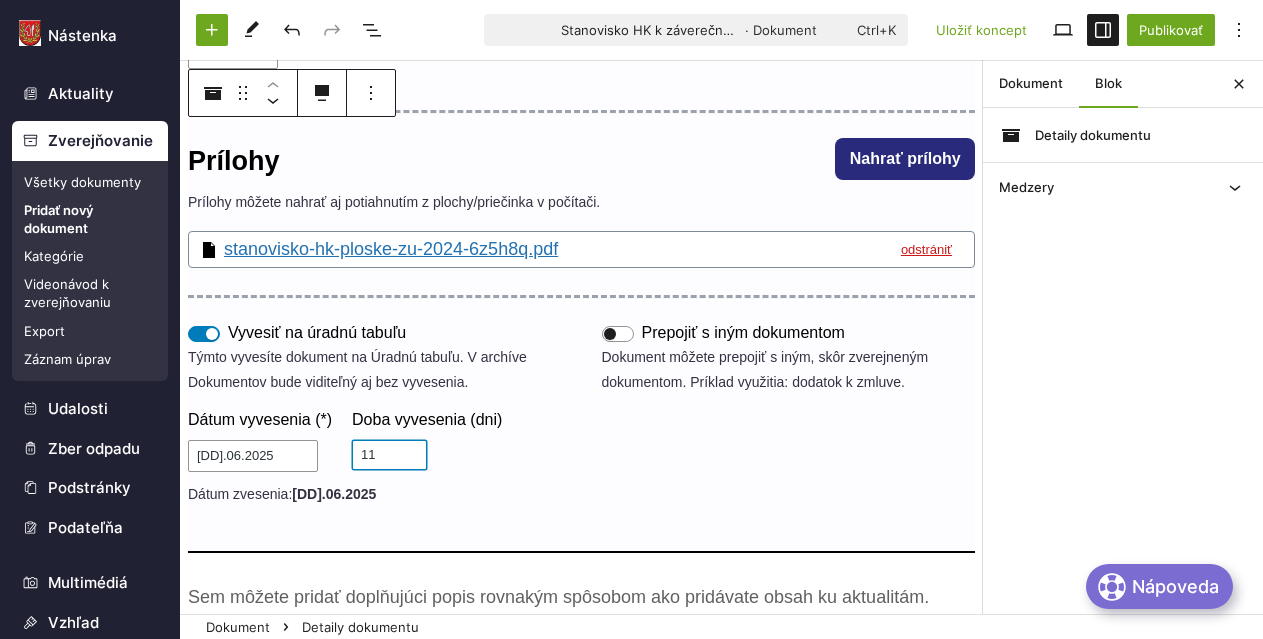 click on "11" at bounding box center [389, 455] 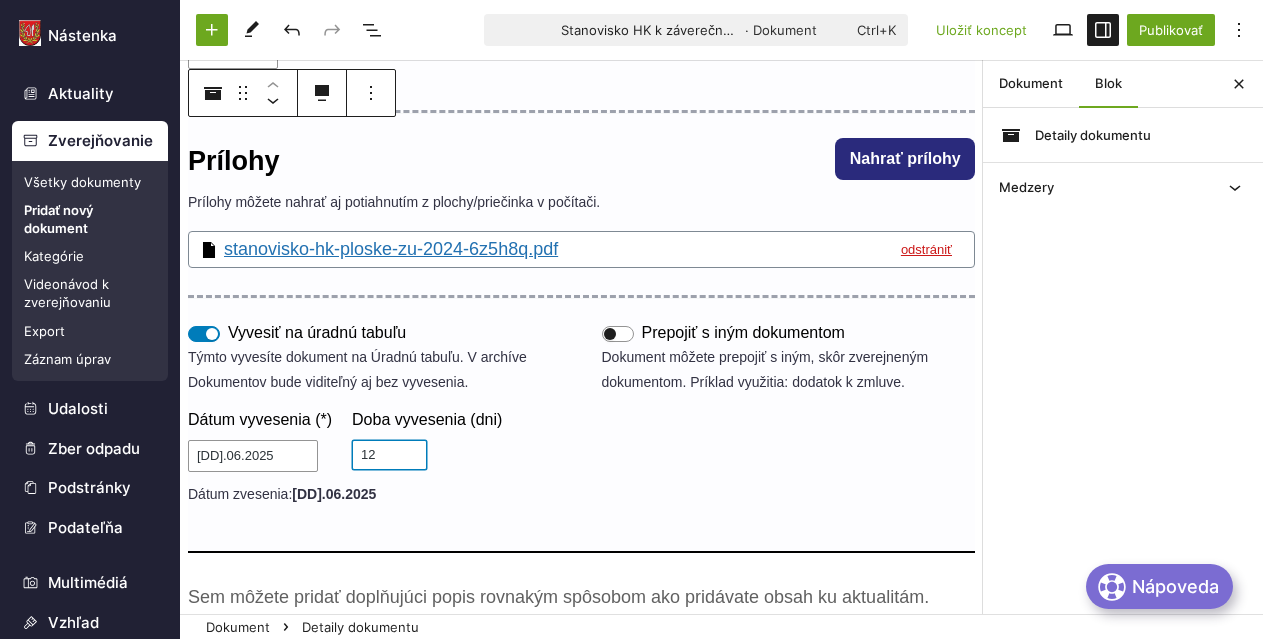 click on "12" at bounding box center (389, 455) 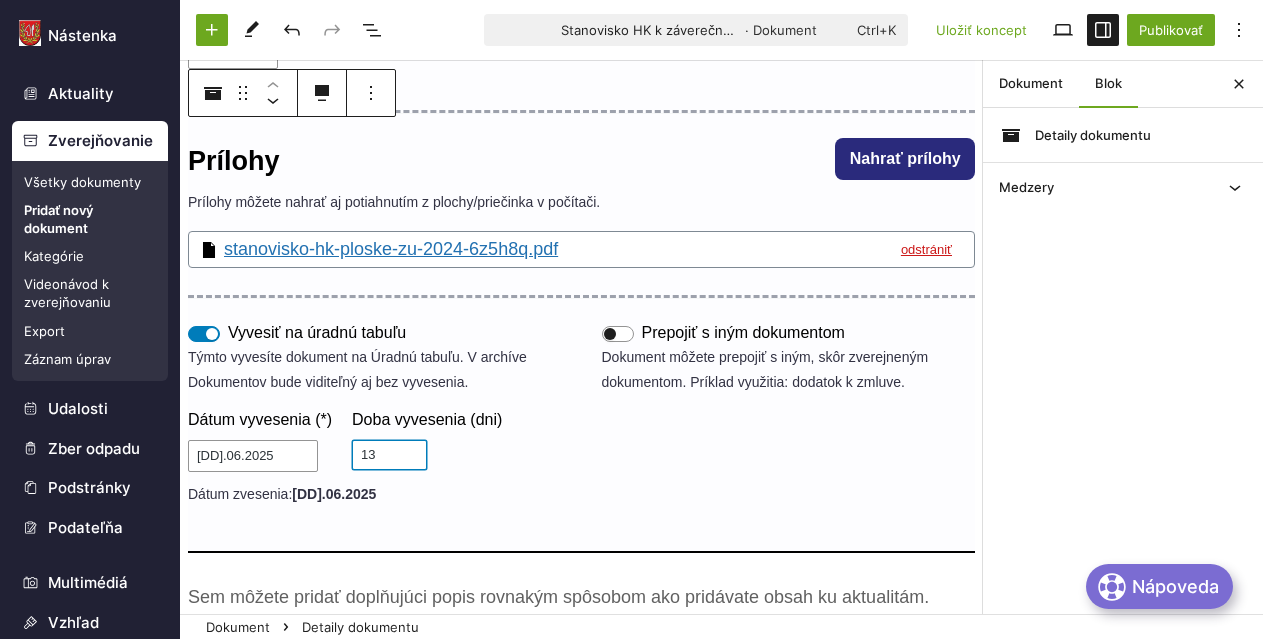 click on "13" at bounding box center [389, 455] 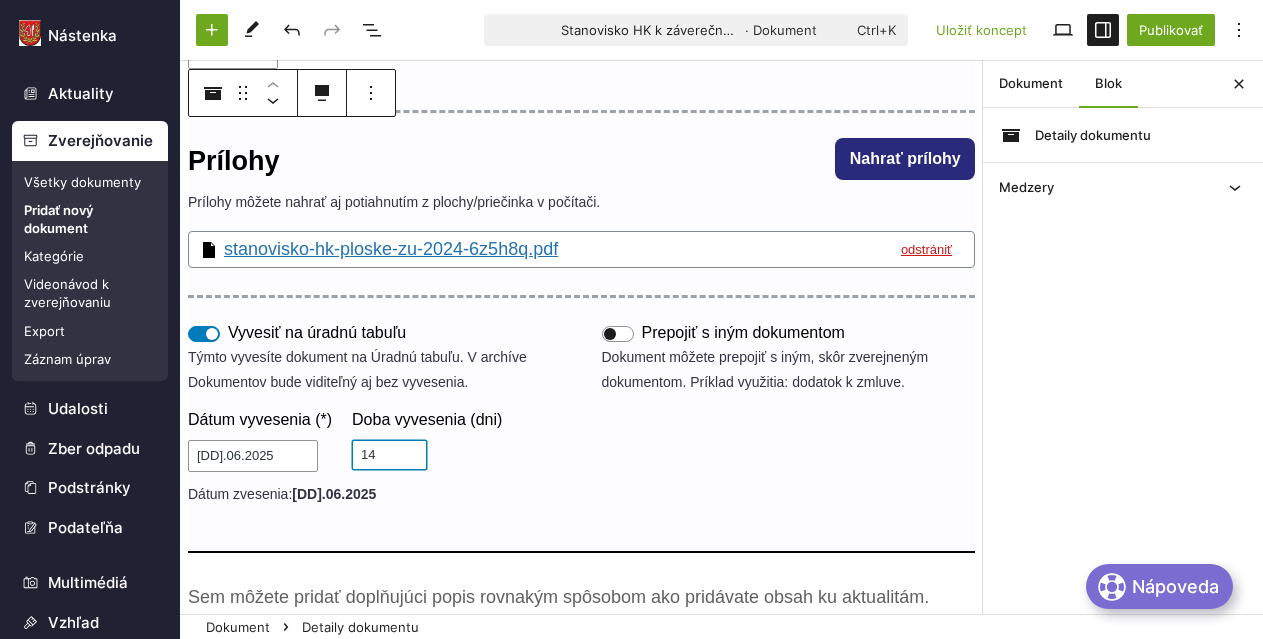 click on "14" at bounding box center [389, 455] 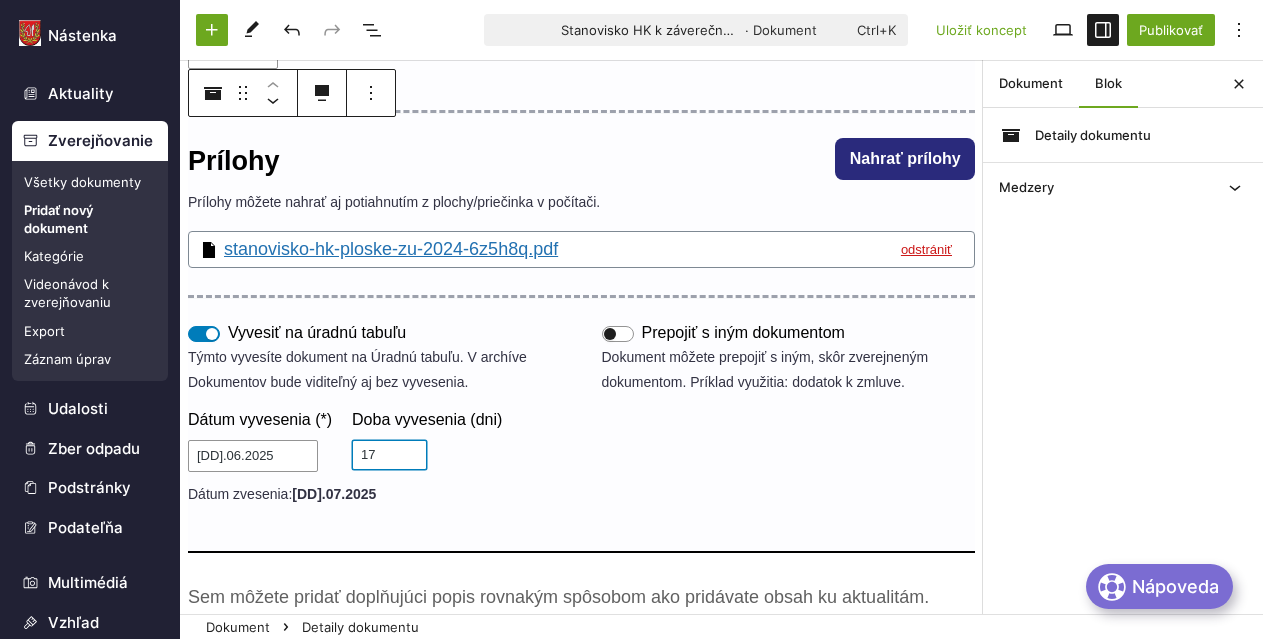 click on "17" at bounding box center (389, 455) 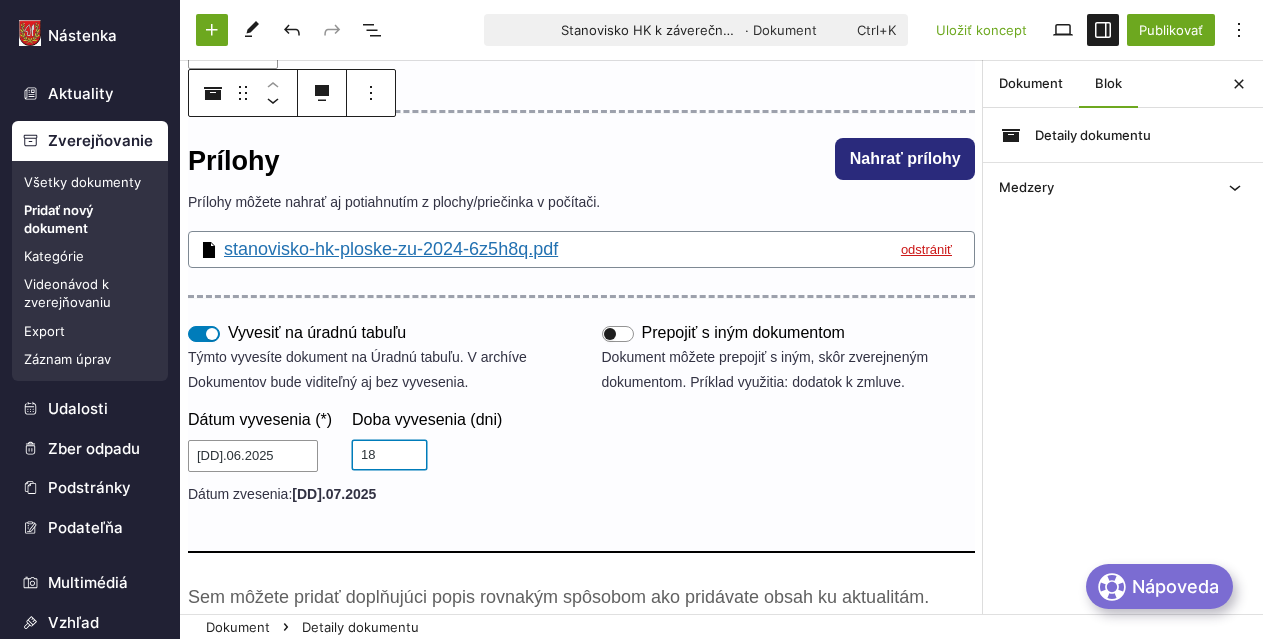 click on "18" at bounding box center [389, 455] 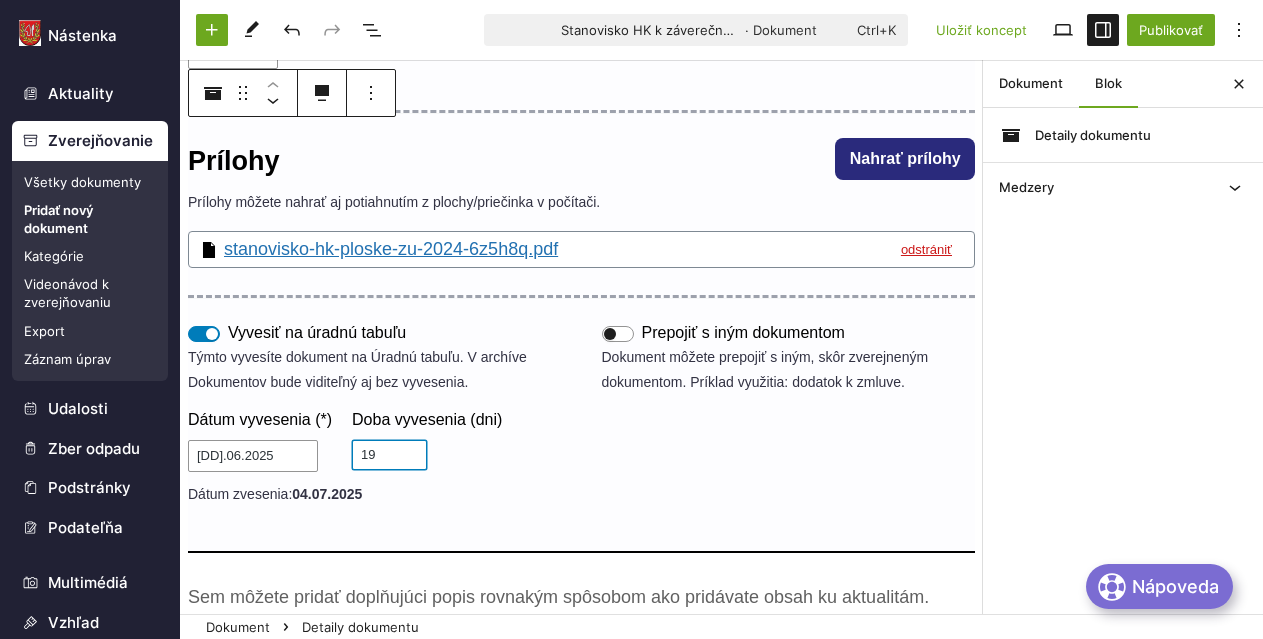 click on "19" at bounding box center [389, 455] 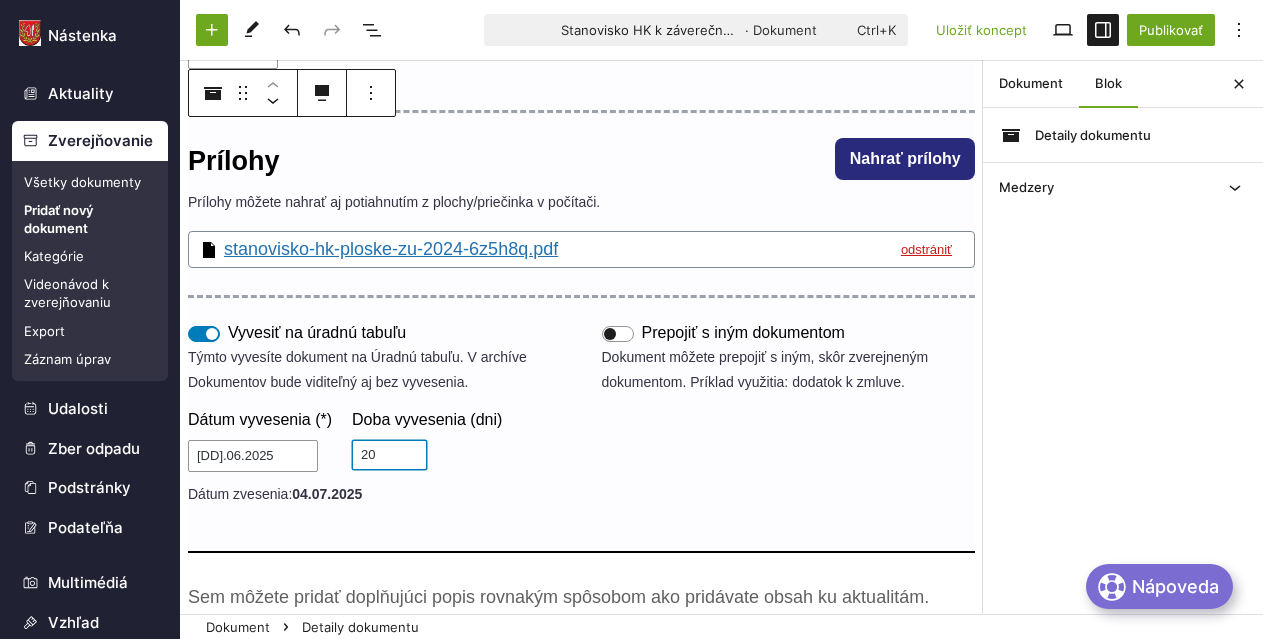 click on "20" at bounding box center [389, 455] 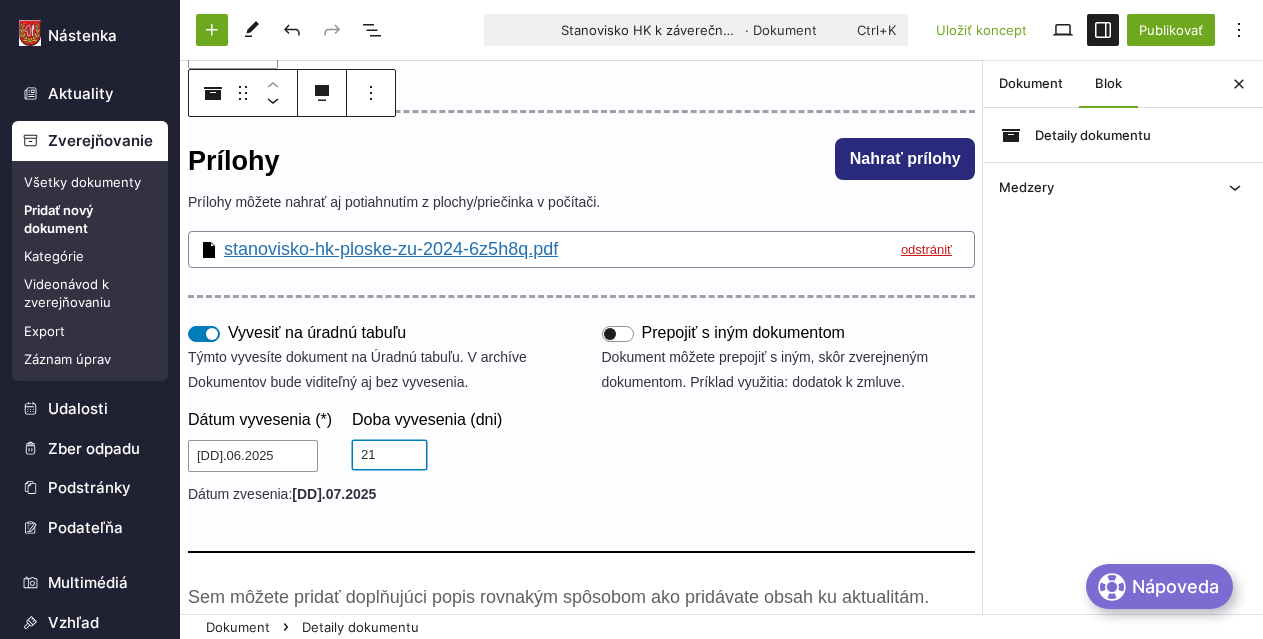 click on "21" at bounding box center [389, 455] 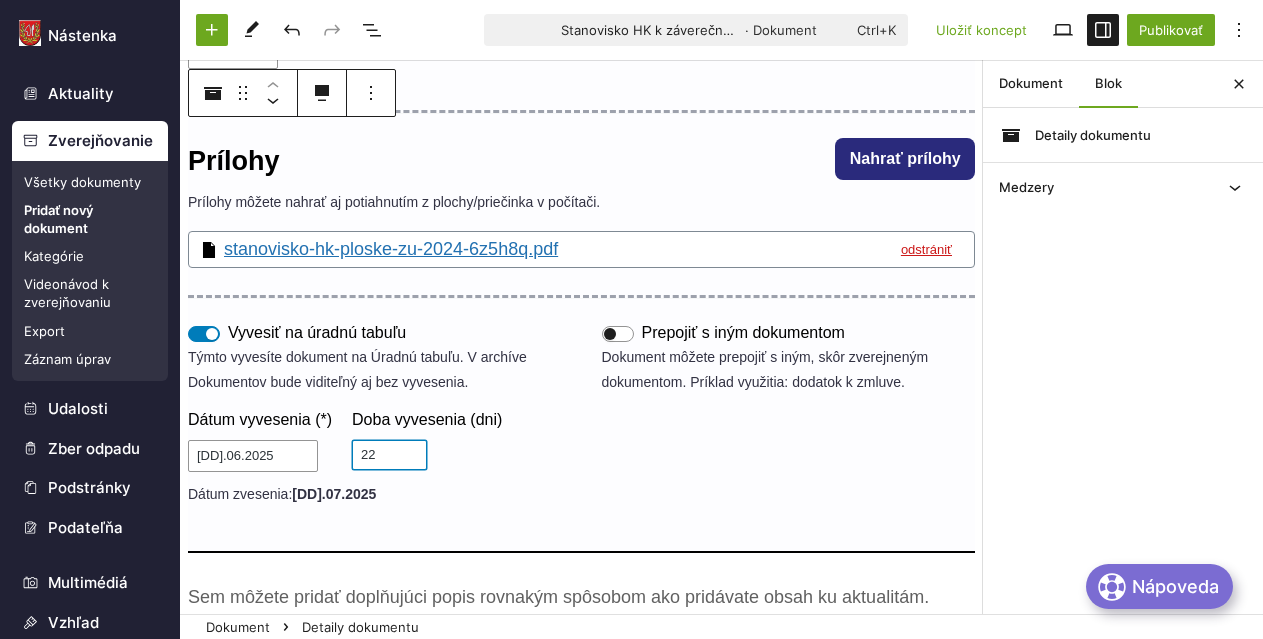 click on "22" at bounding box center (389, 455) 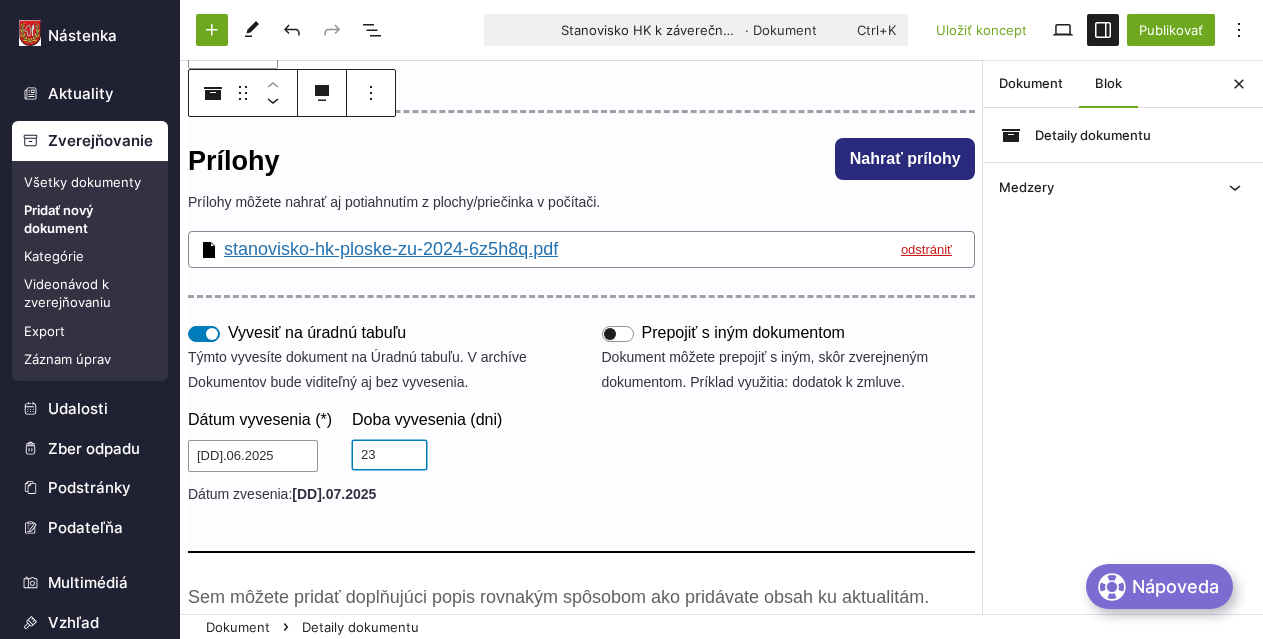 click on "23" at bounding box center [389, 455] 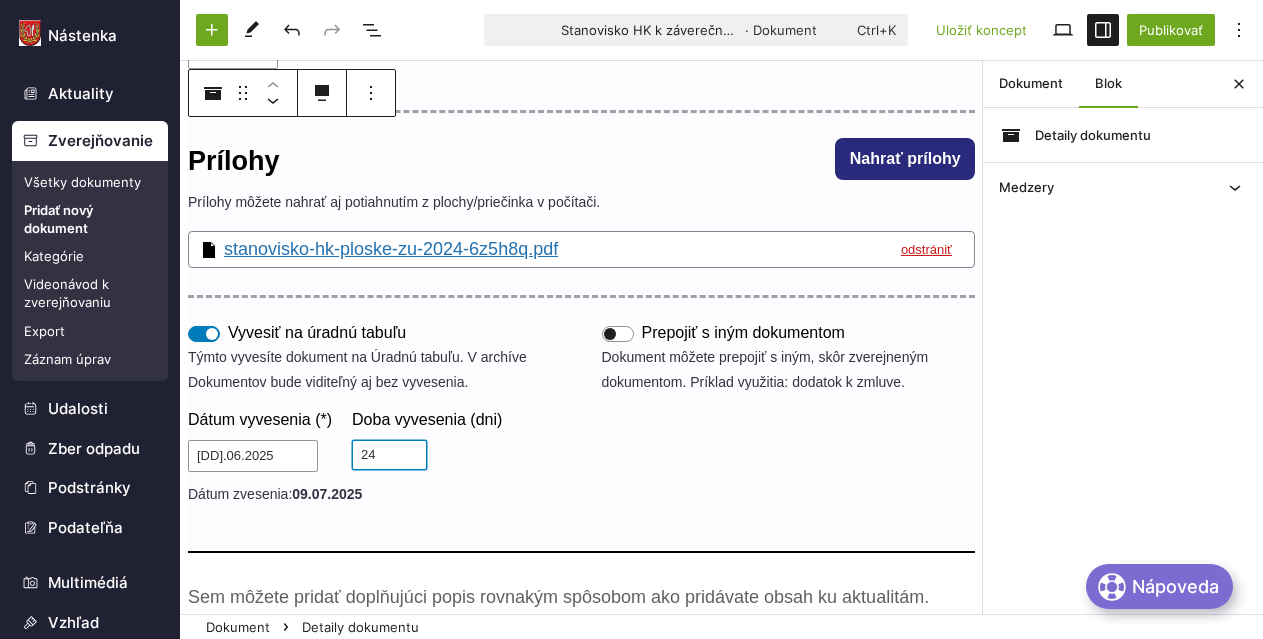 click on "25" at bounding box center (389, 455) 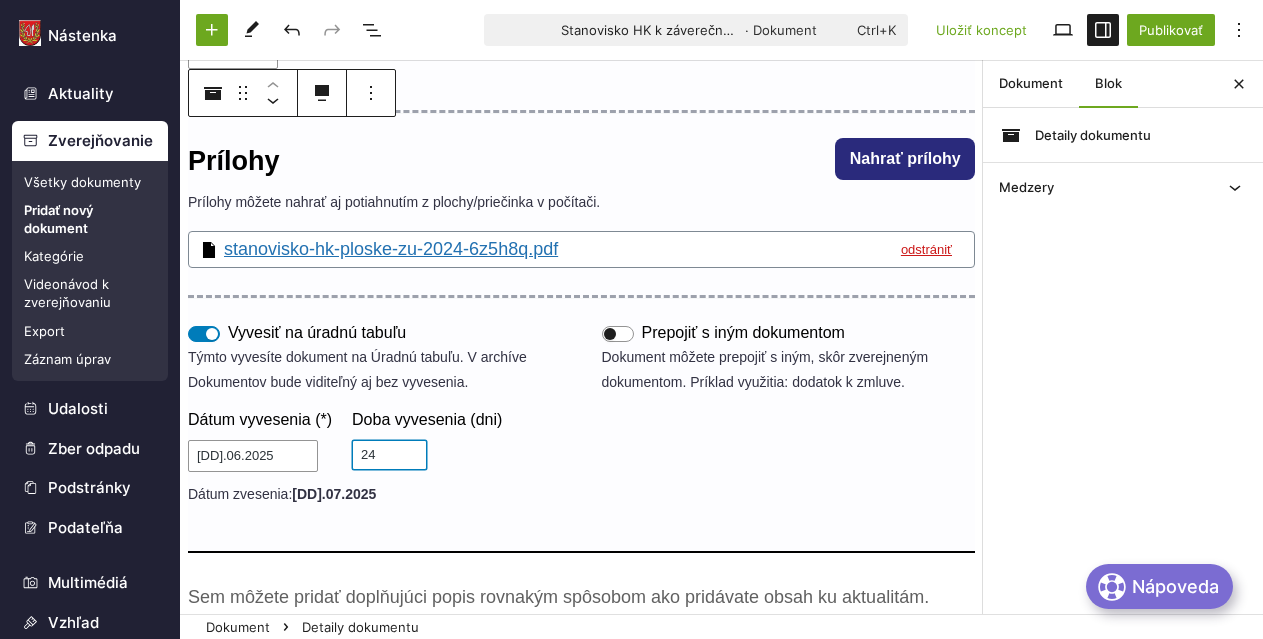 click on "24" at bounding box center (389, 455) 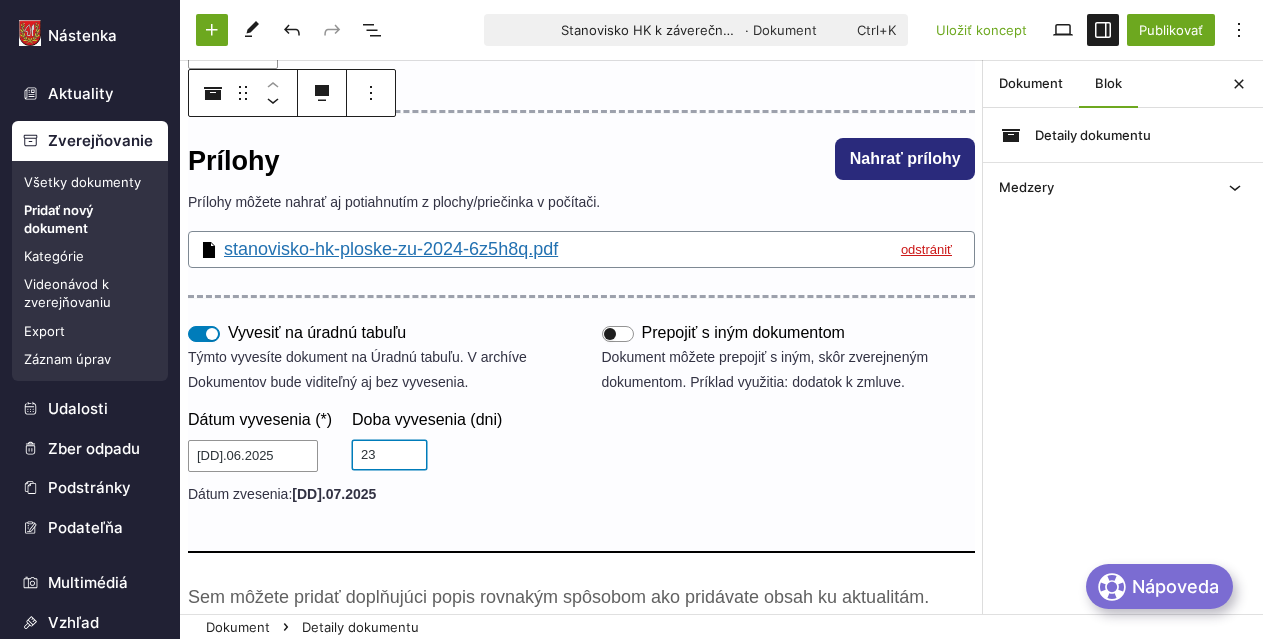 click on "23" at bounding box center (389, 455) 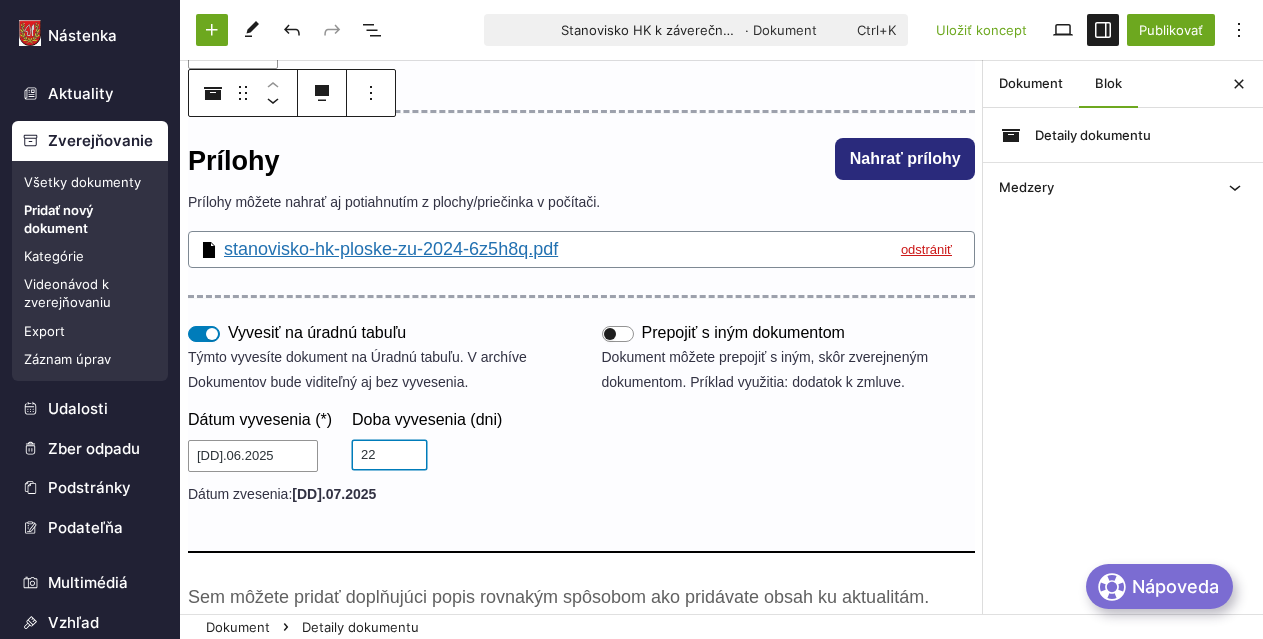 click on "22" at bounding box center (389, 455) 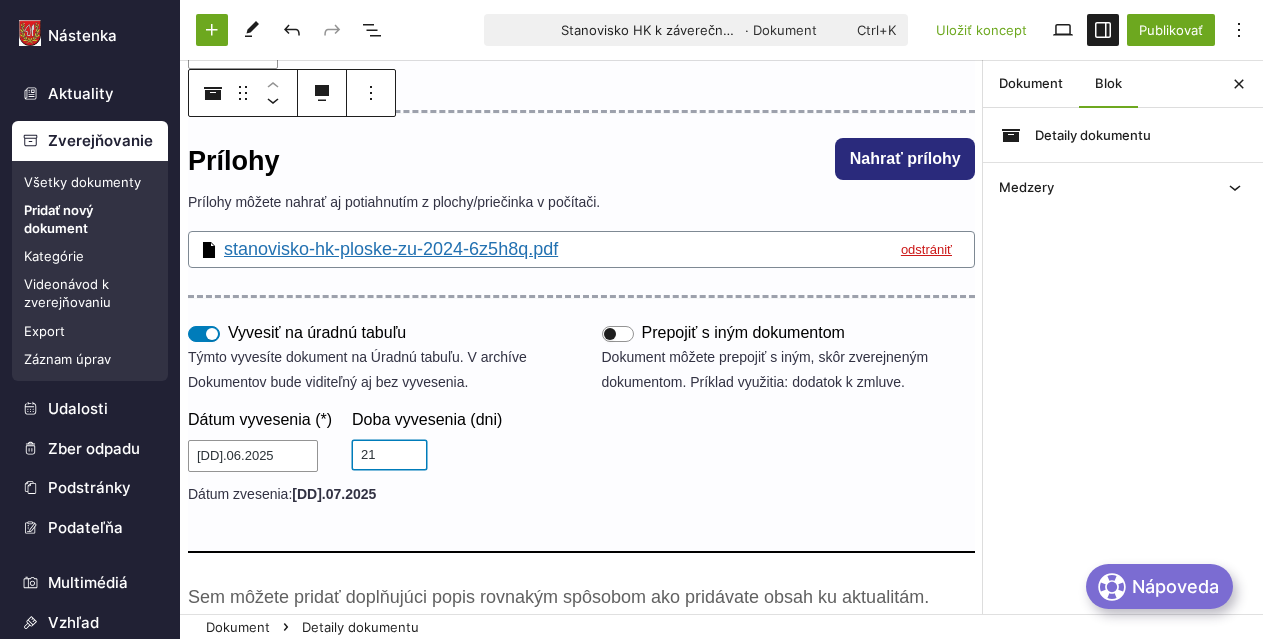 click on "21" at bounding box center [389, 455] 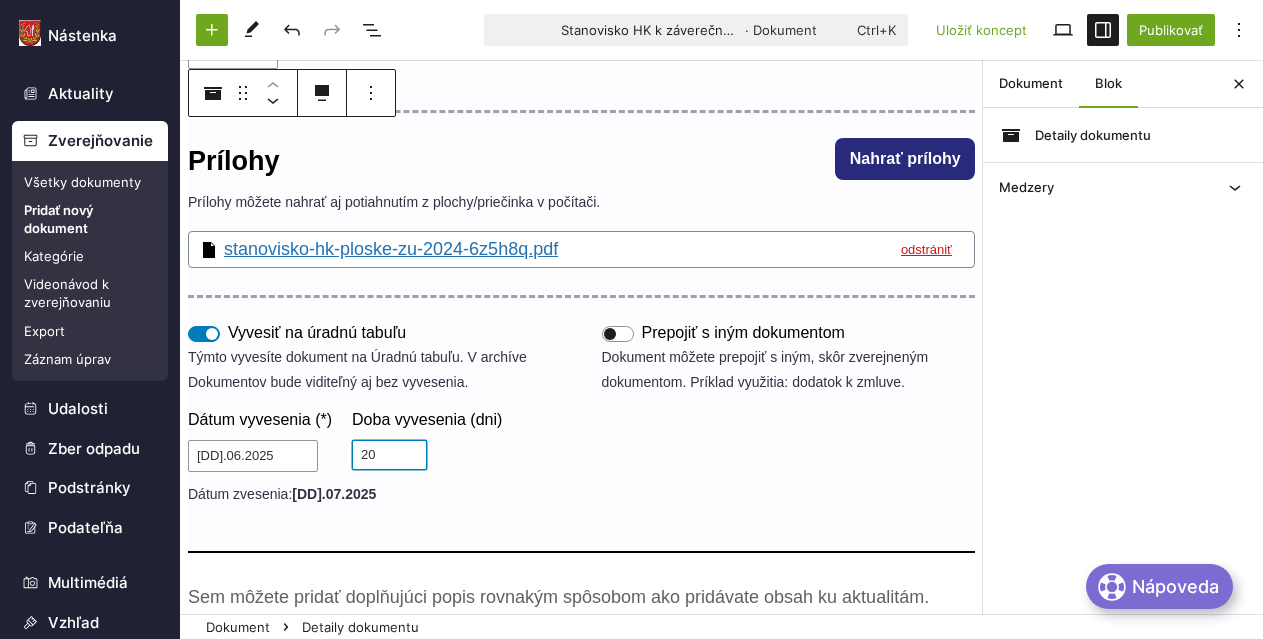 click on "20" at bounding box center [389, 455] 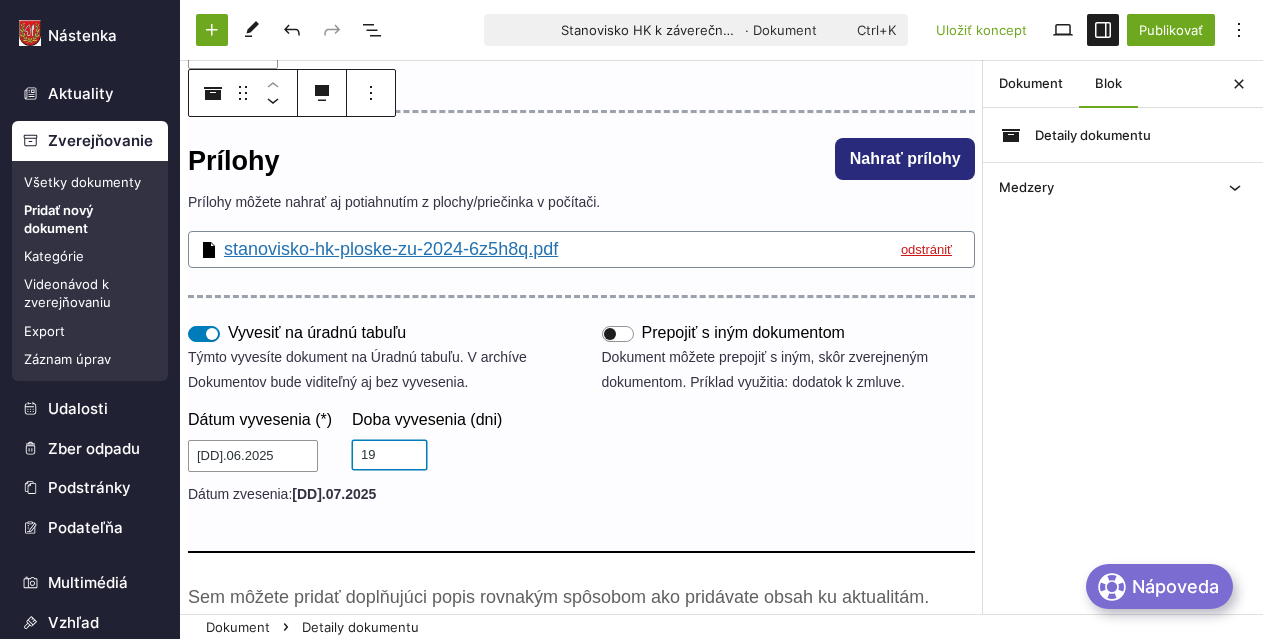 click on "19" at bounding box center (389, 455) 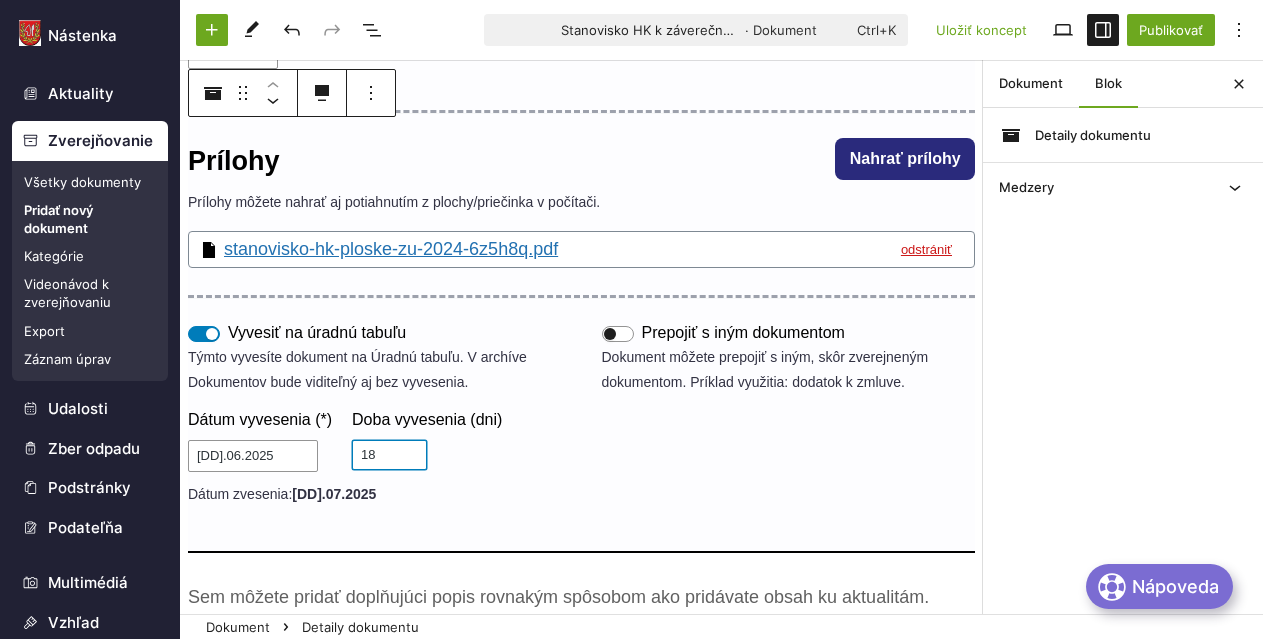 click on "18" at bounding box center (389, 455) 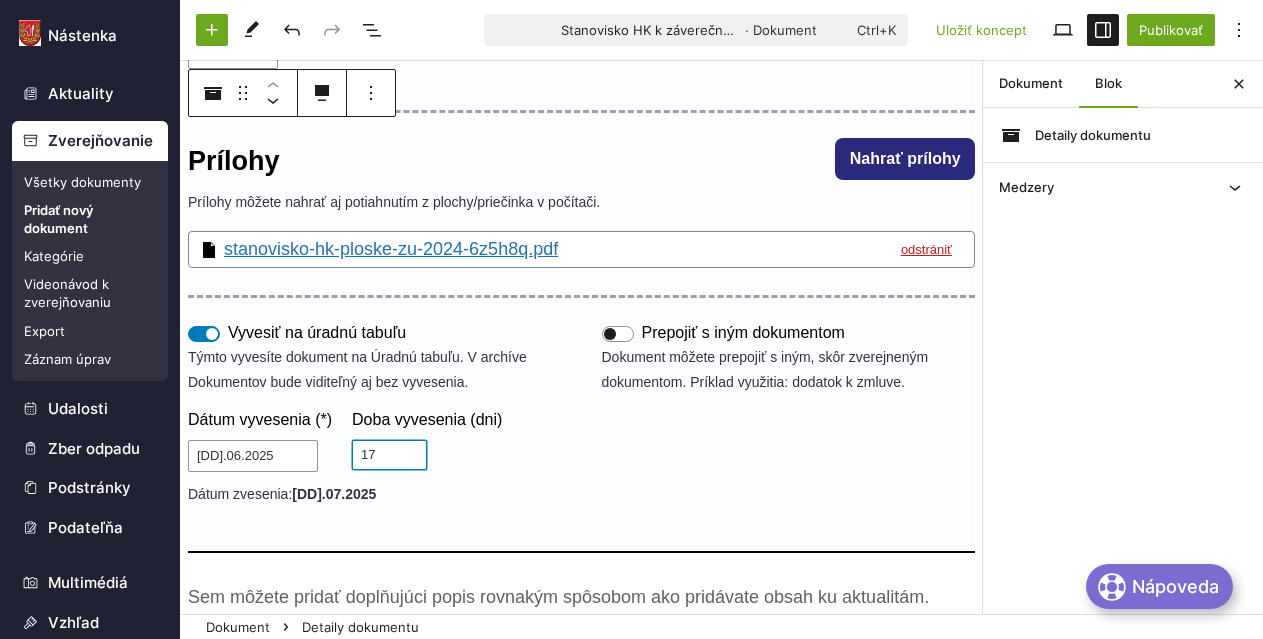 click on "17" at bounding box center [389, 455] 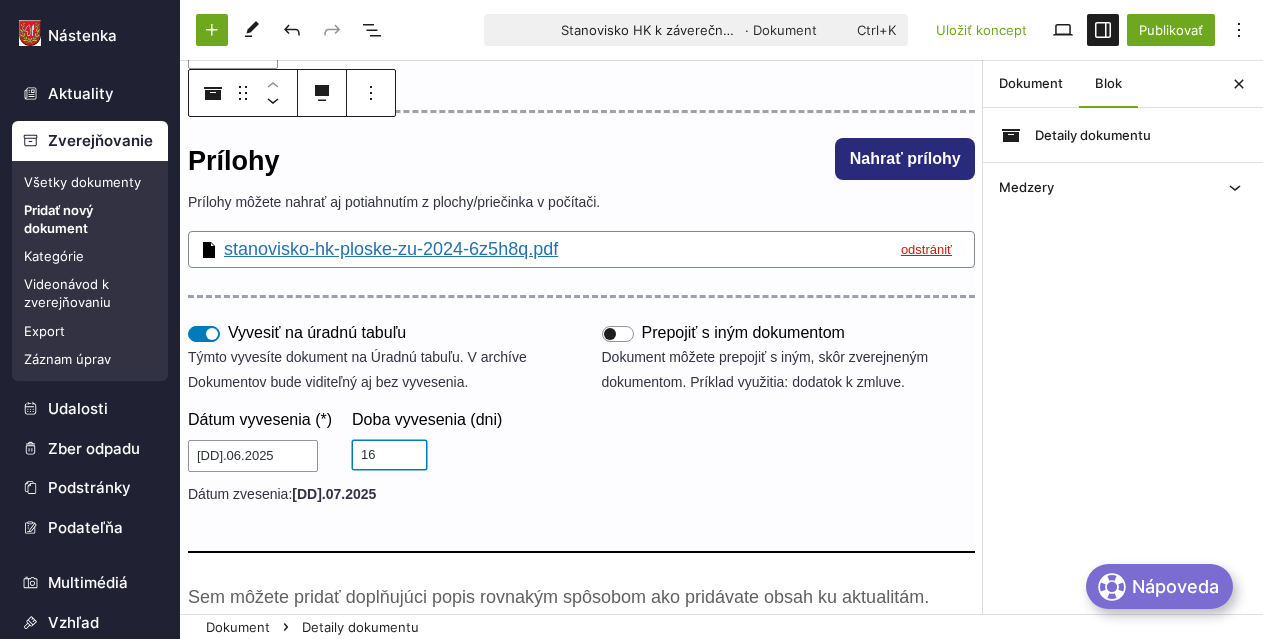 click on "16" at bounding box center (389, 455) 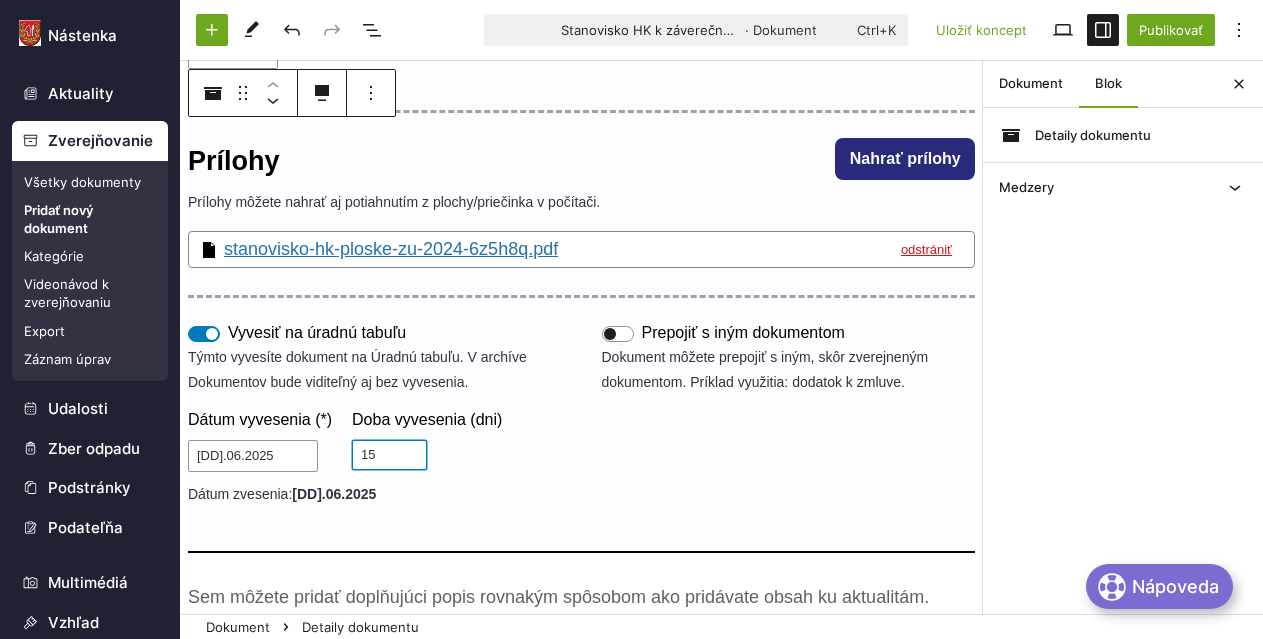click on "15" at bounding box center [389, 455] 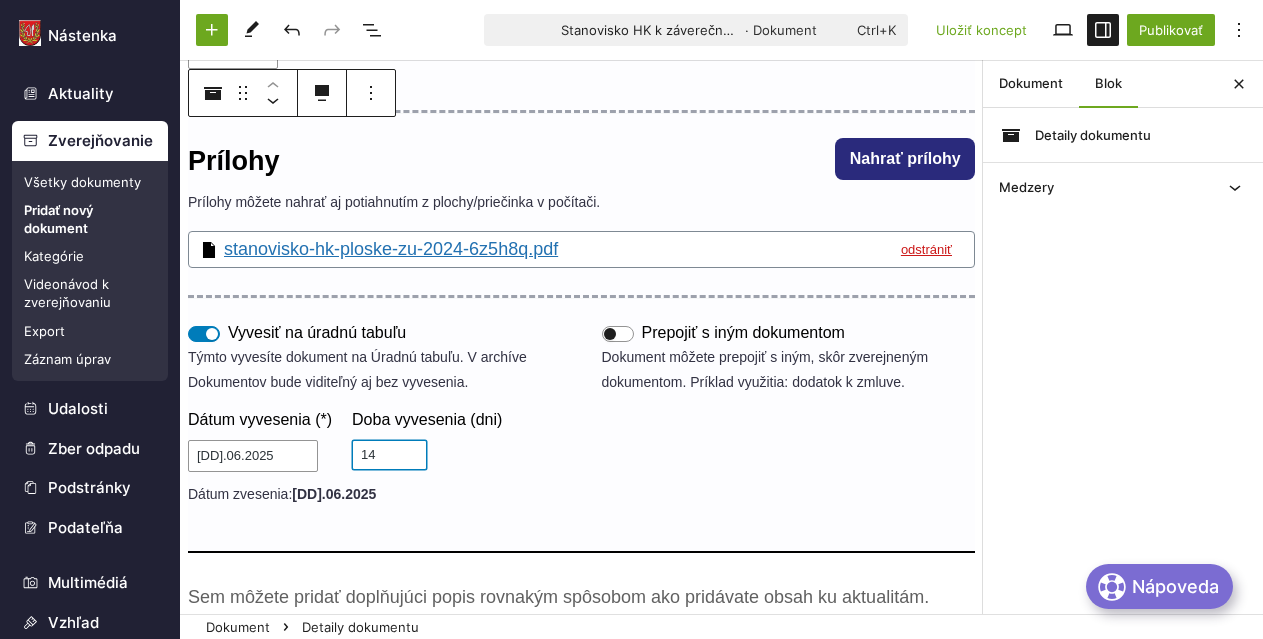 click on "14" at bounding box center (389, 455) 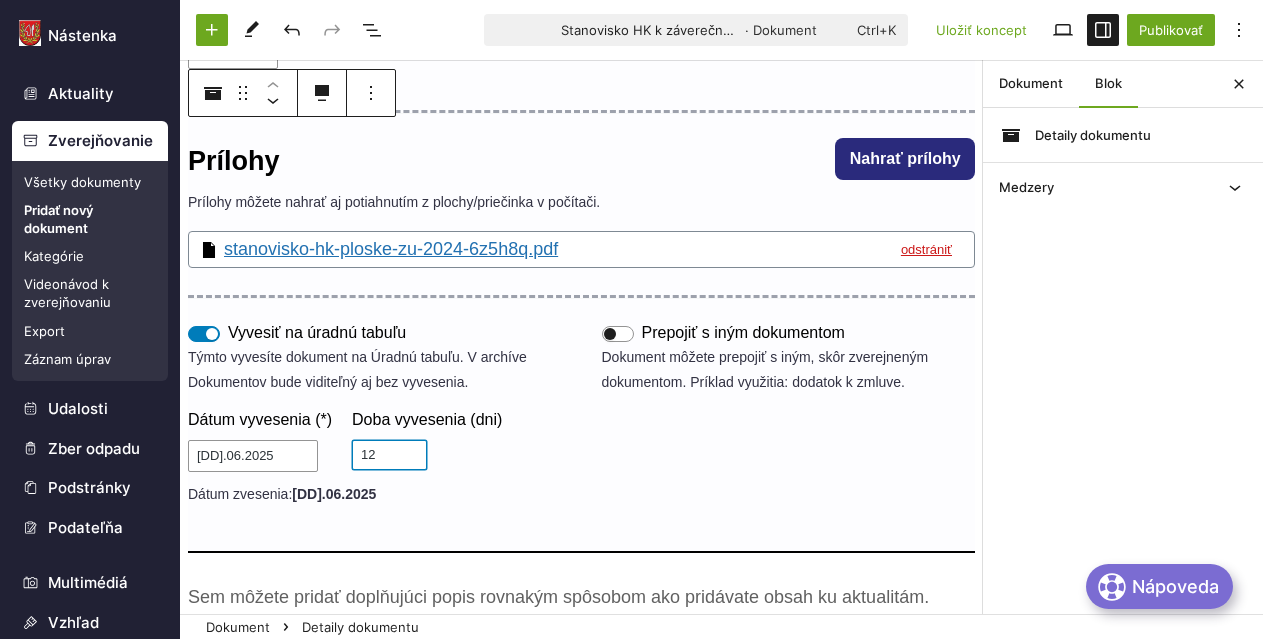 click on "12" at bounding box center [389, 455] 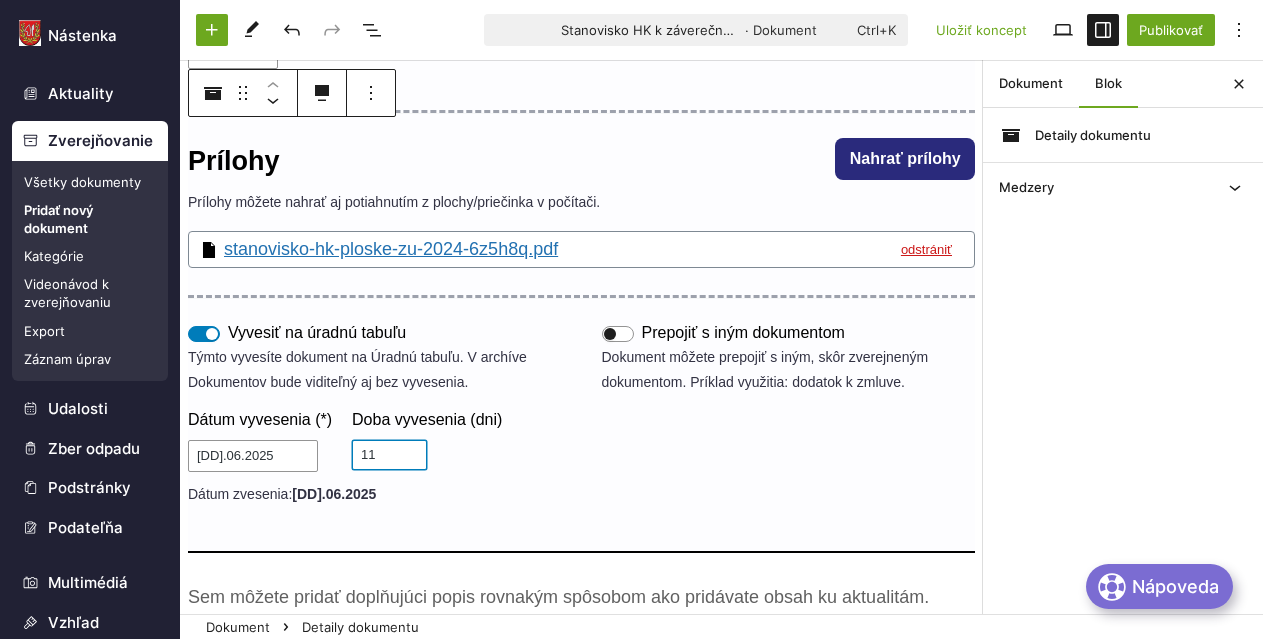 type on "11" 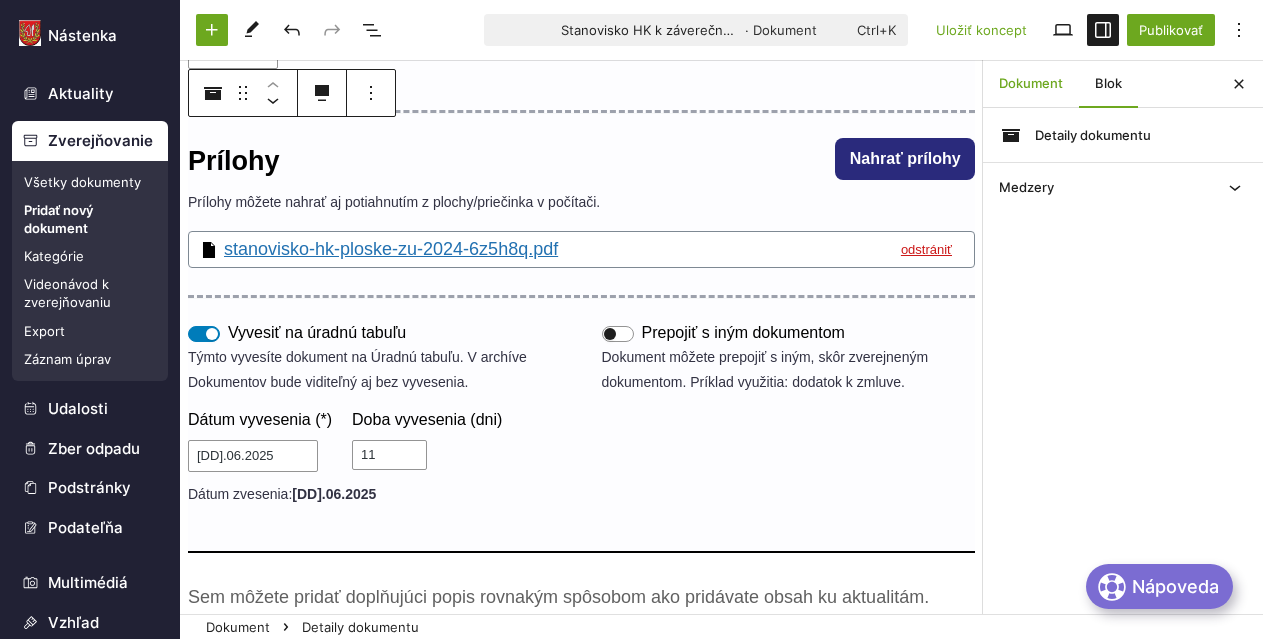 click on "Dokument" at bounding box center (1031, 84) 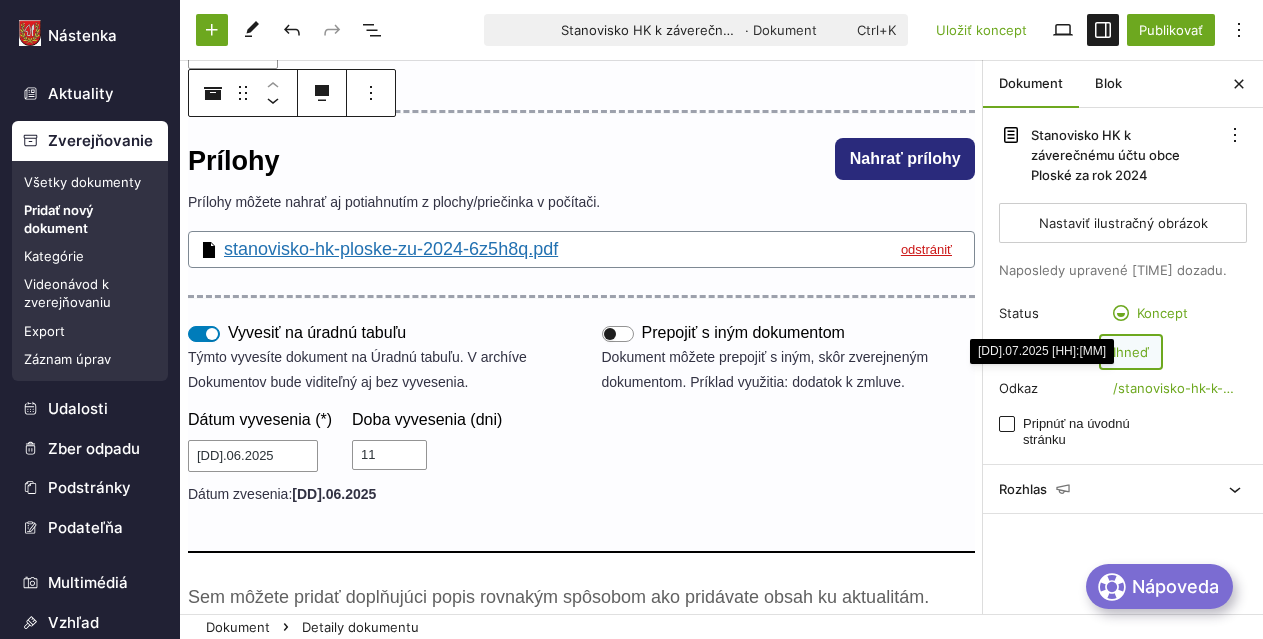 click on "Ihneď" at bounding box center (1131, 352) 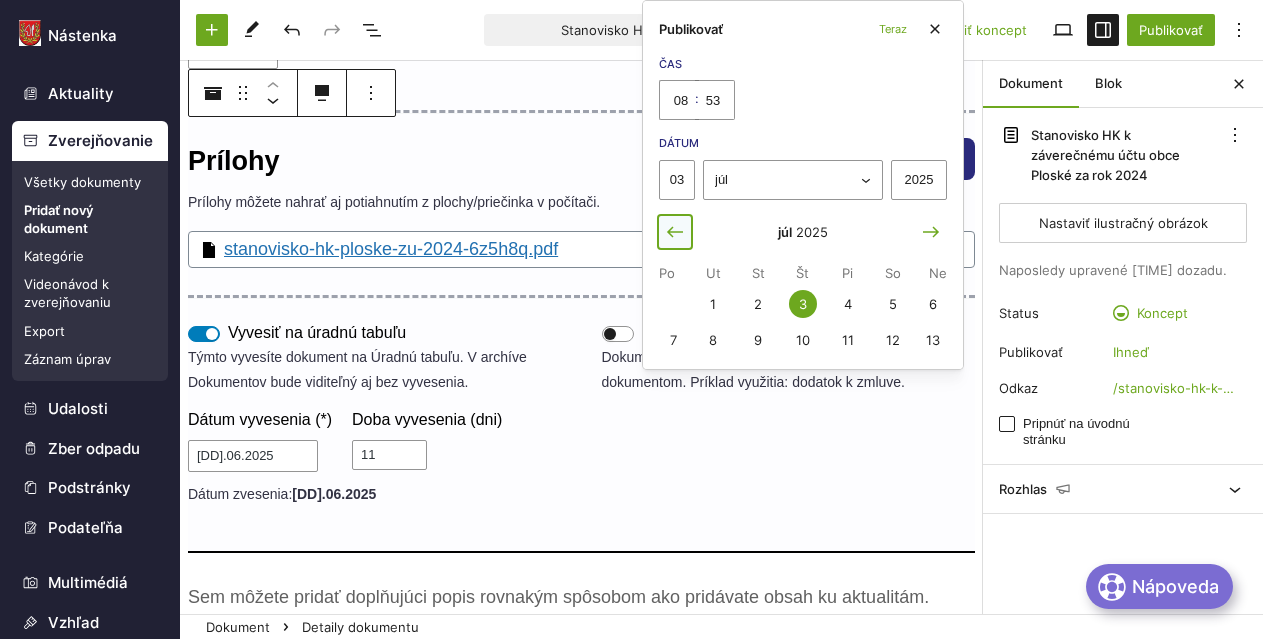 click at bounding box center [675, 231] 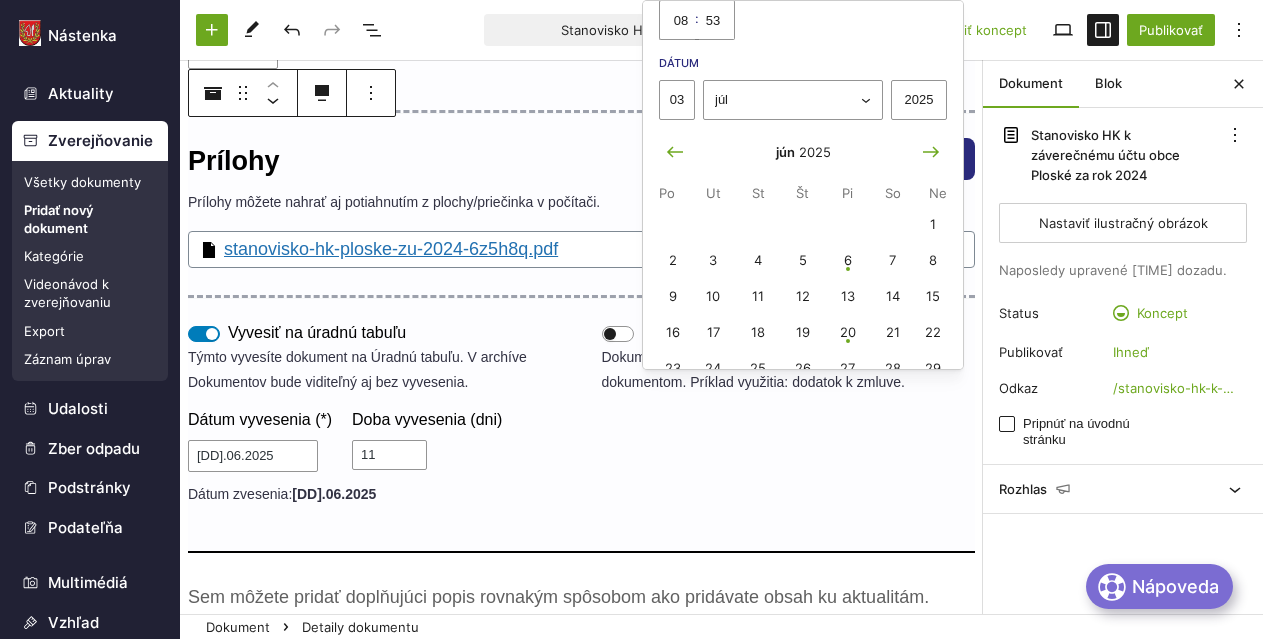 scroll, scrollTop: 120, scrollLeft: 0, axis: vertical 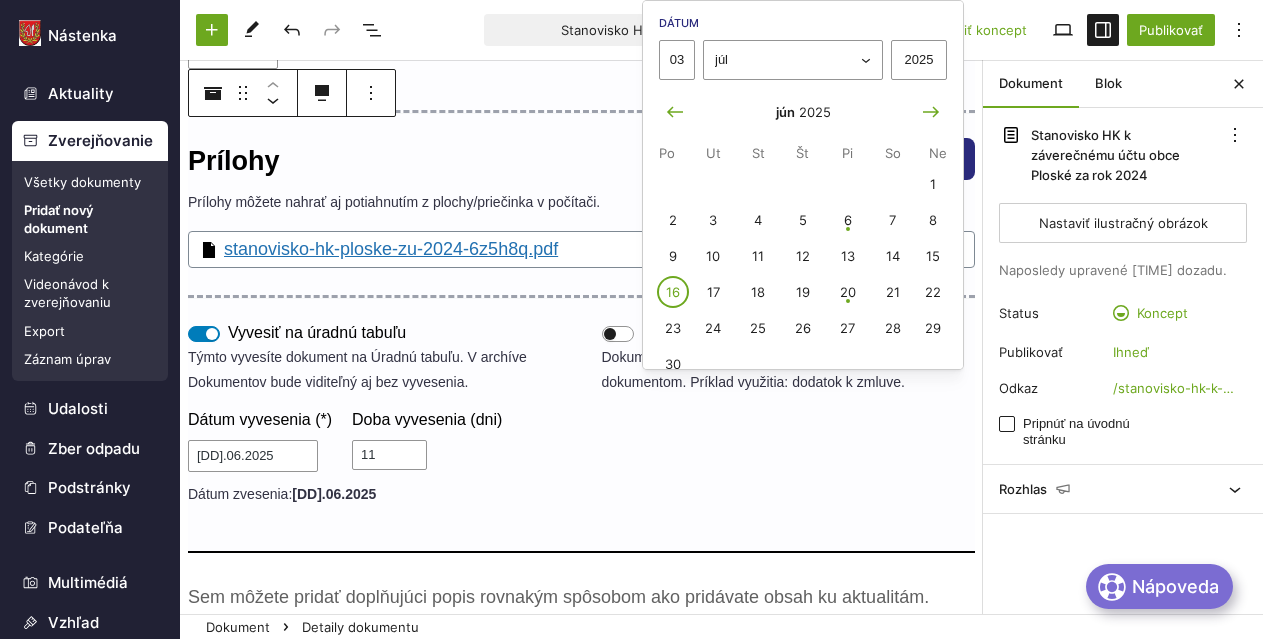 click on "16" at bounding box center (673, 292) 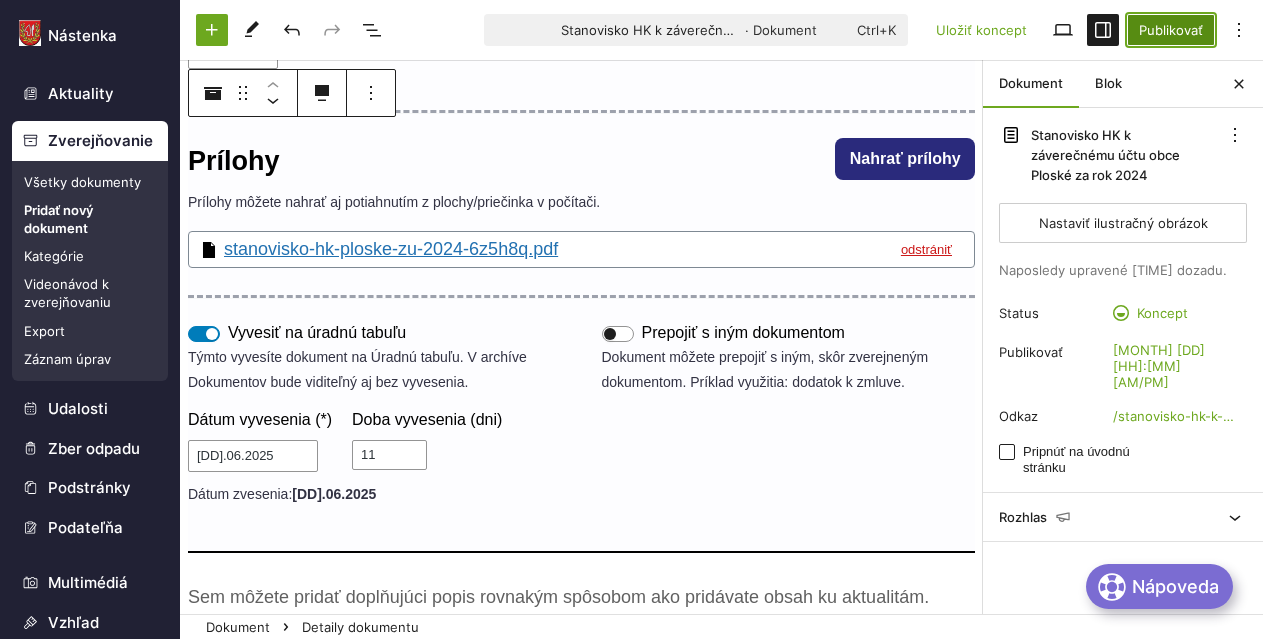 click on "Publikovať" at bounding box center (1171, 30) 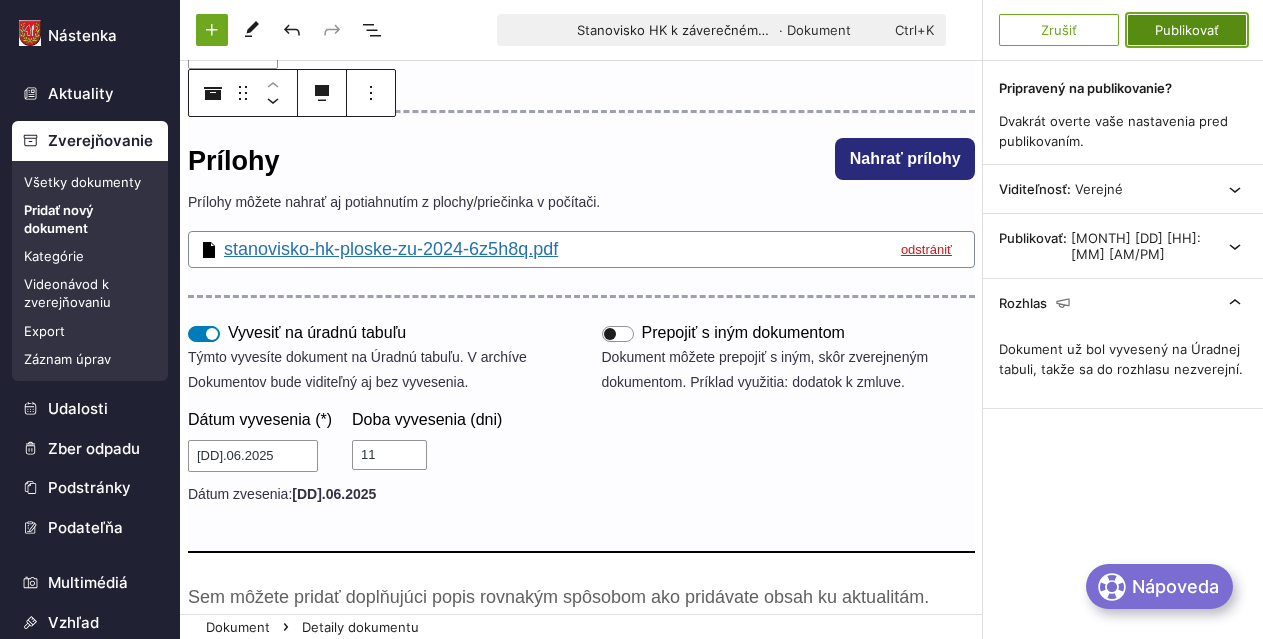 click on "Publikovať" at bounding box center [1187, 30] 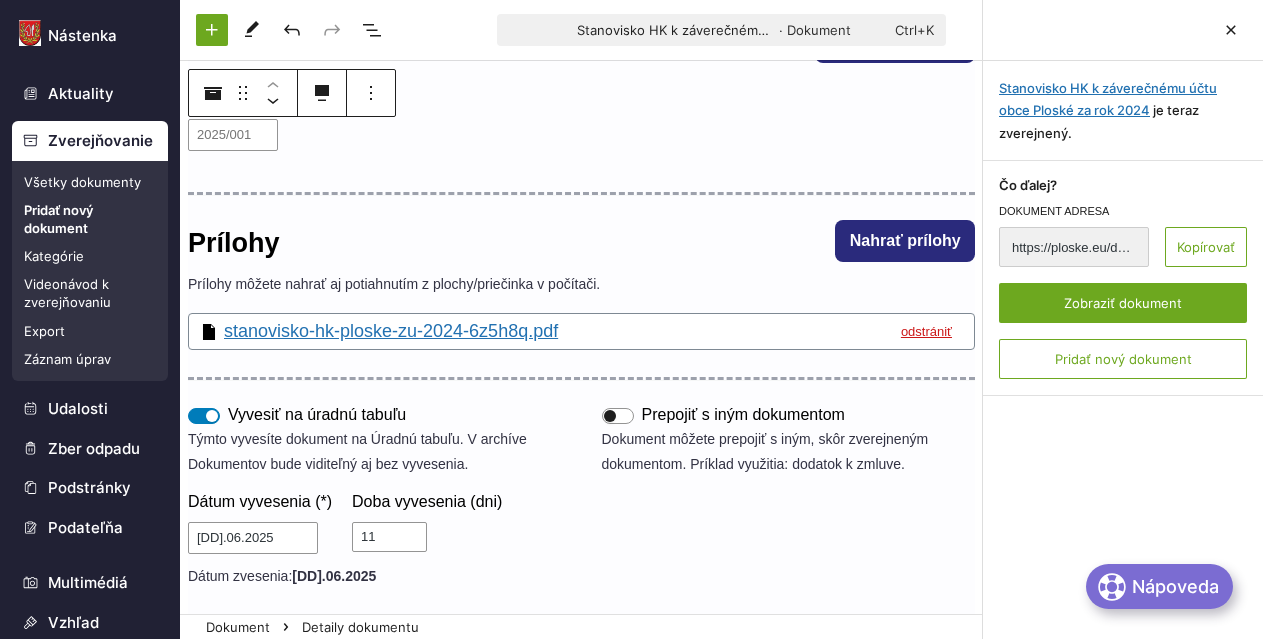 scroll, scrollTop: 400, scrollLeft: 0, axis: vertical 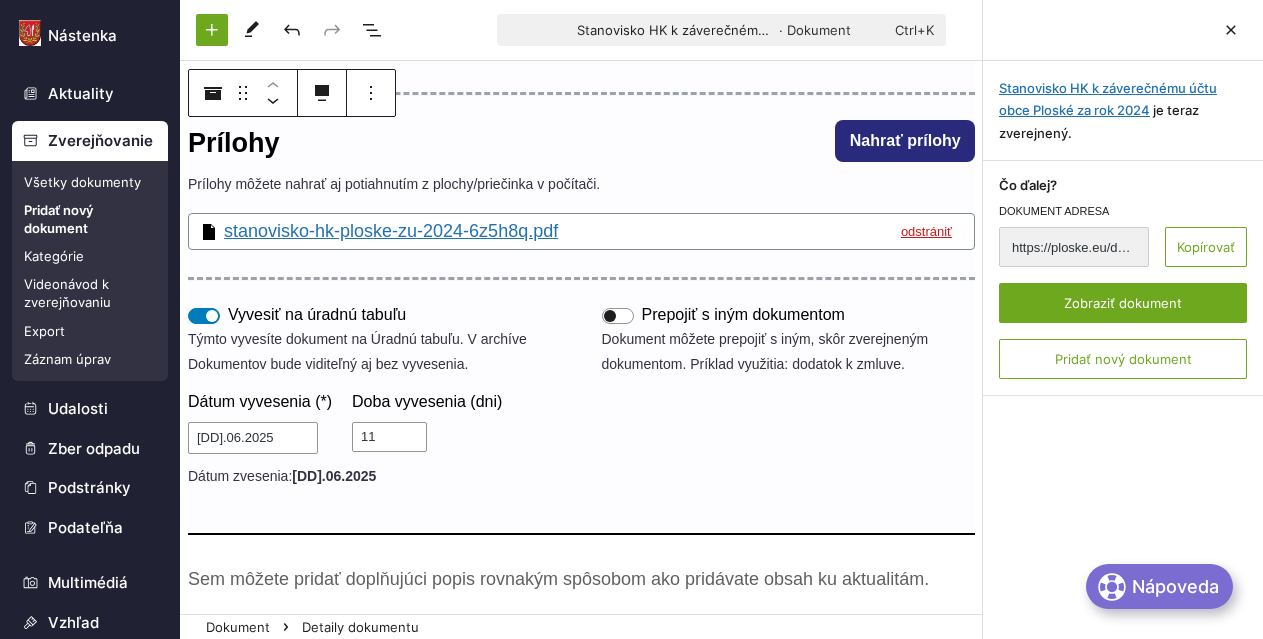 click on "Pridať nový dokument" at bounding box center [90, 219] 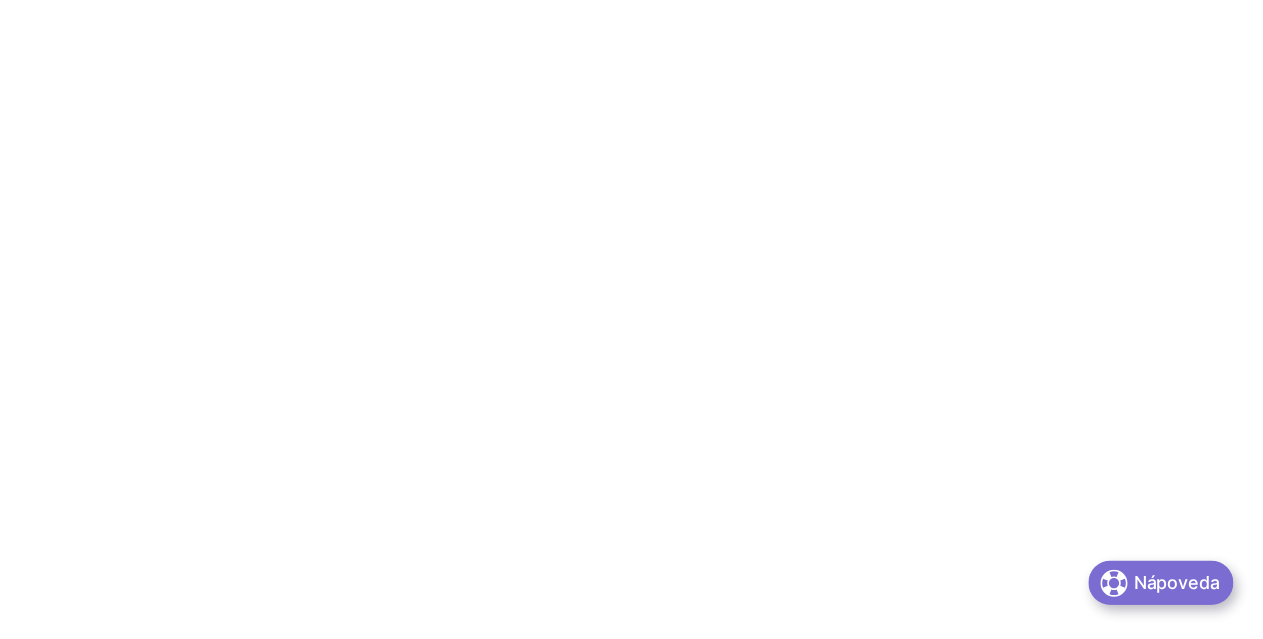 scroll, scrollTop: 0, scrollLeft: 0, axis: both 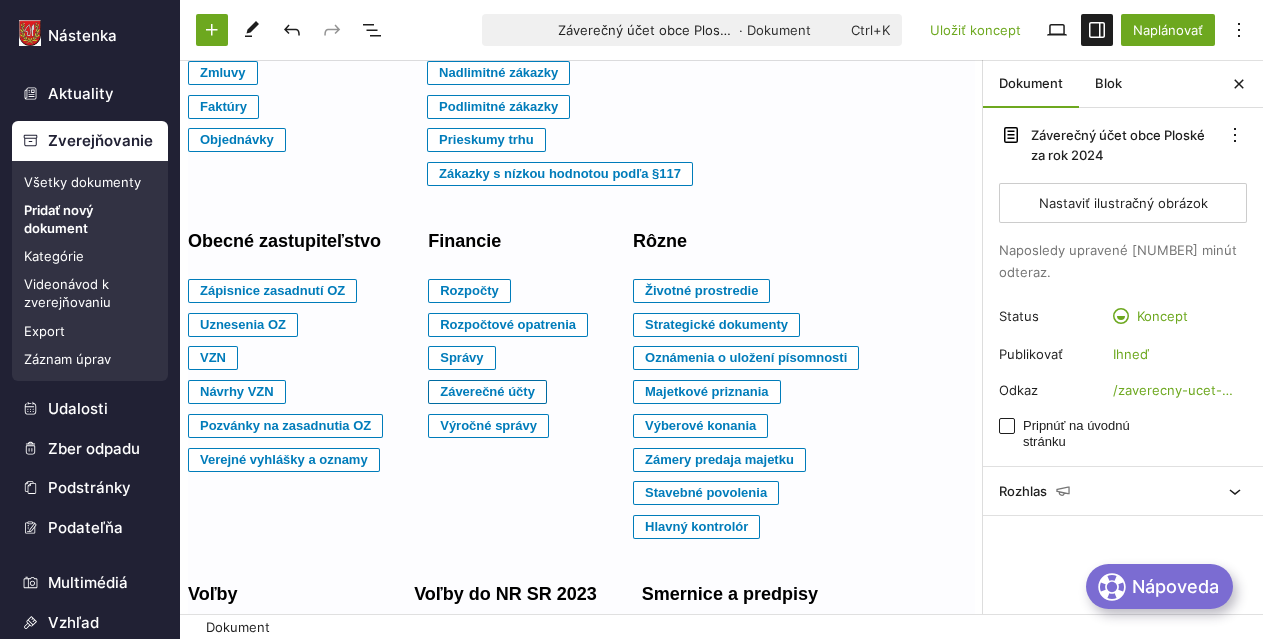 click on "Záverečné účty" at bounding box center [223, 73] 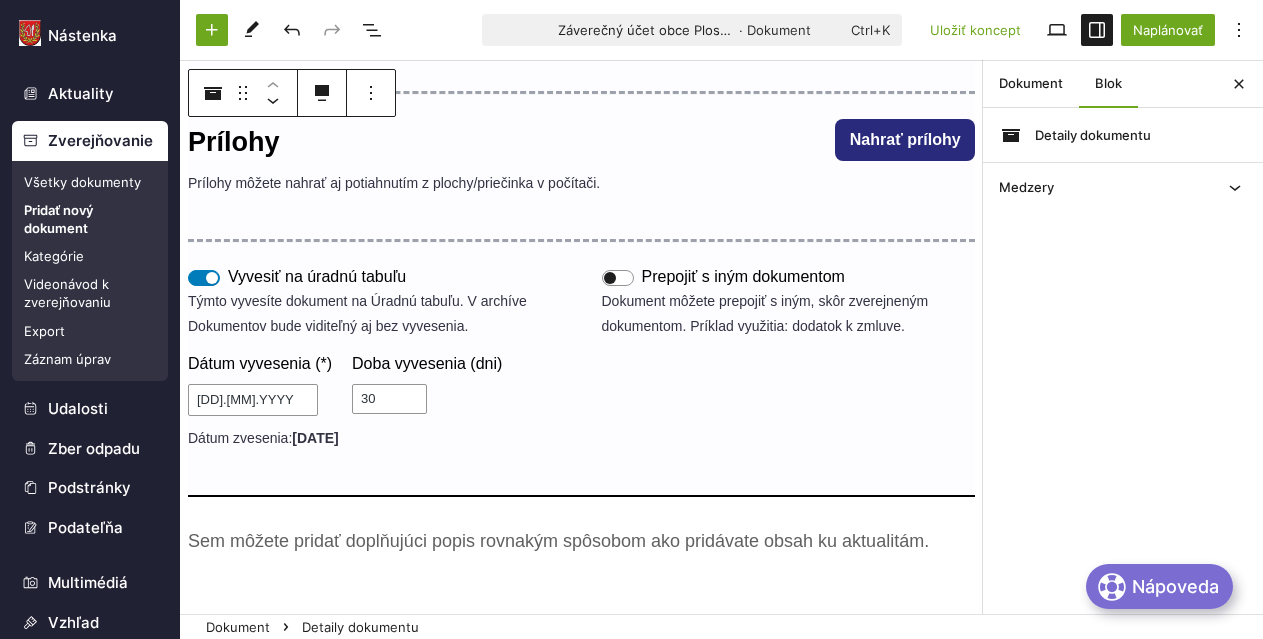scroll, scrollTop: 147, scrollLeft: 0, axis: vertical 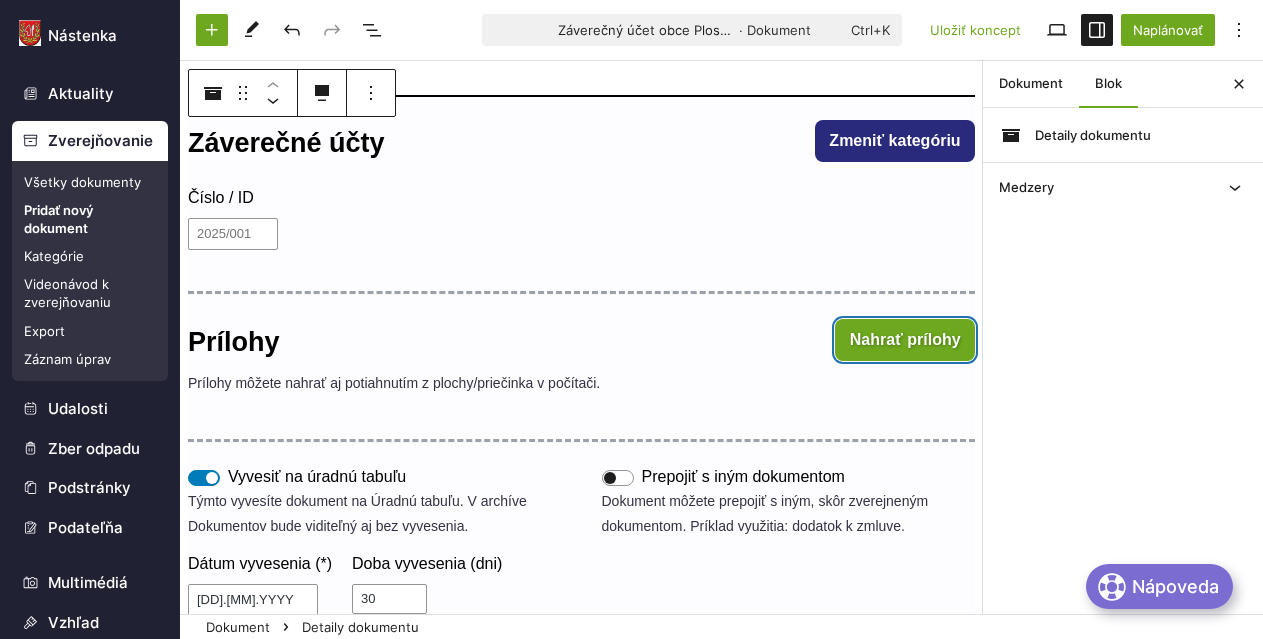 click on "Nahrať prílohy" at bounding box center (905, 340) 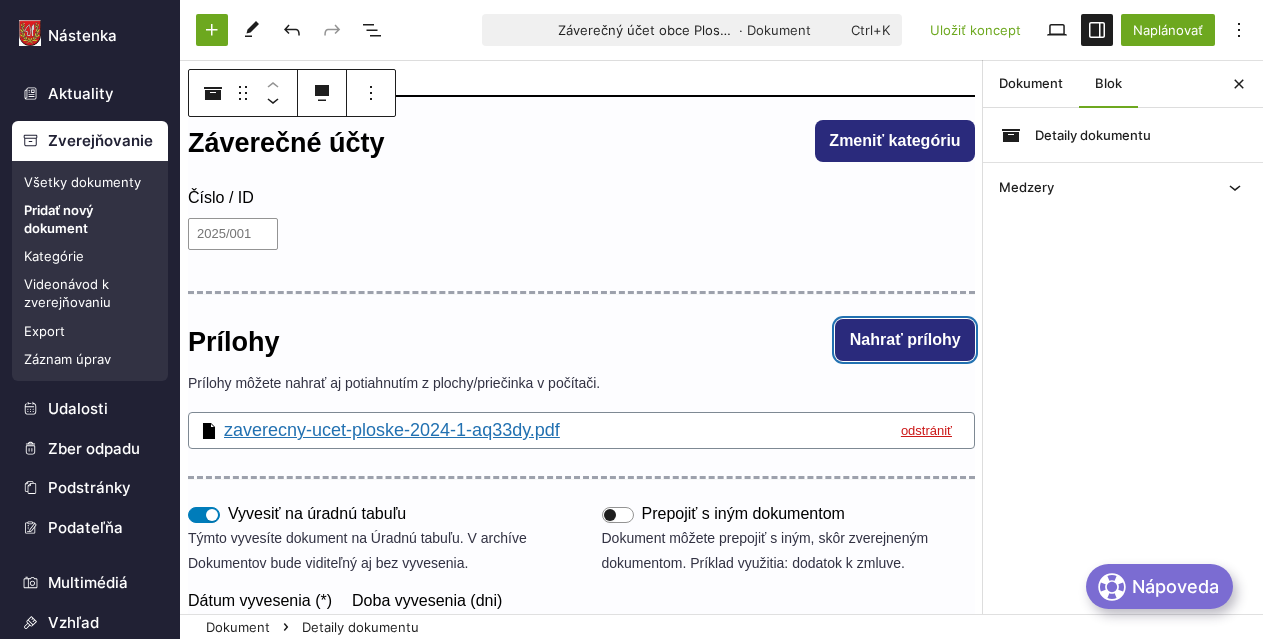 scroll, scrollTop: 347, scrollLeft: 0, axis: vertical 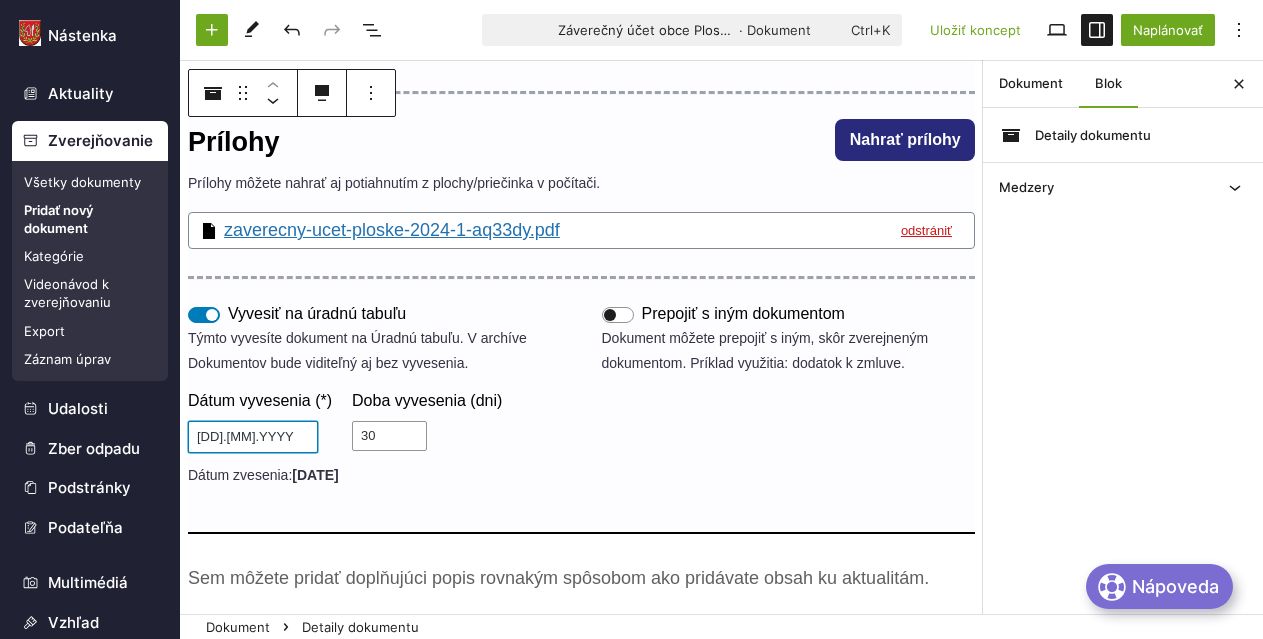 click on "[DD].07.2025" at bounding box center (253, 437) 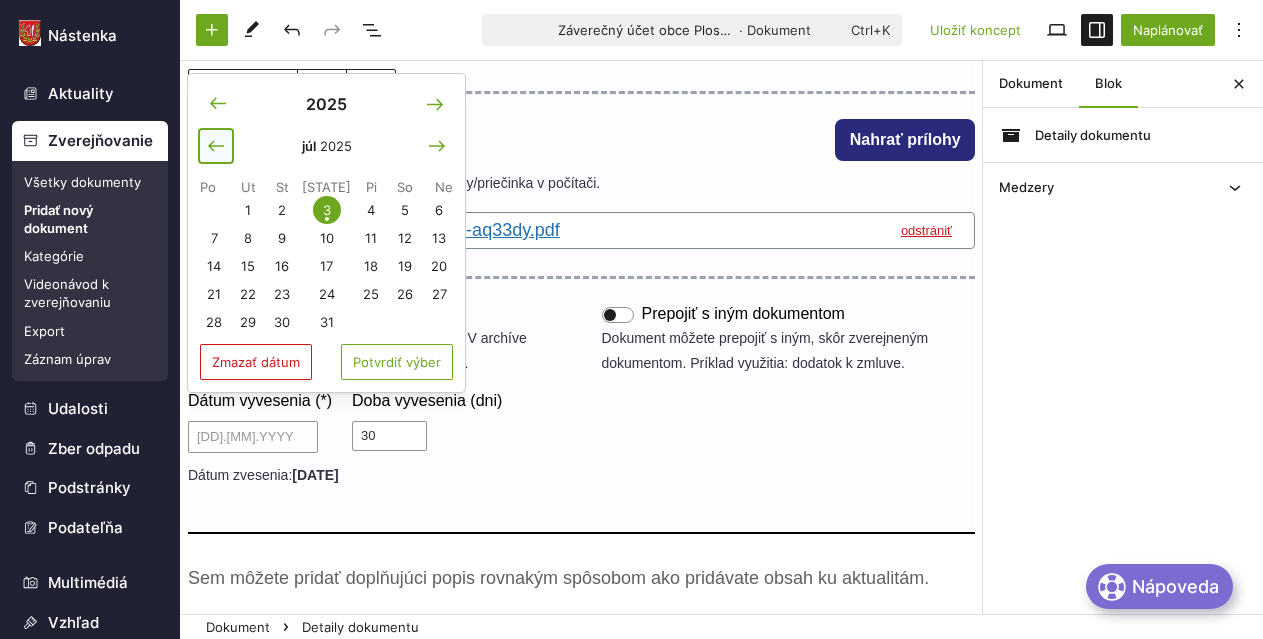 click at bounding box center [216, 146] 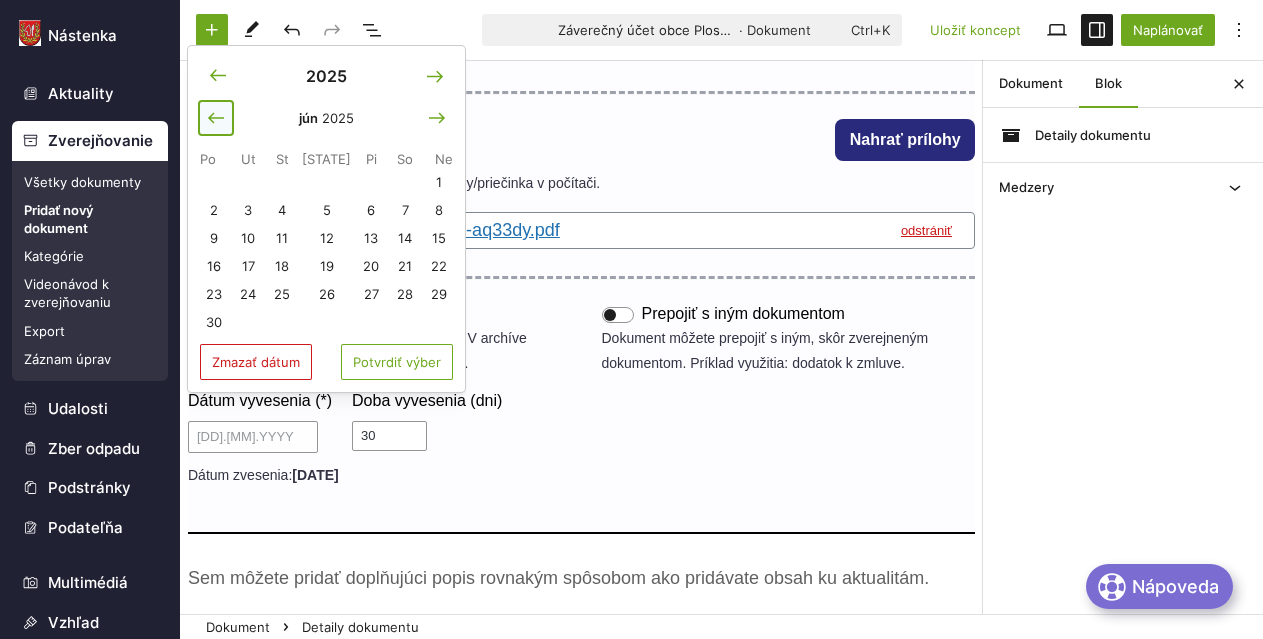 click at bounding box center [216, 118] 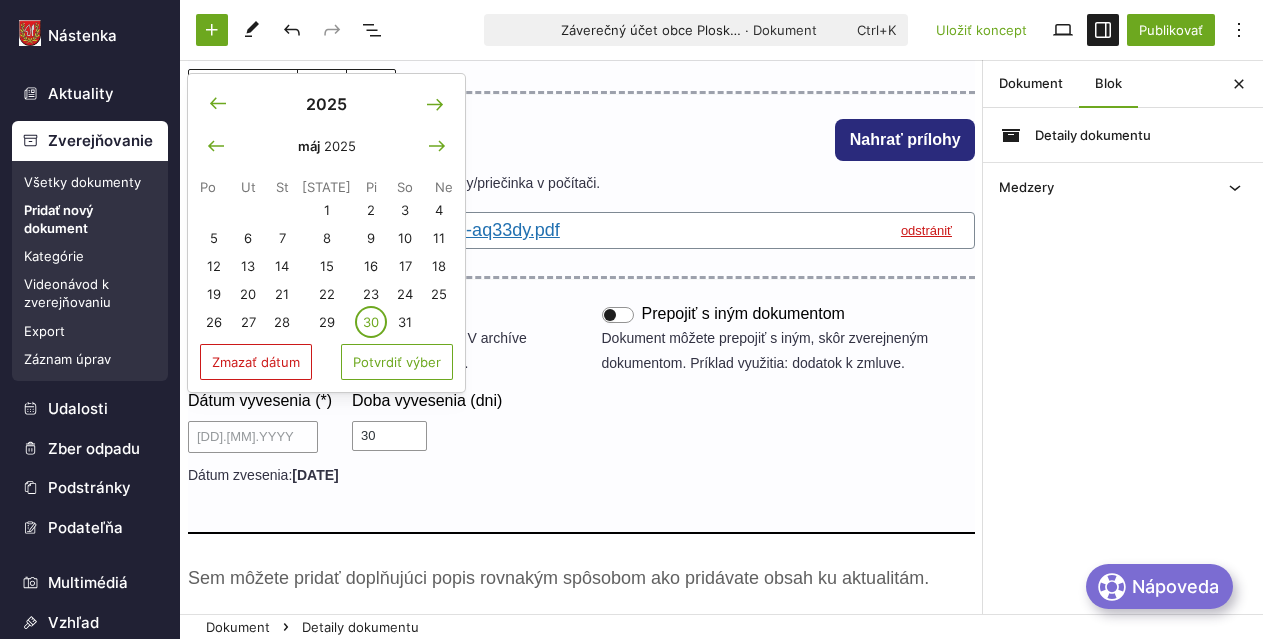 click on "30" at bounding box center [371, 322] 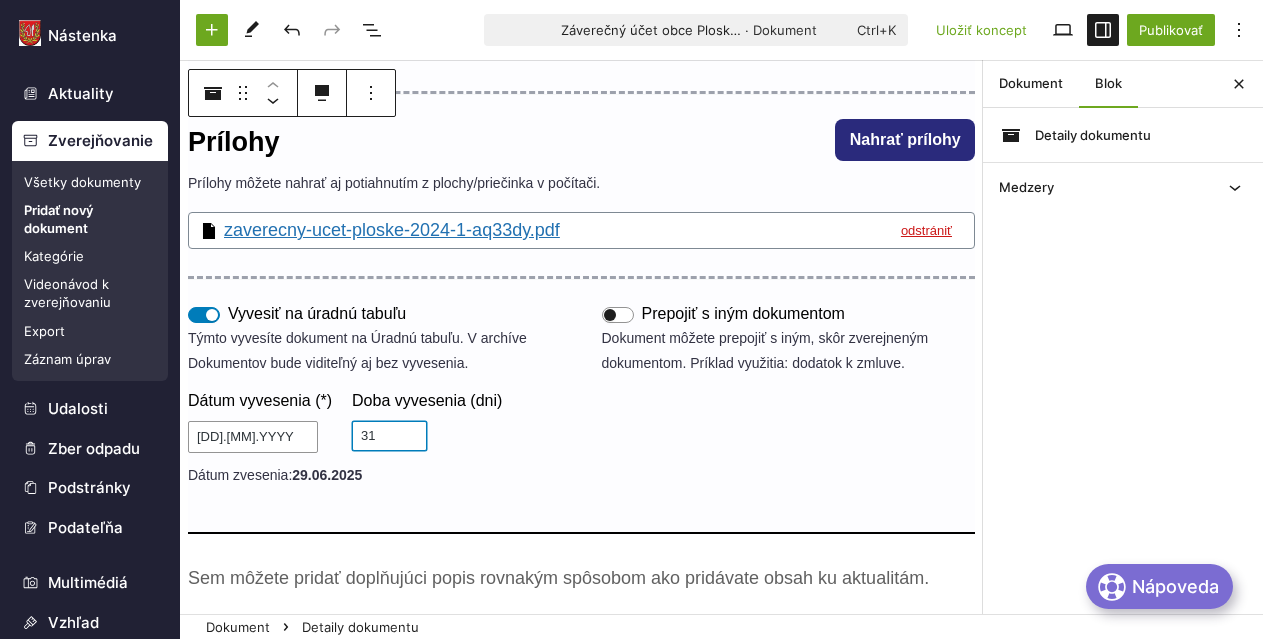 click on "31" at bounding box center (389, 436) 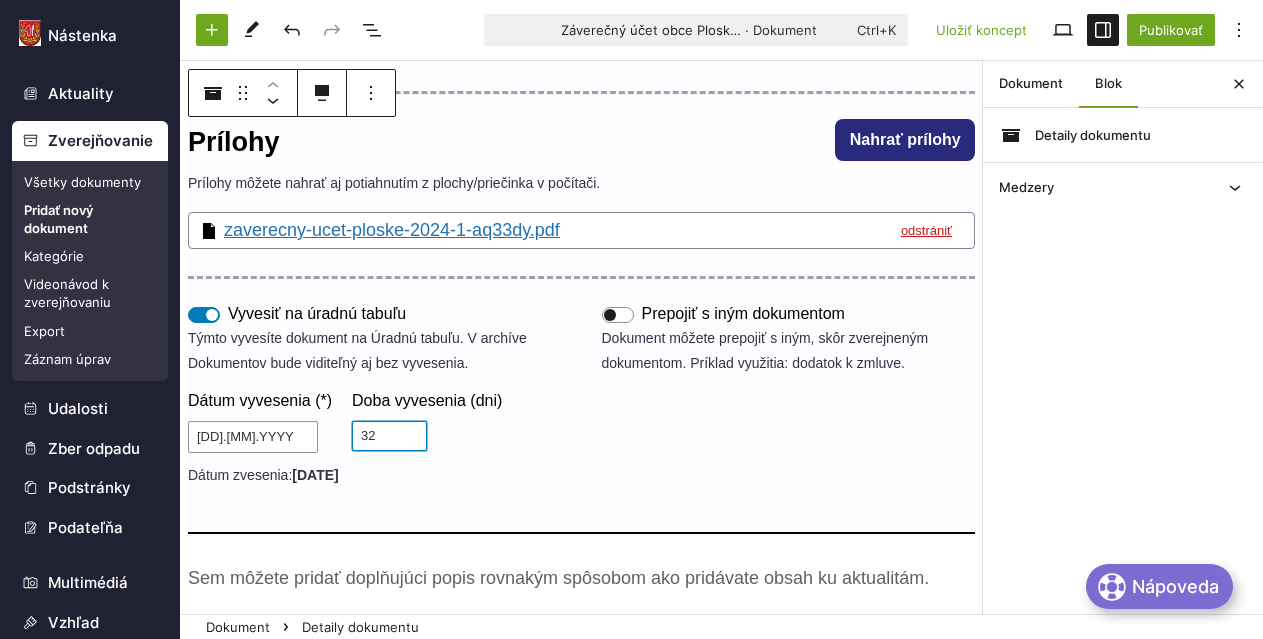 click on "32" at bounding box center [389, 436] 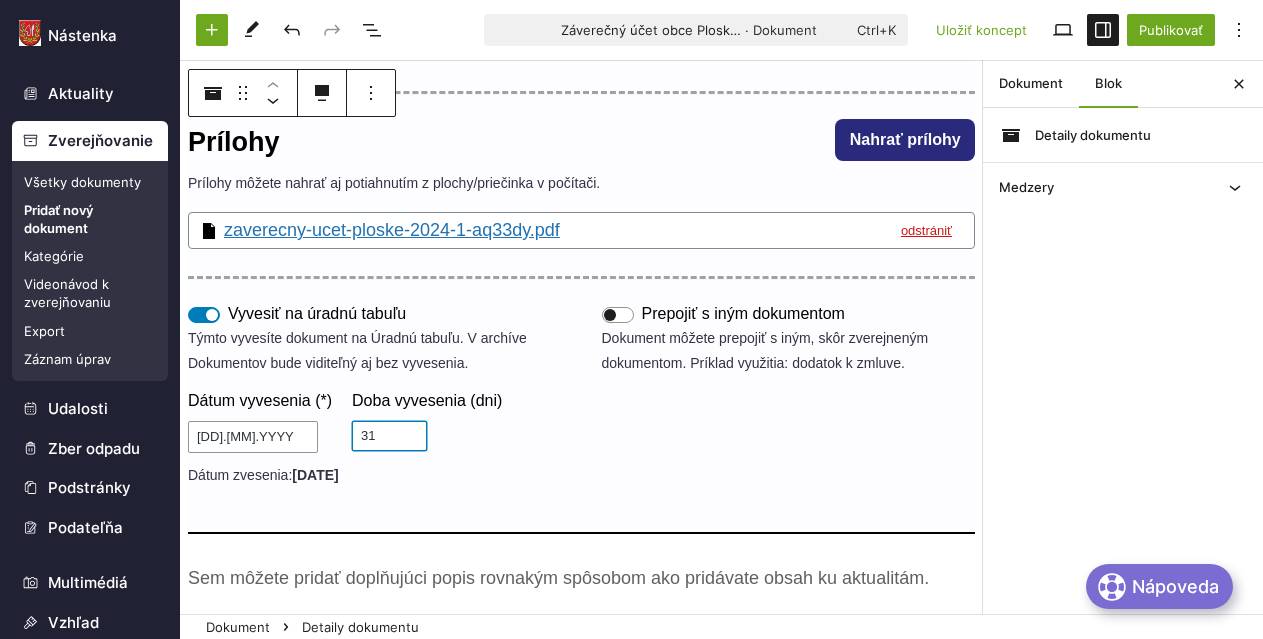 click on "31" at bounding box center [389, 436] 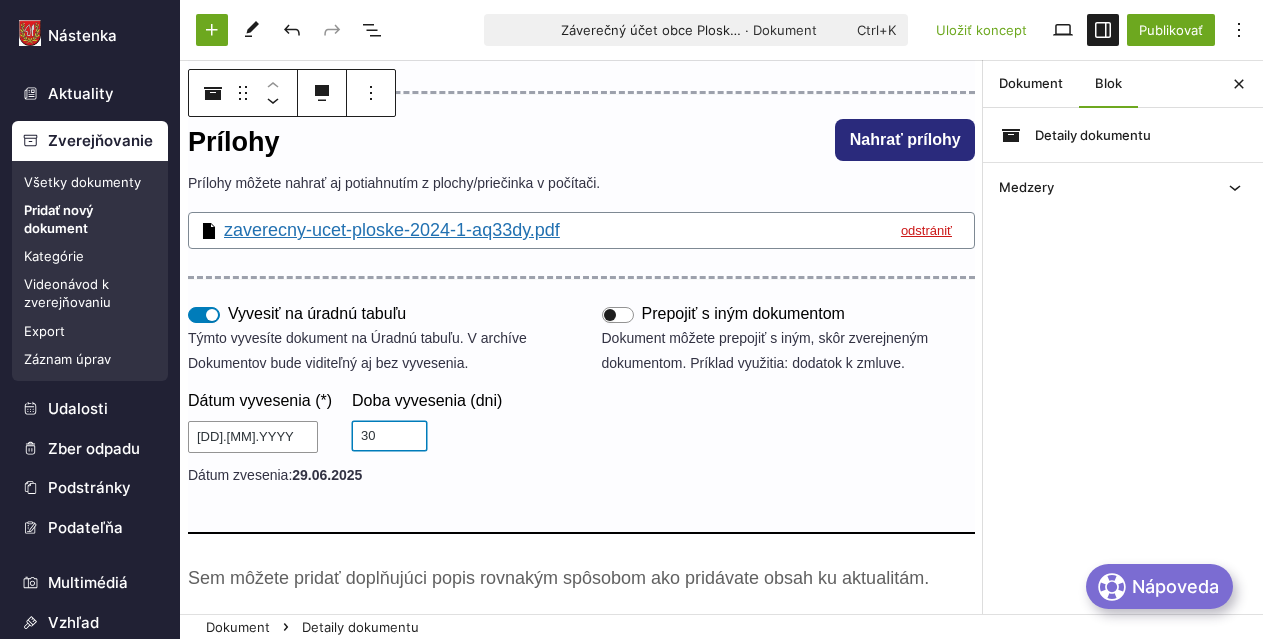click on "30" at bounding box center (389, 436) 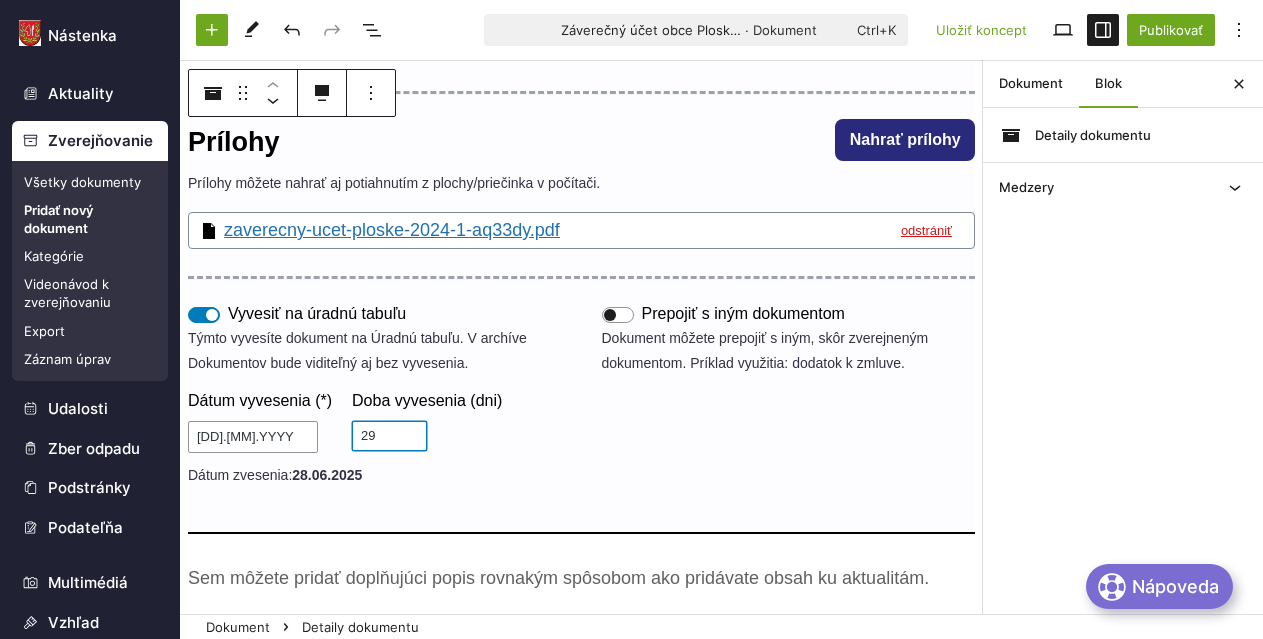 click on "29" at bounding box center [389, 436] 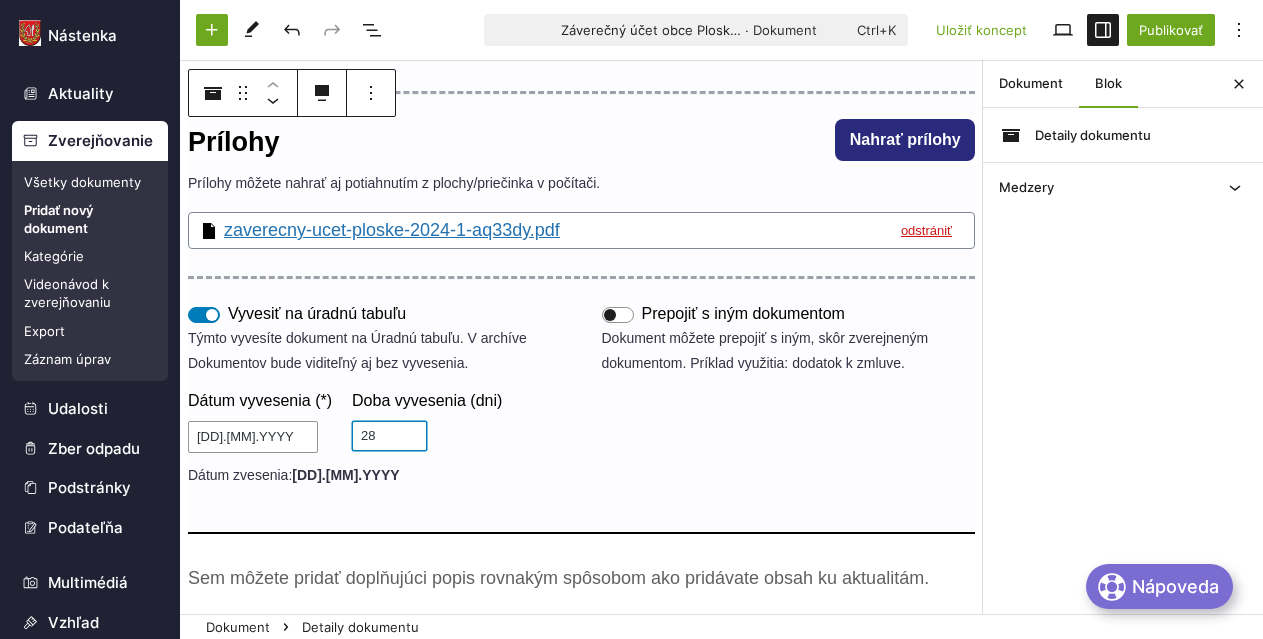 click on "28" at bounding box center [389, 436] 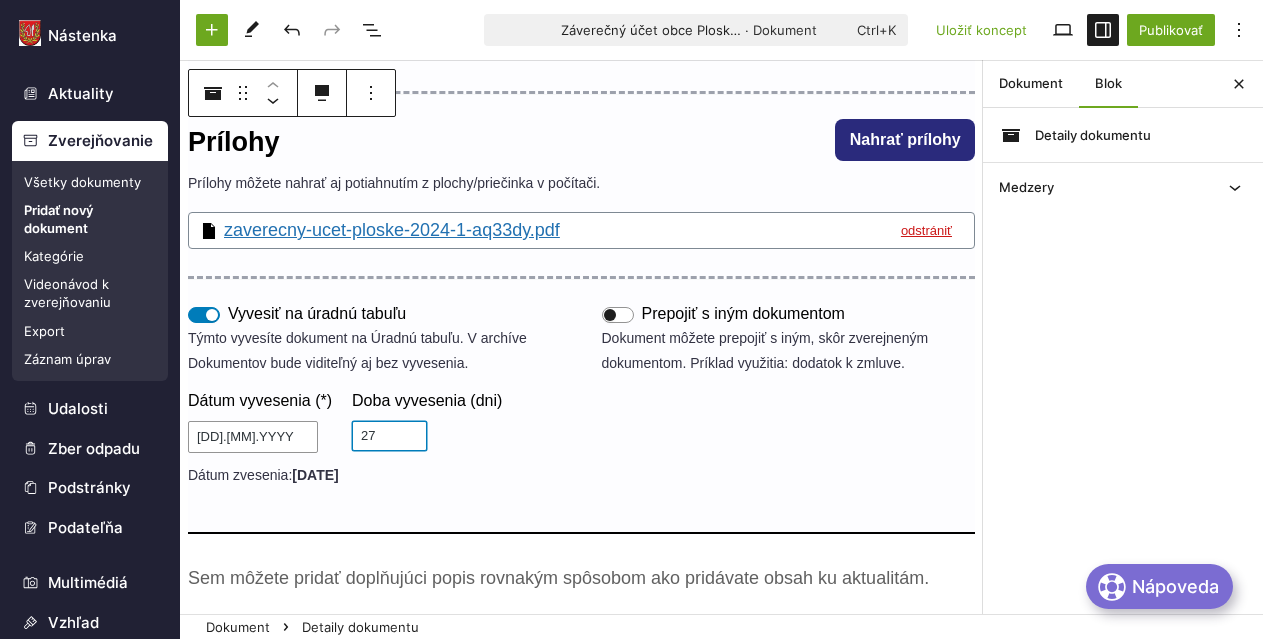 click on "27" at bounding box center [389, 436] 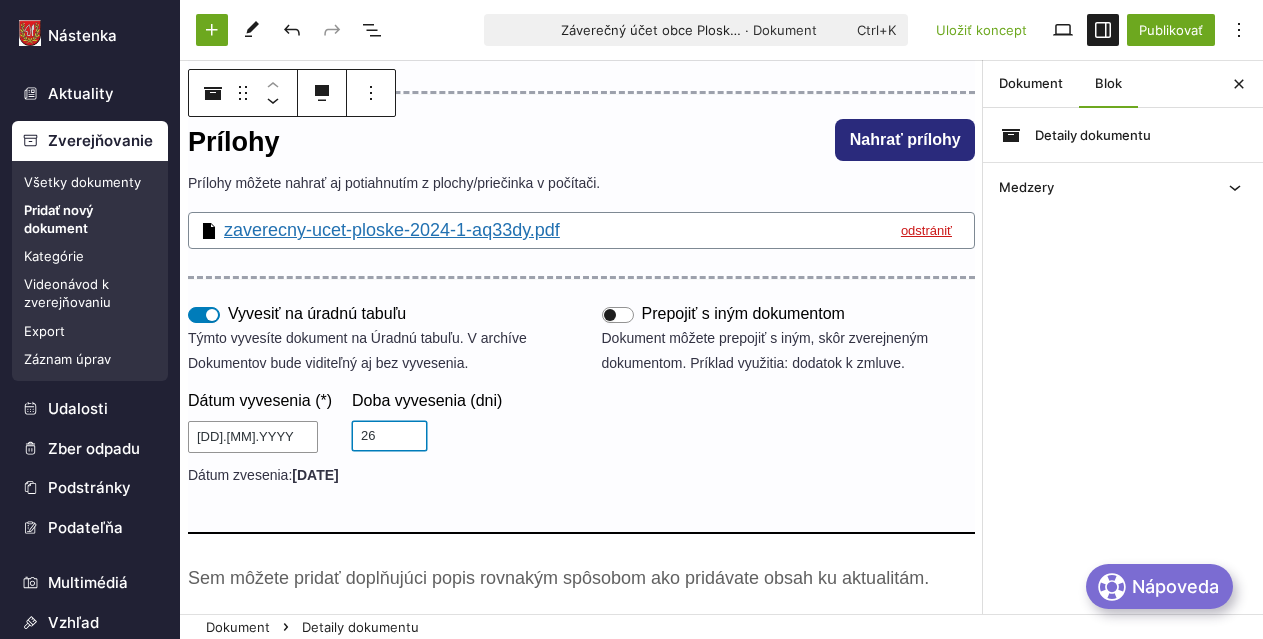 click on "26" at bounding box center [389, 436] 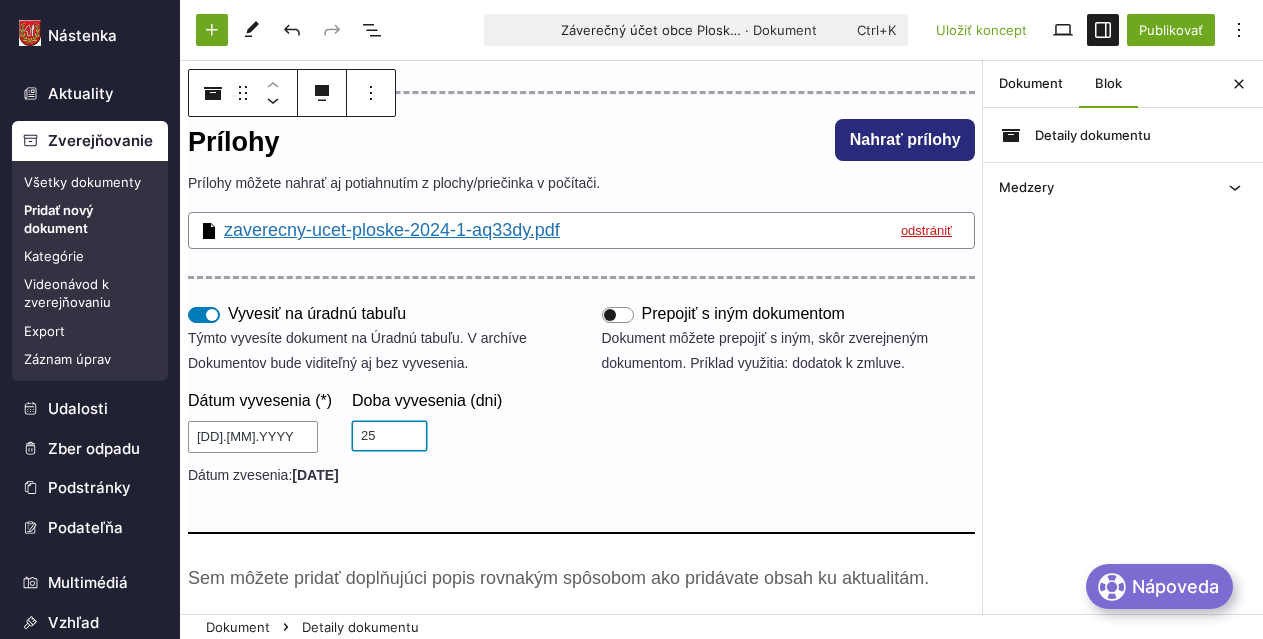 click on "25" at bounding box center [389, 436] 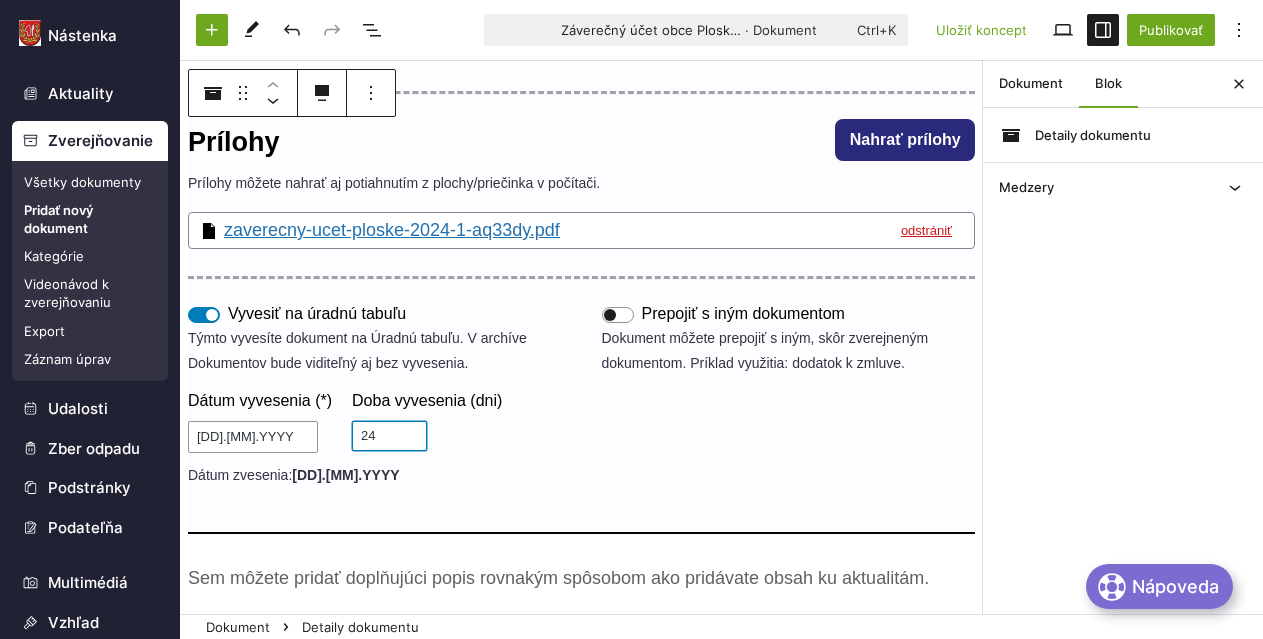 click on "24" at bounding box center [389, 436] 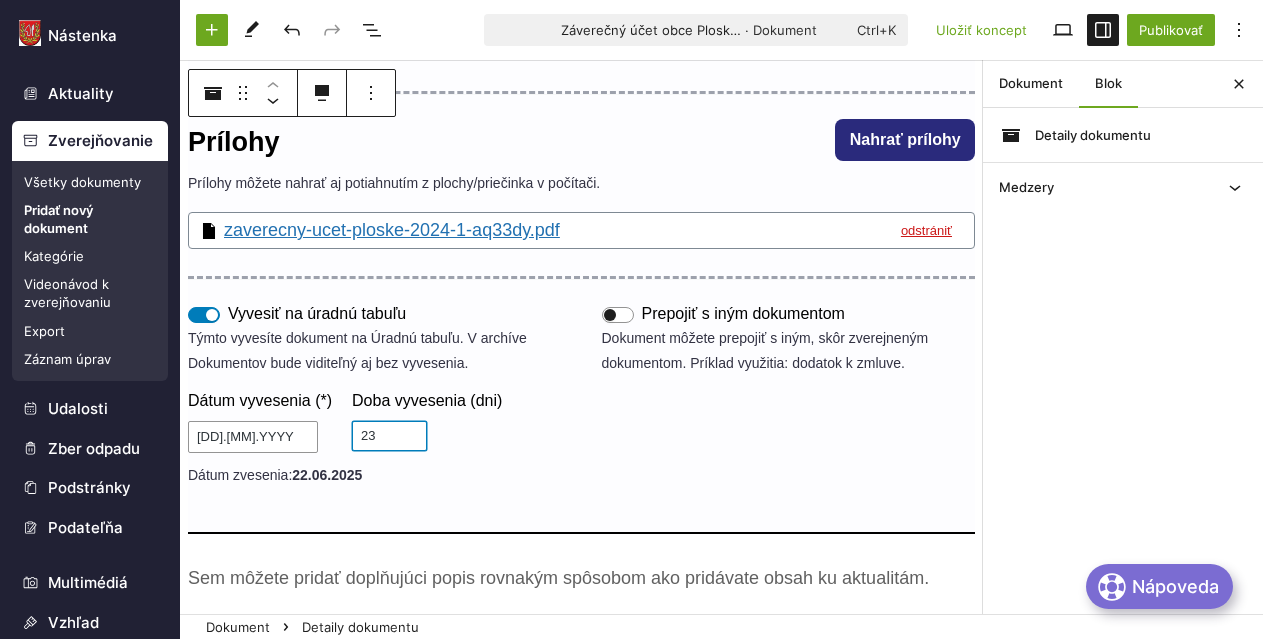 click on "23" at bounding box center [389, 436] 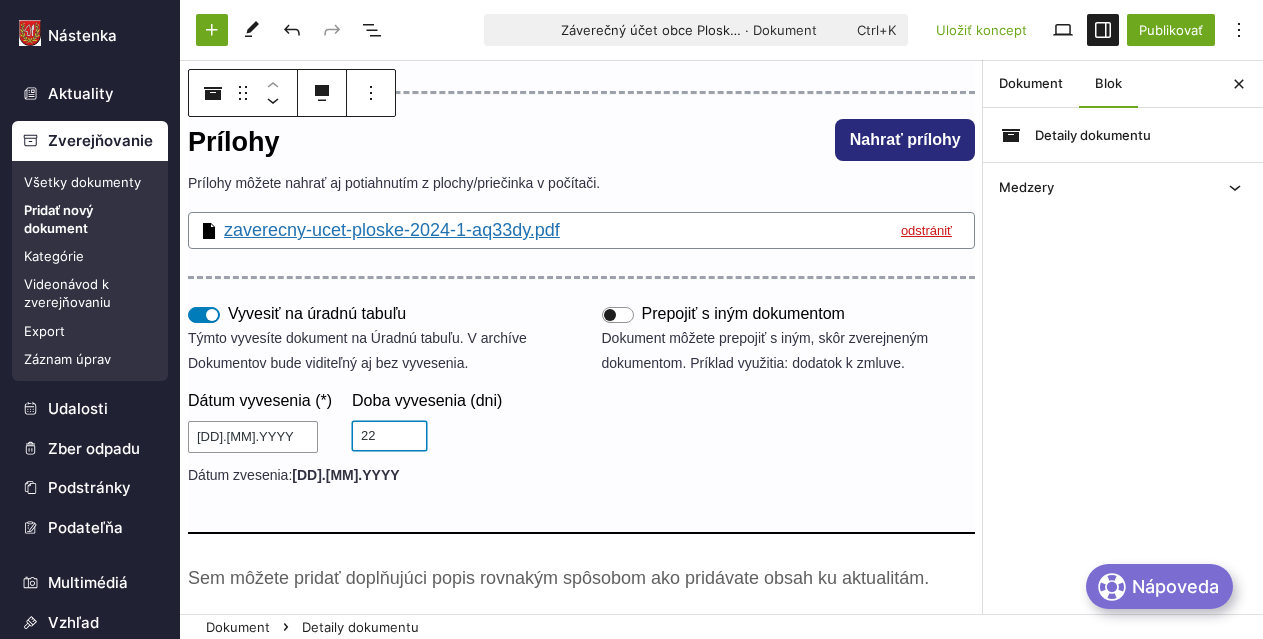 click on "22" at bounding box center (389, 436) 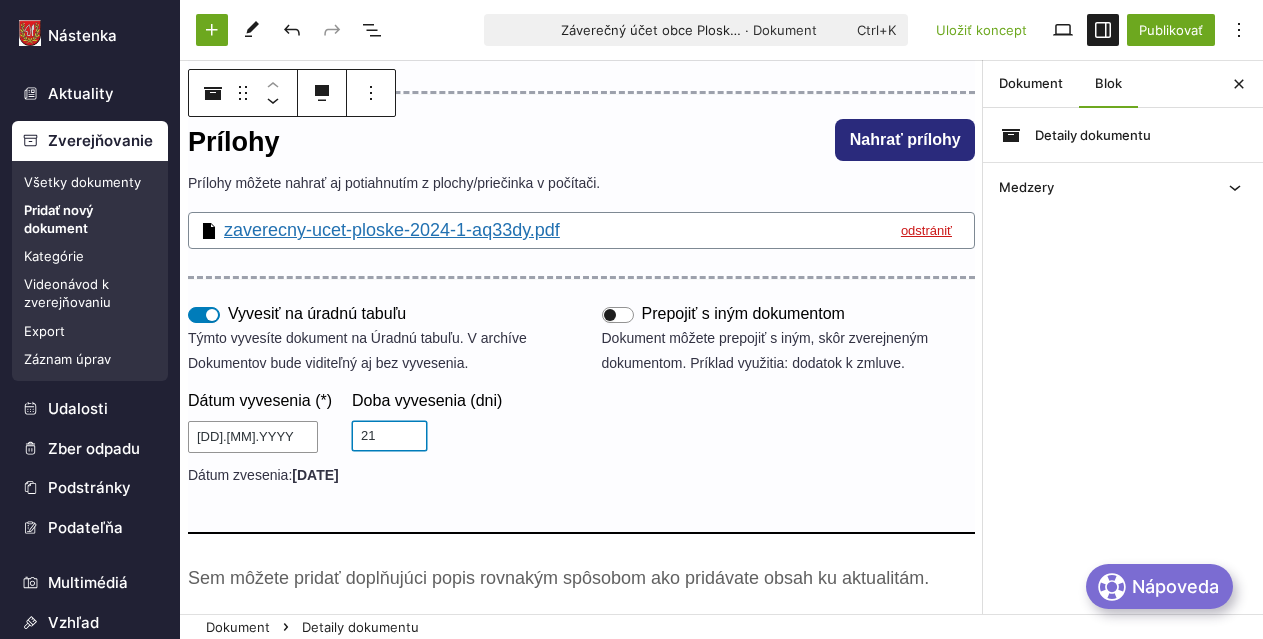 click on "21" at bounding box center (389, 436) 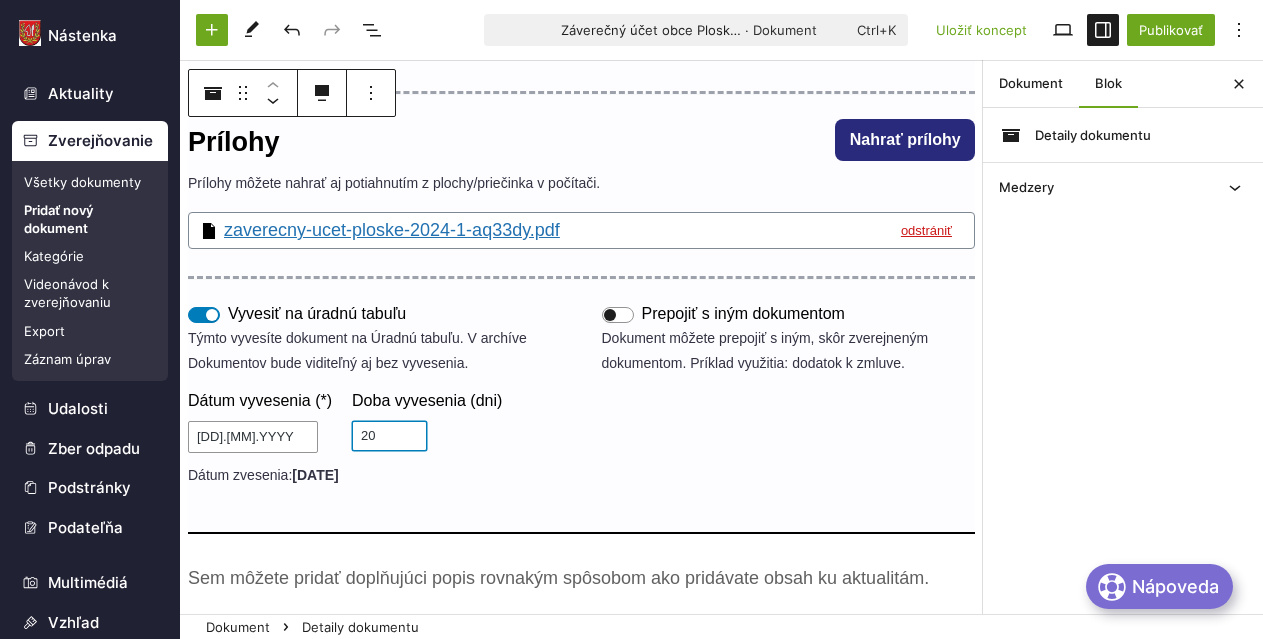 click on "20" at bounding box center [389, 436] 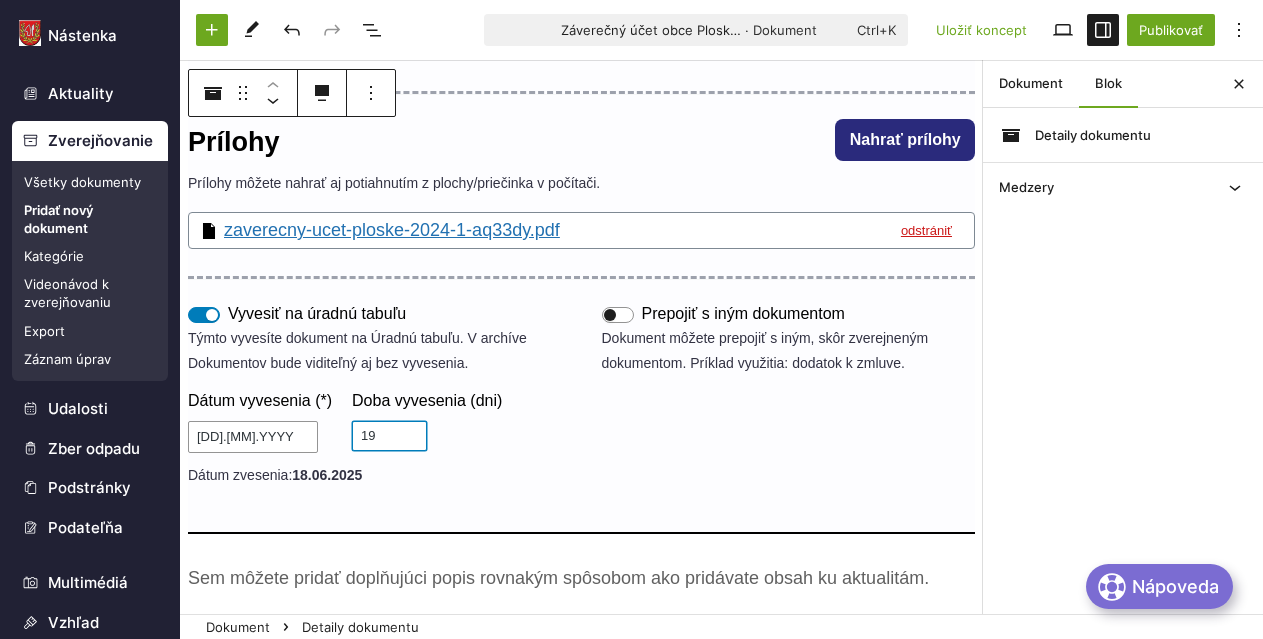 click on "19" at bounding box center (389, 436) 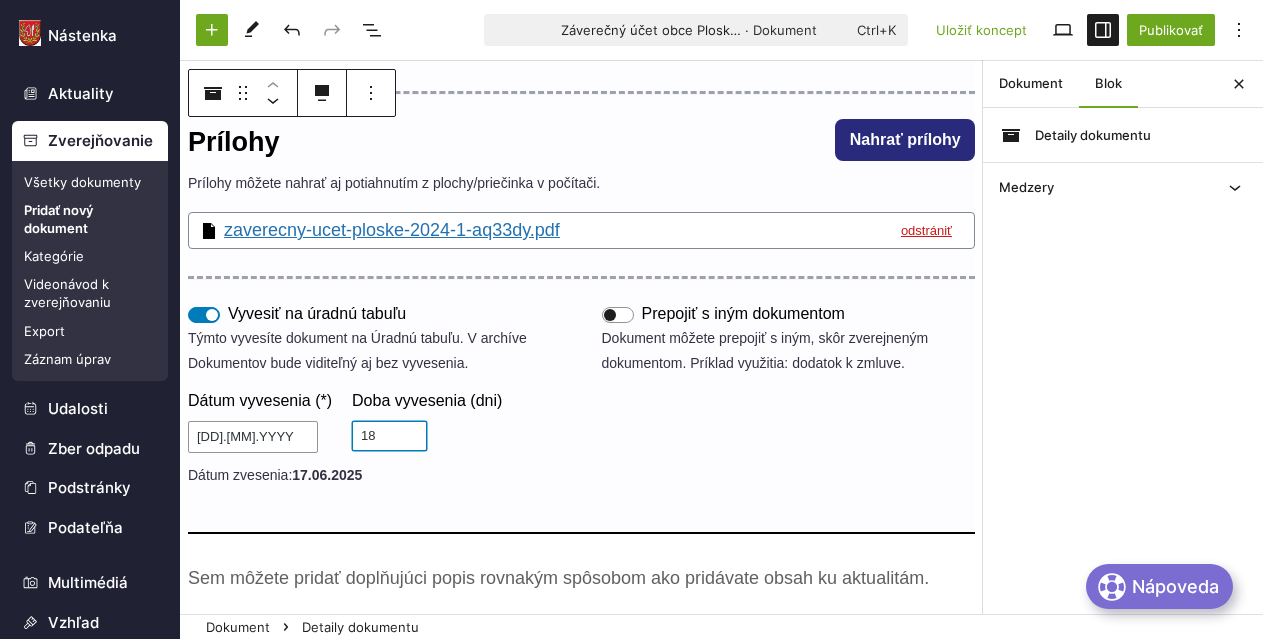 click on "18" at bounding box center [389, 436] 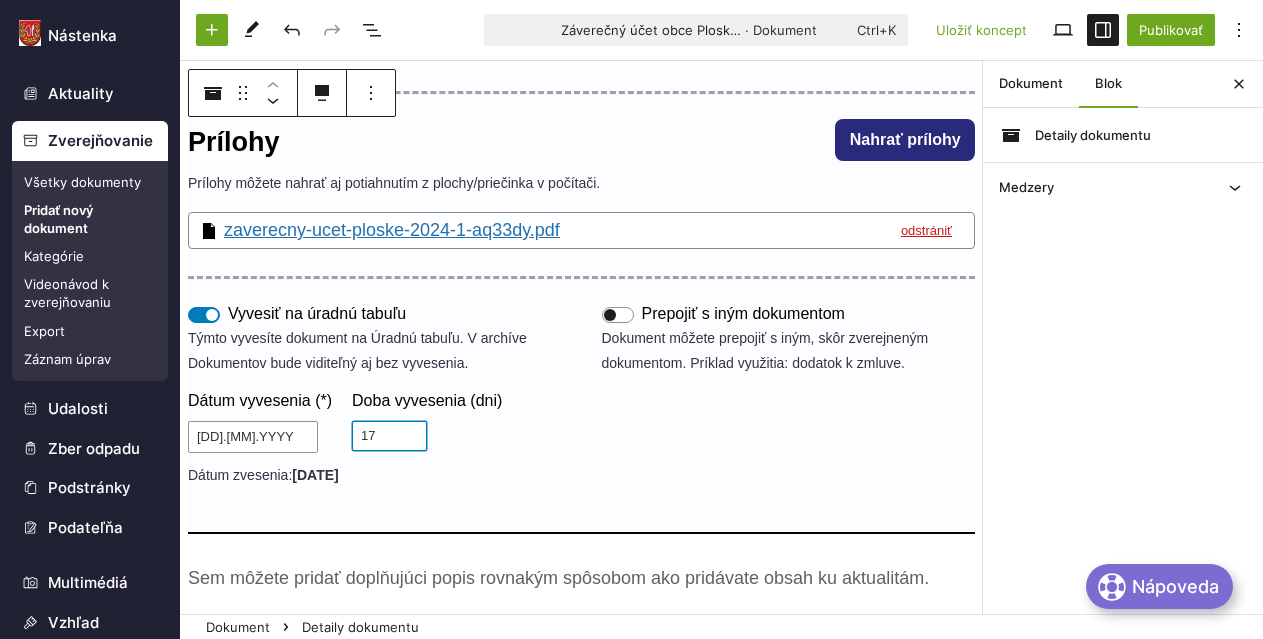 click on "17" at bounding box center [389, 436] 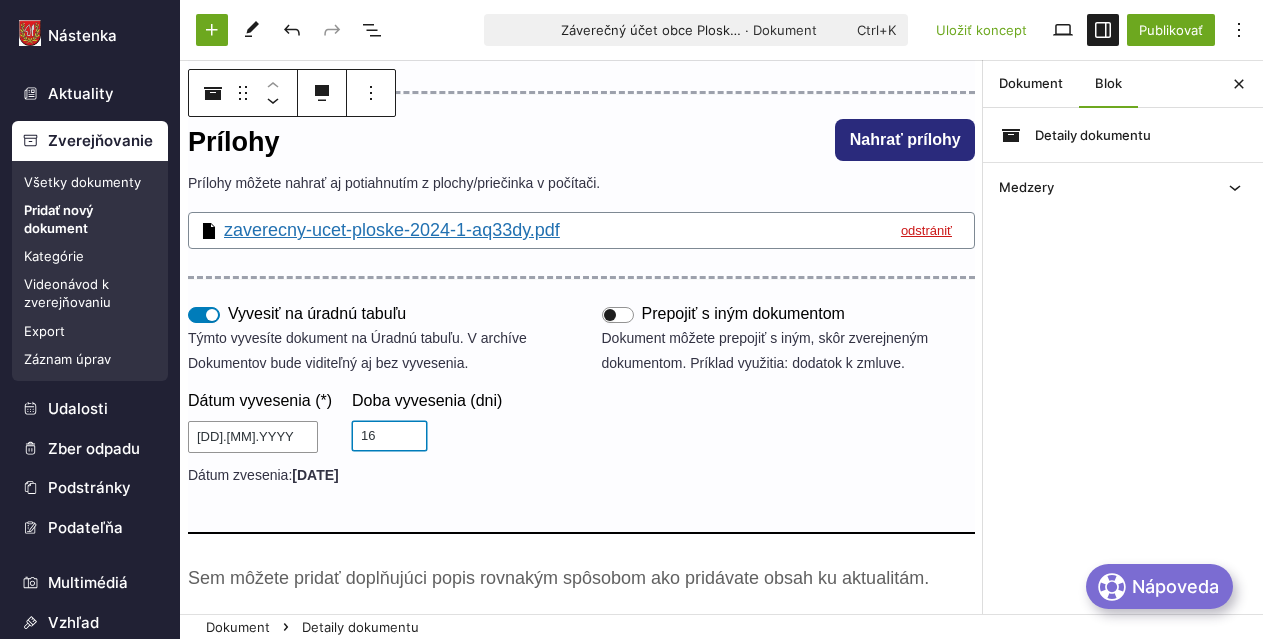click on "16" at bounding box center (389, 436) 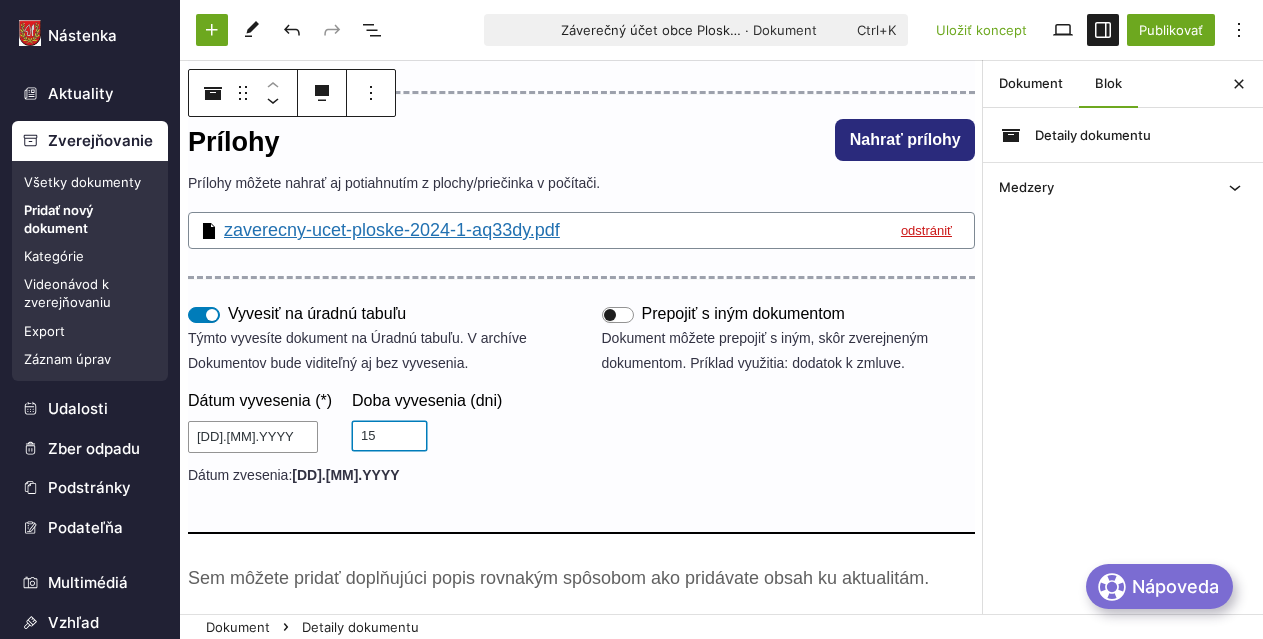type on "15" 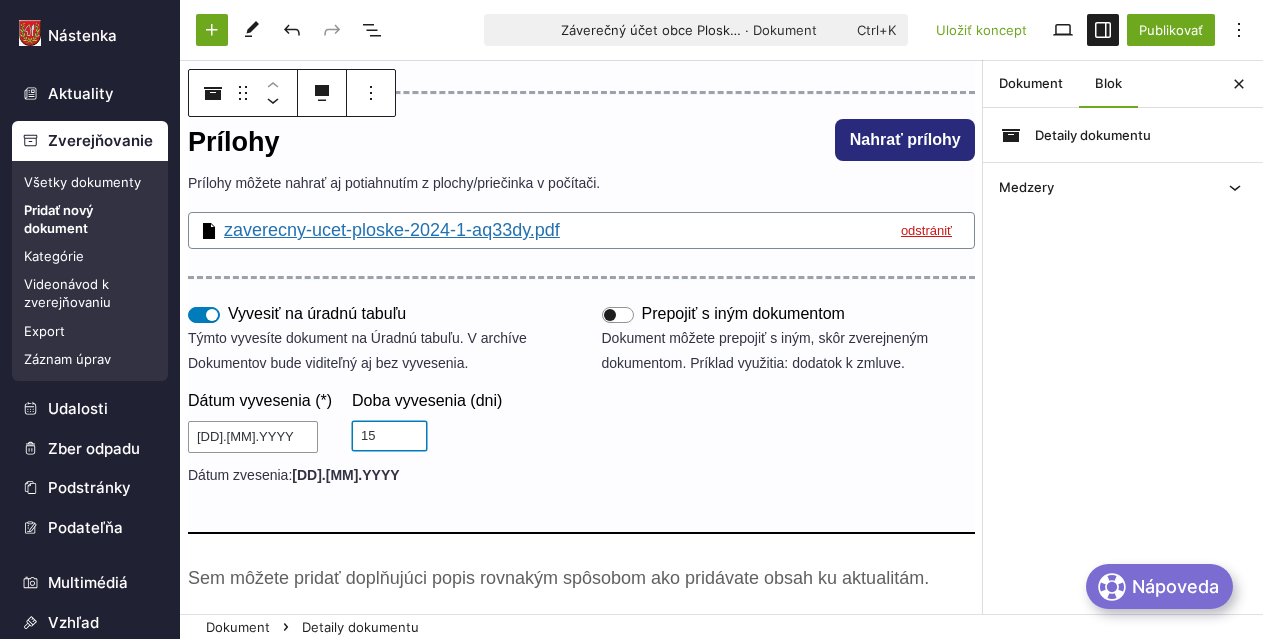 click on "15" at bounding box center (389, 436) 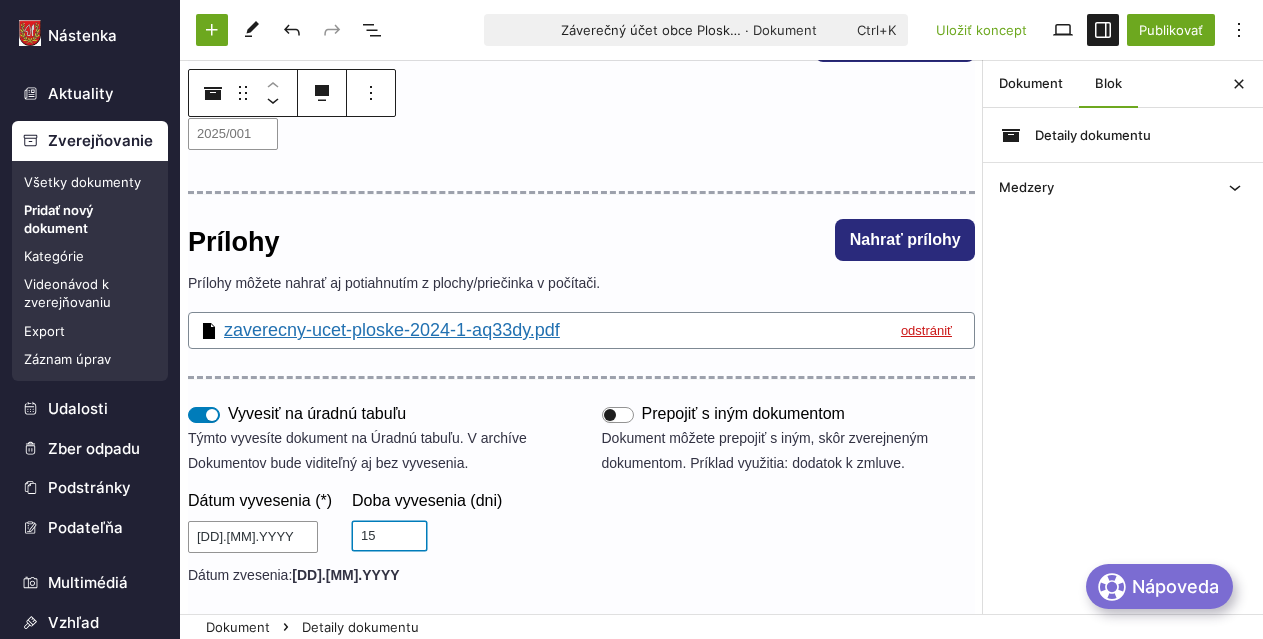 scroll, scrollTop: 347, scrollLeft: 0, axis: vertical 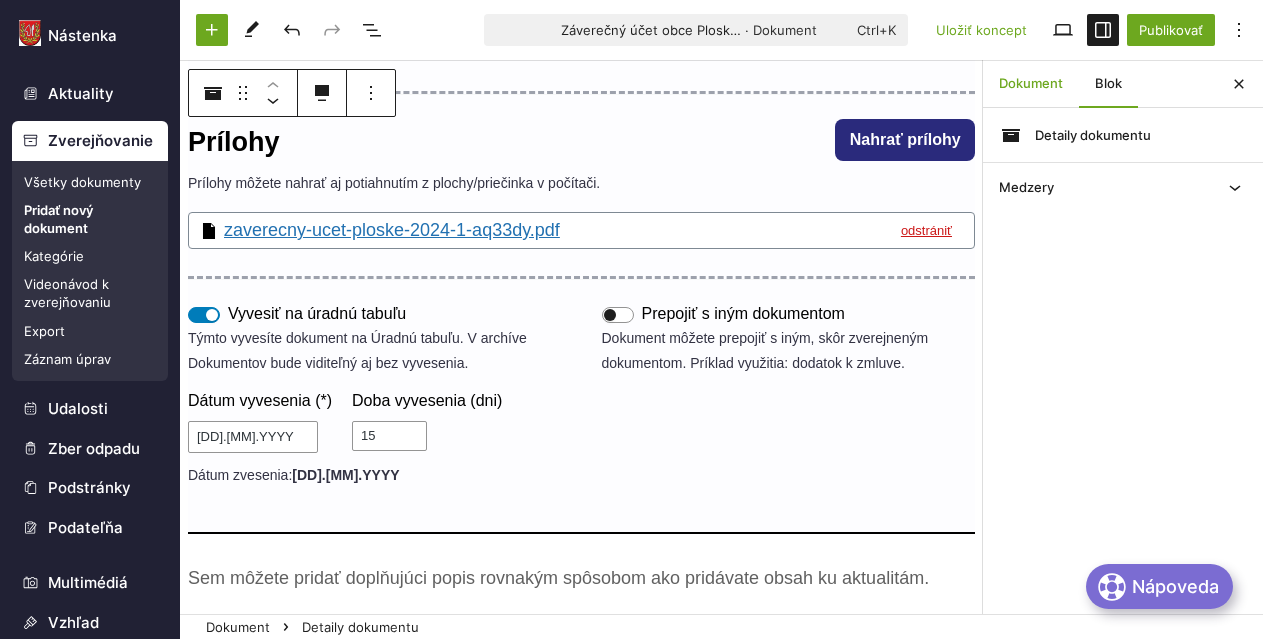 click on "Dokument" at bounding box center (1031, 84) 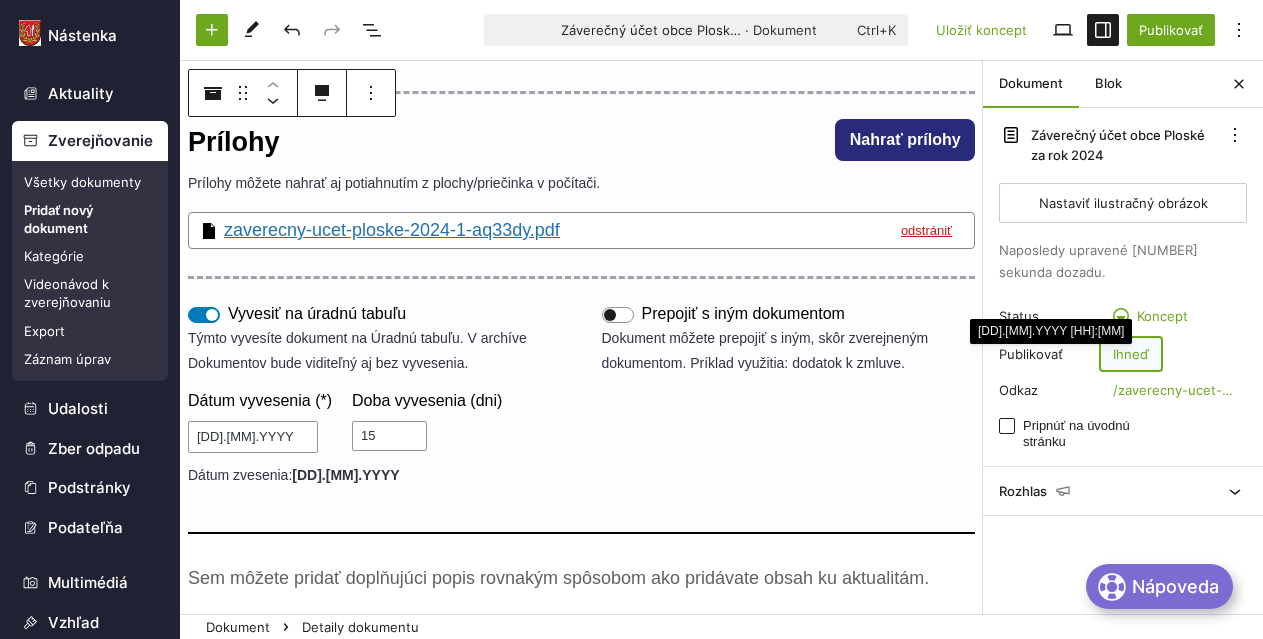 click on "Ihneď" at bounding box center (1131, 354) 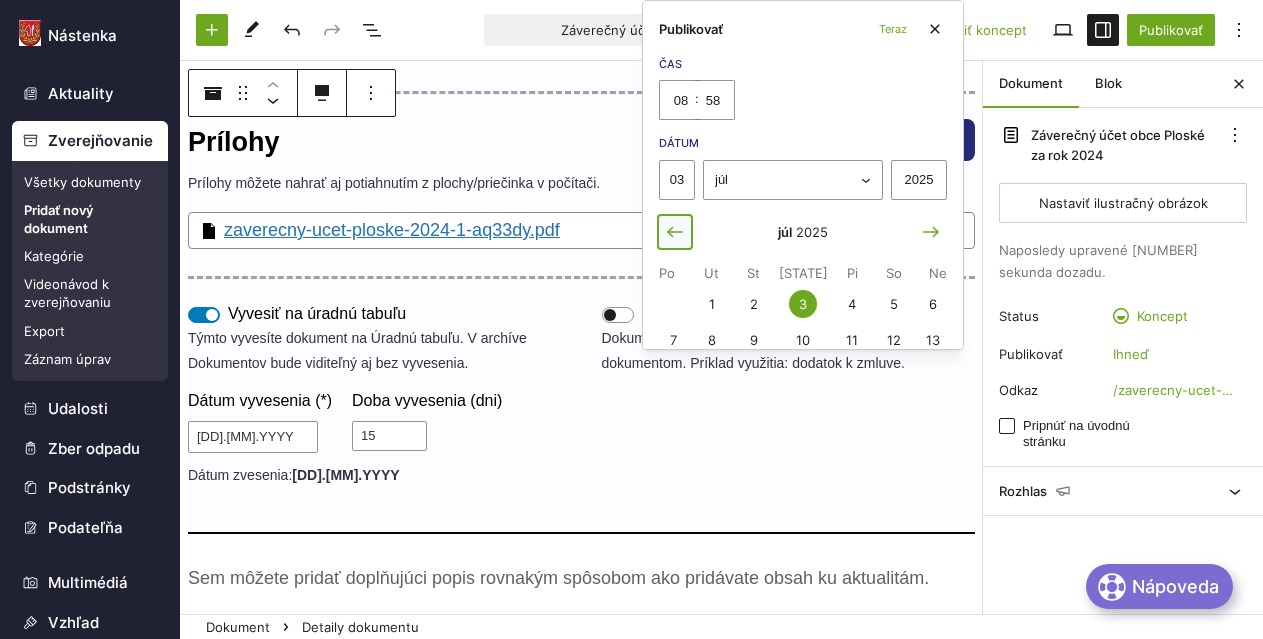 click at bounding box center (675, 231) 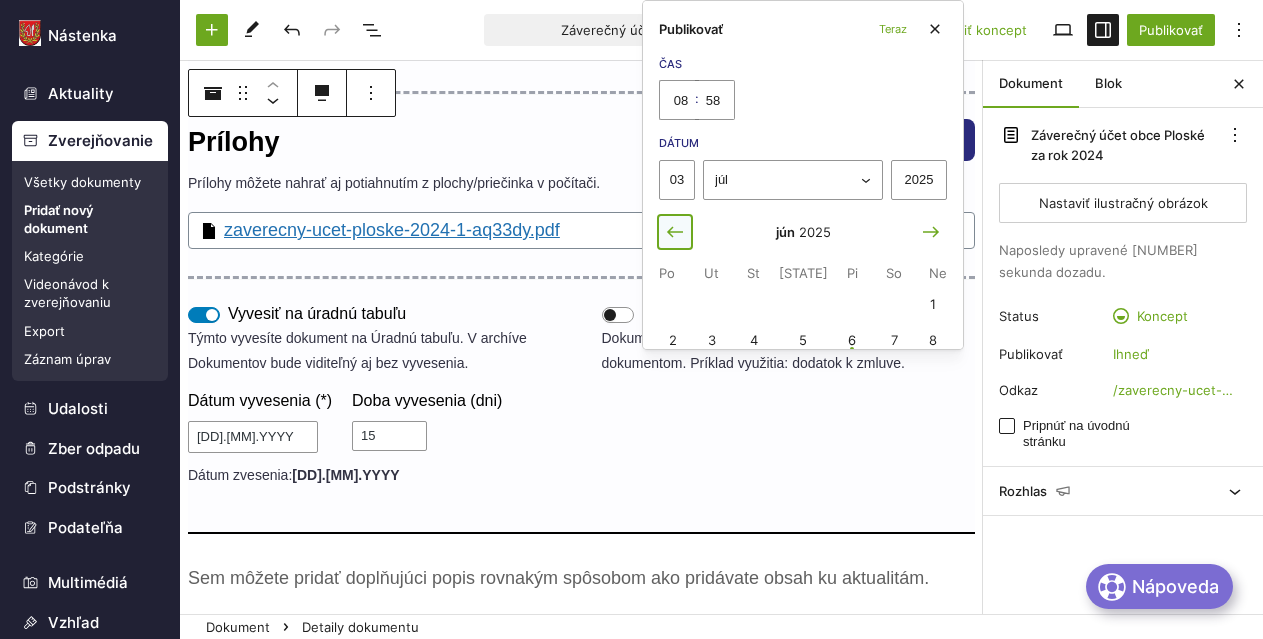 click at bounding box center (675, 232) 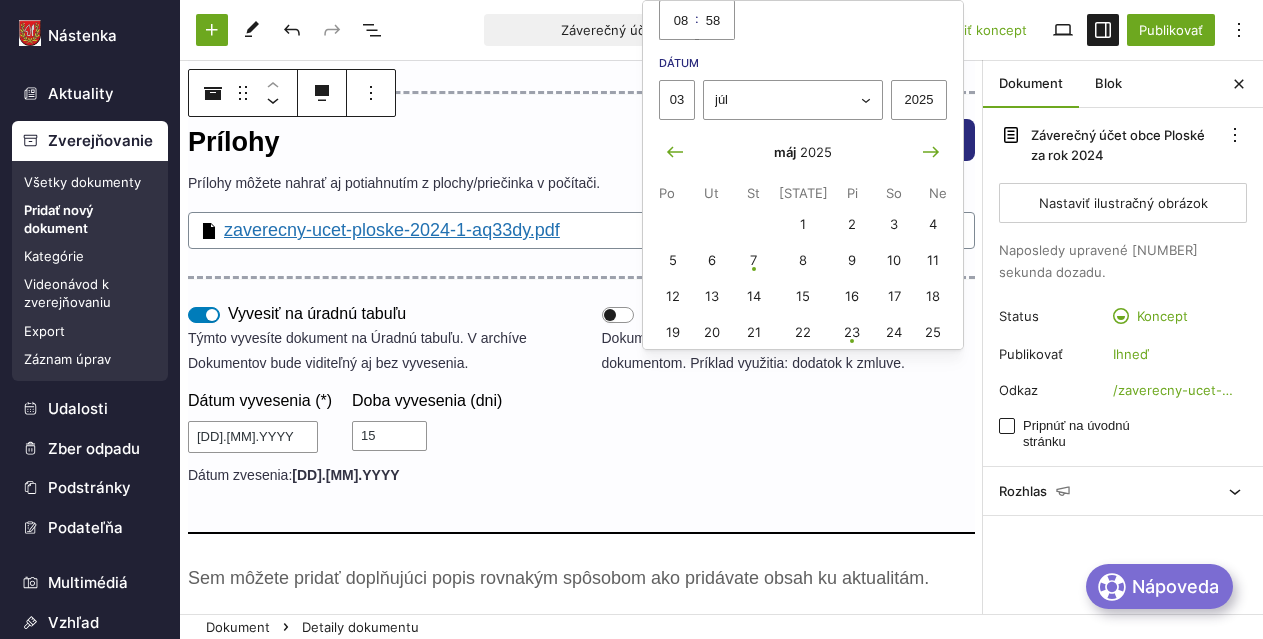 scroll, scrollTop: 120, scrollLeft: 0, axis: vertical 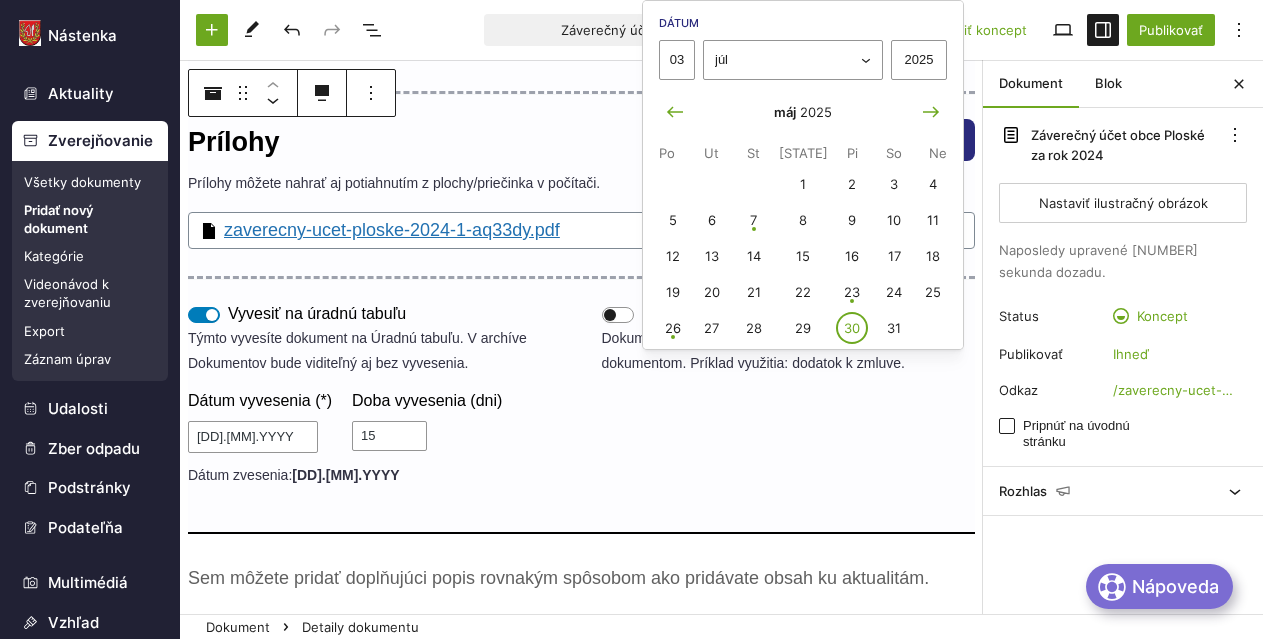 click on "30" at bounding box center [852, 328] 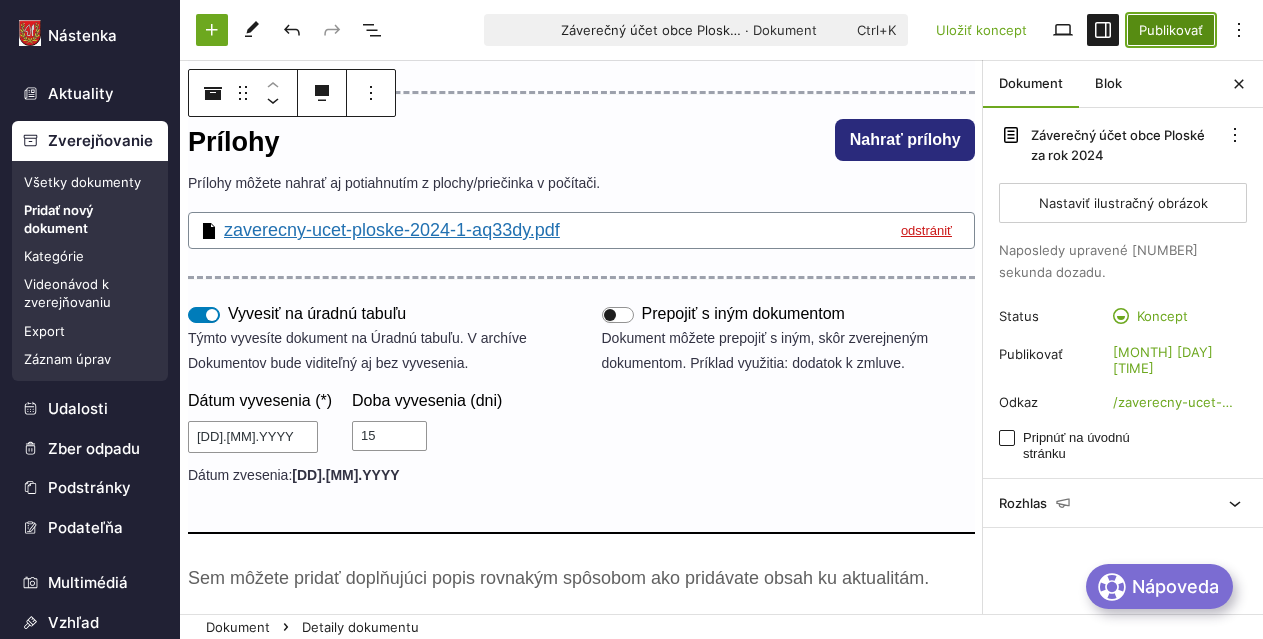 click on "Publikovať" at bounding box center [1171, 30] 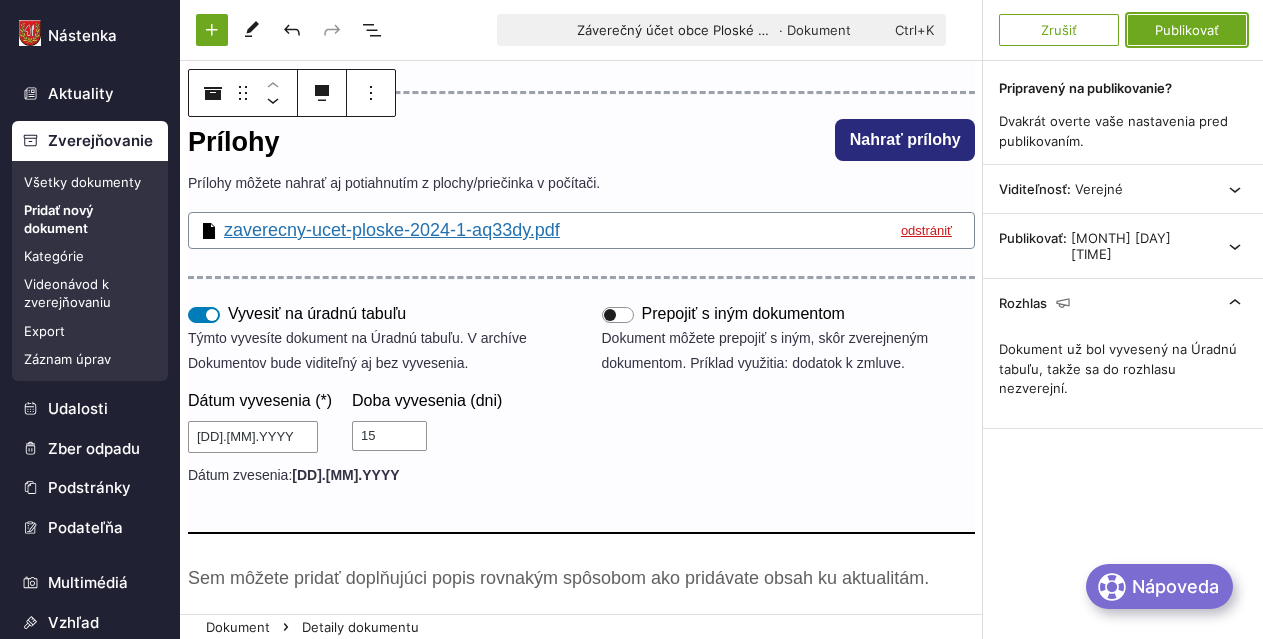 click on "Publikovať" at bounding box center (1187, 30) 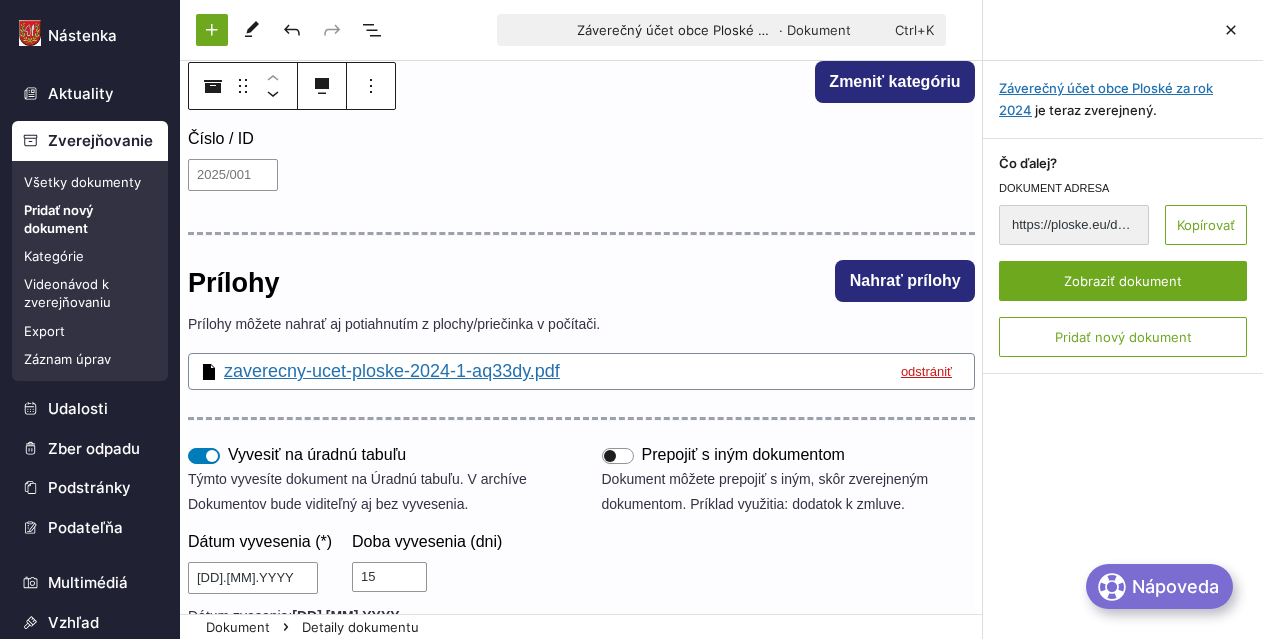 scroll, scrollTop: 199, scrollLeft: 0, axis: vertical 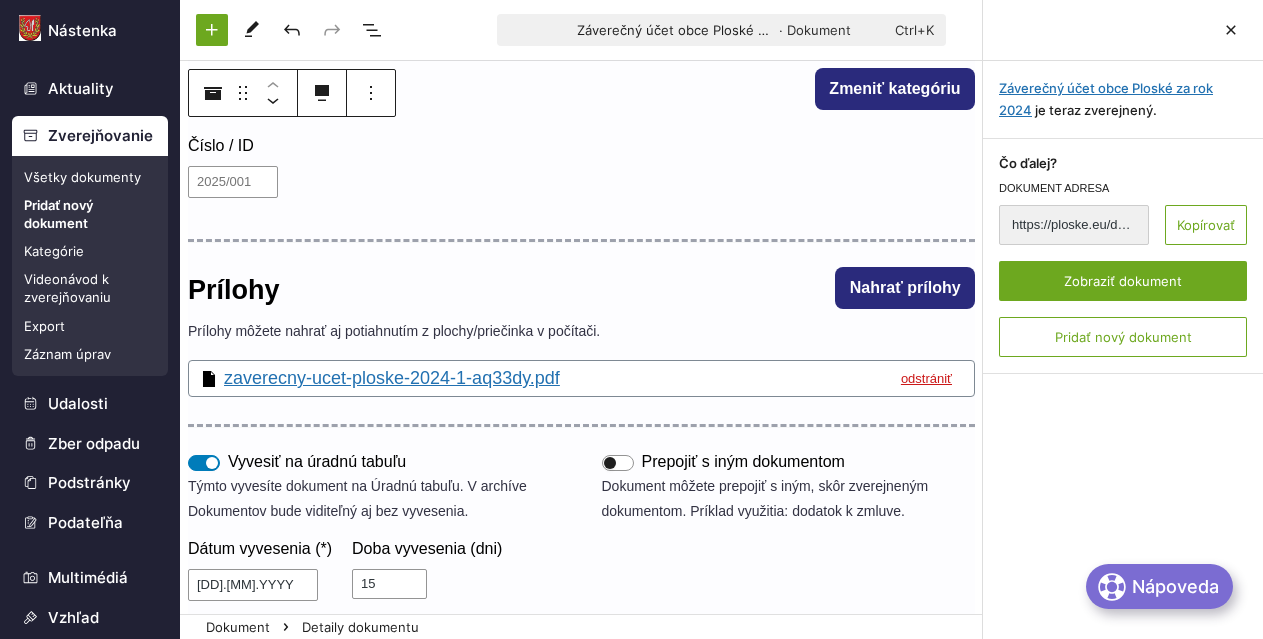 click on "Kategórie" at bounding box center [90, 251] 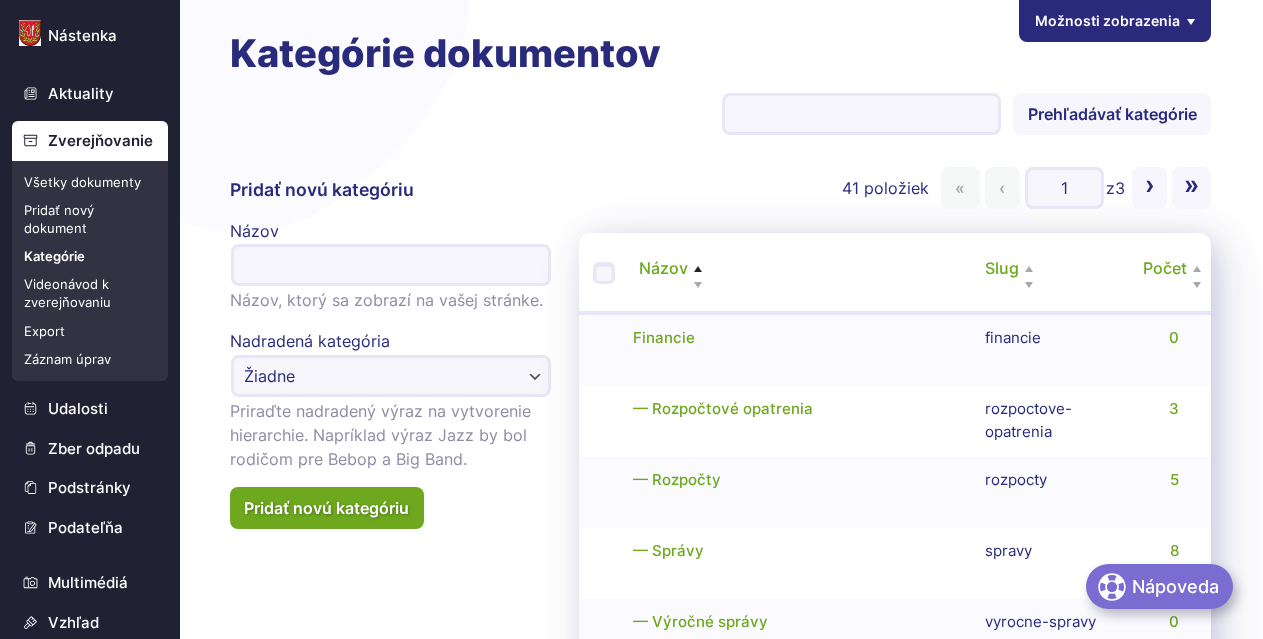 scroll, scrollTop: 0, scrollLeft: 0, axis: both 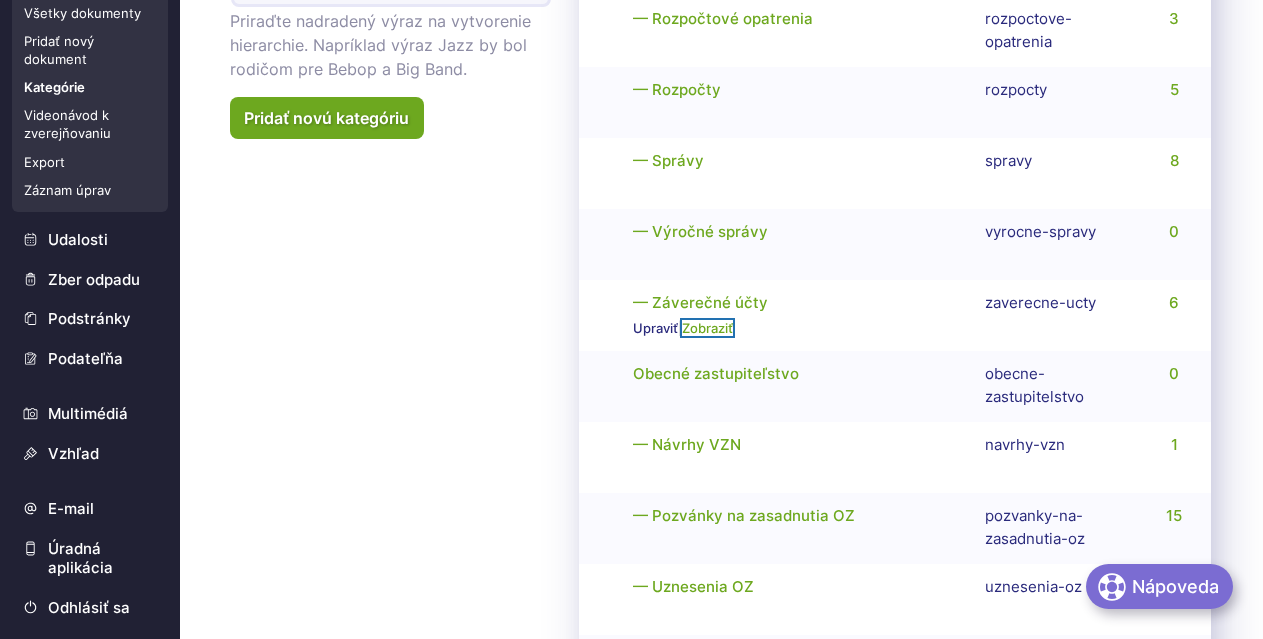 click on "Zobraziť" at bounding box center (707, 328) 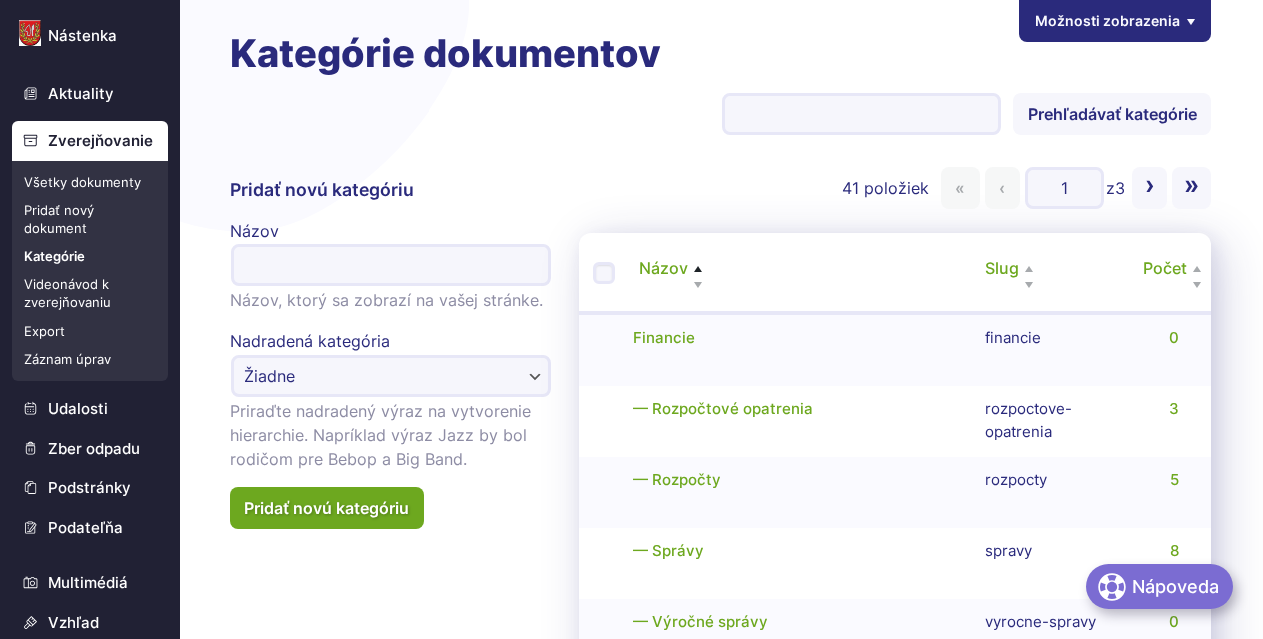 scroll, scrollTop: 0, scrollLeft: 0, axis: both 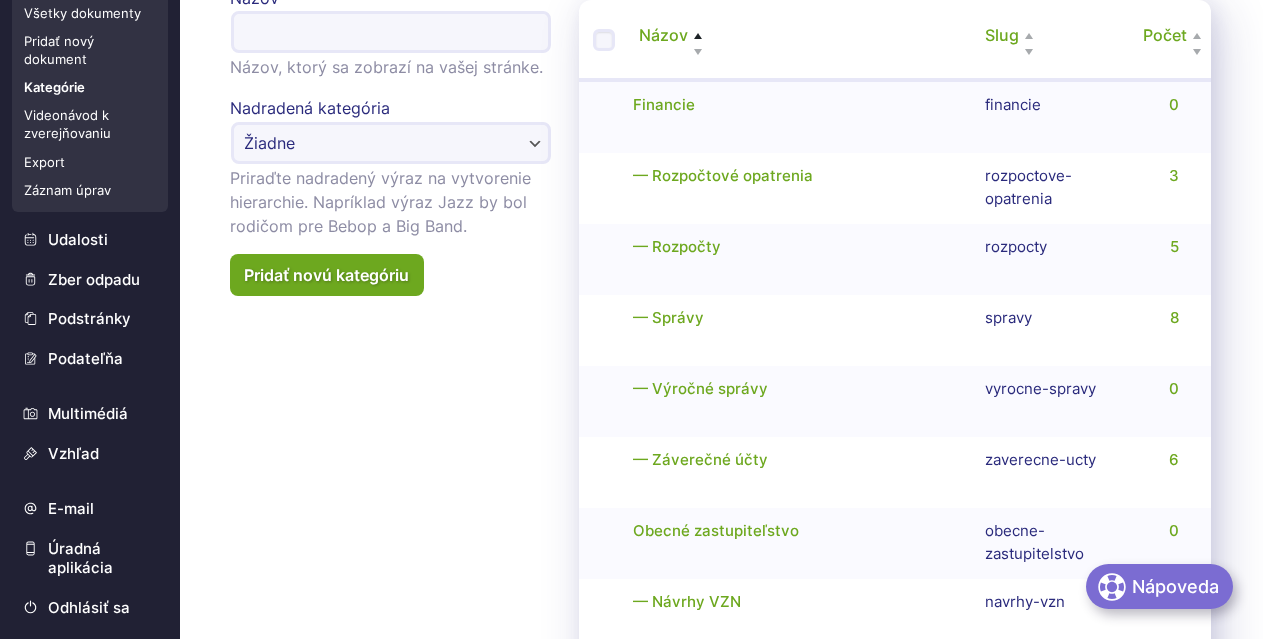 click on "Pridať nový dokument" at bounding box center (90, 50) 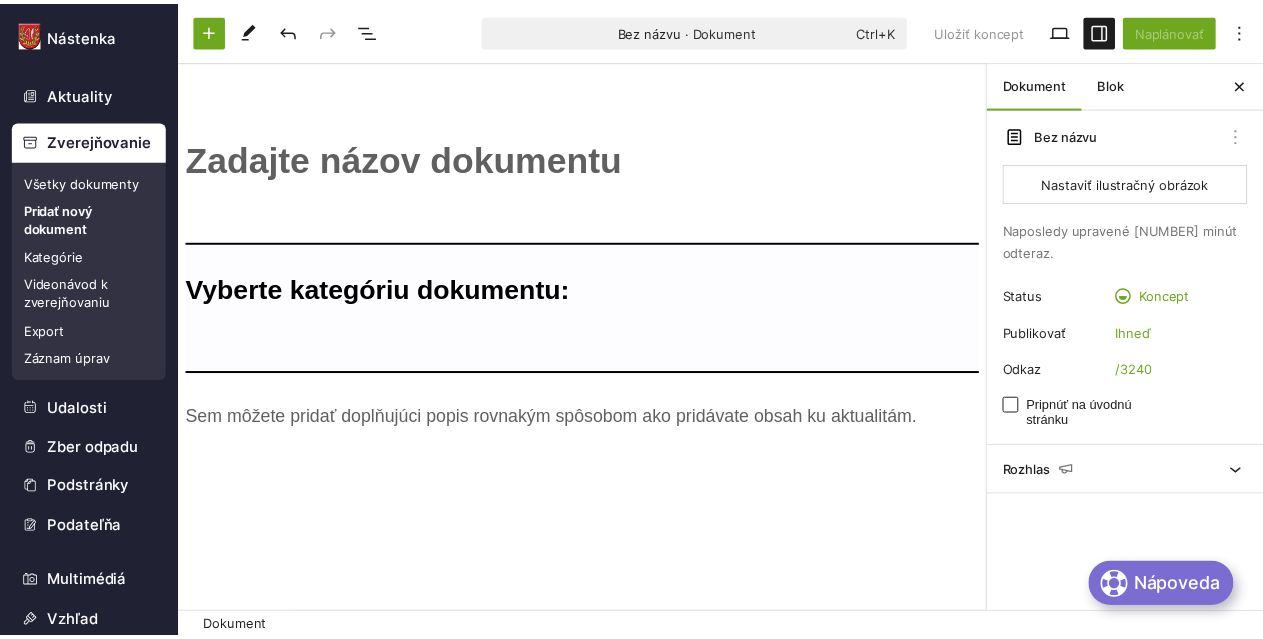 scroll, scrollTop: 0, scrollLeft: 0, axis: both 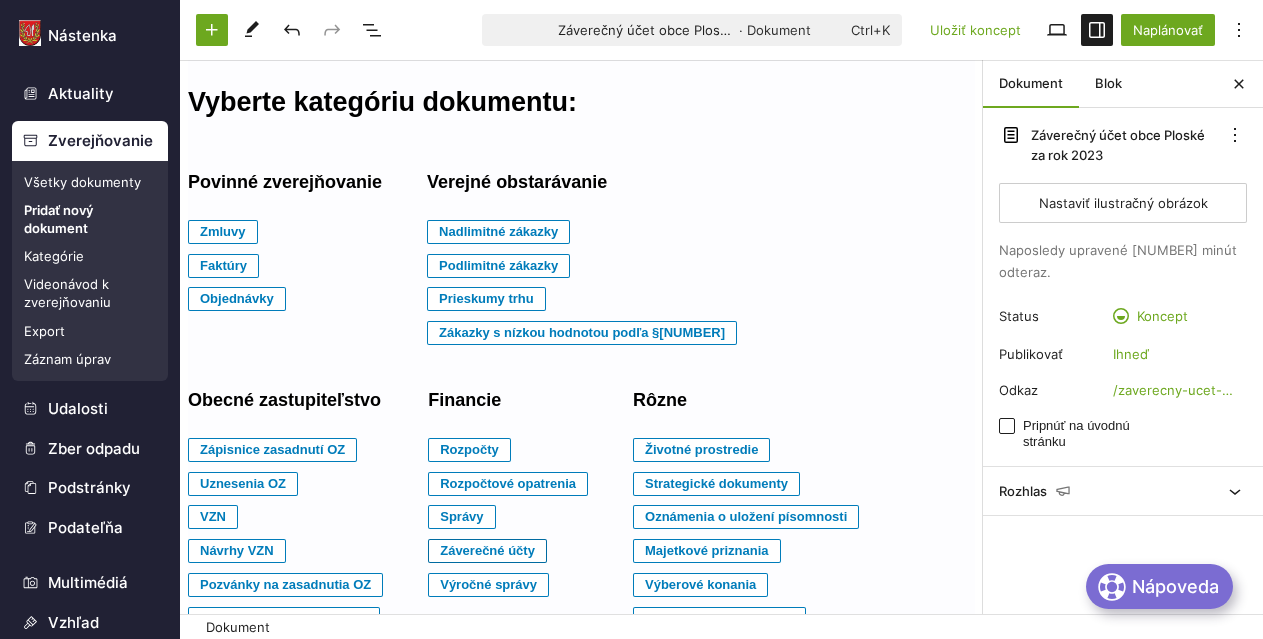 click on "Záverečné účty" at bounding box center [223, 232] 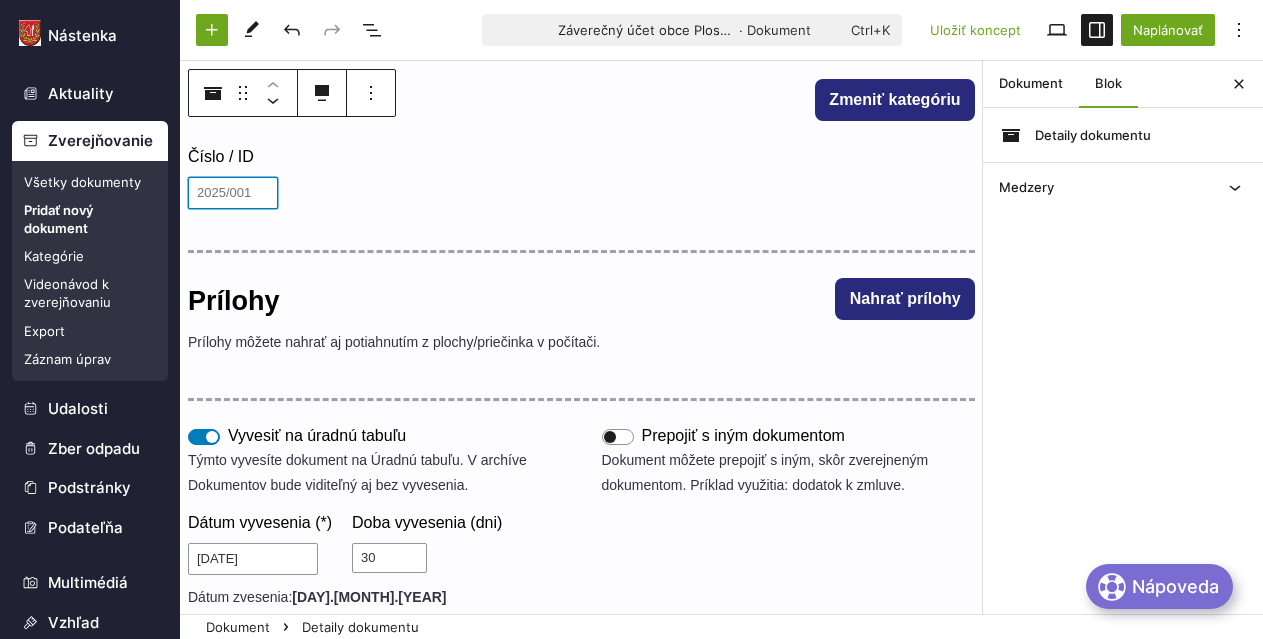 click on "Číslo / ID" at bounding box center [233, 193] 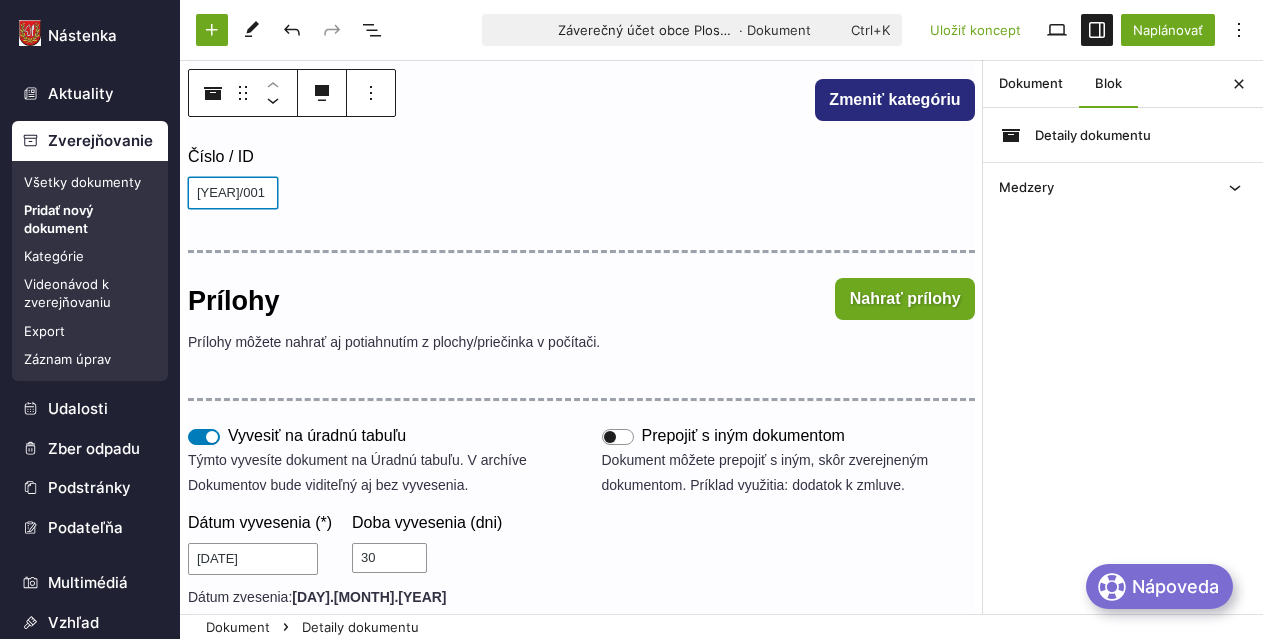 type on "2024/001" 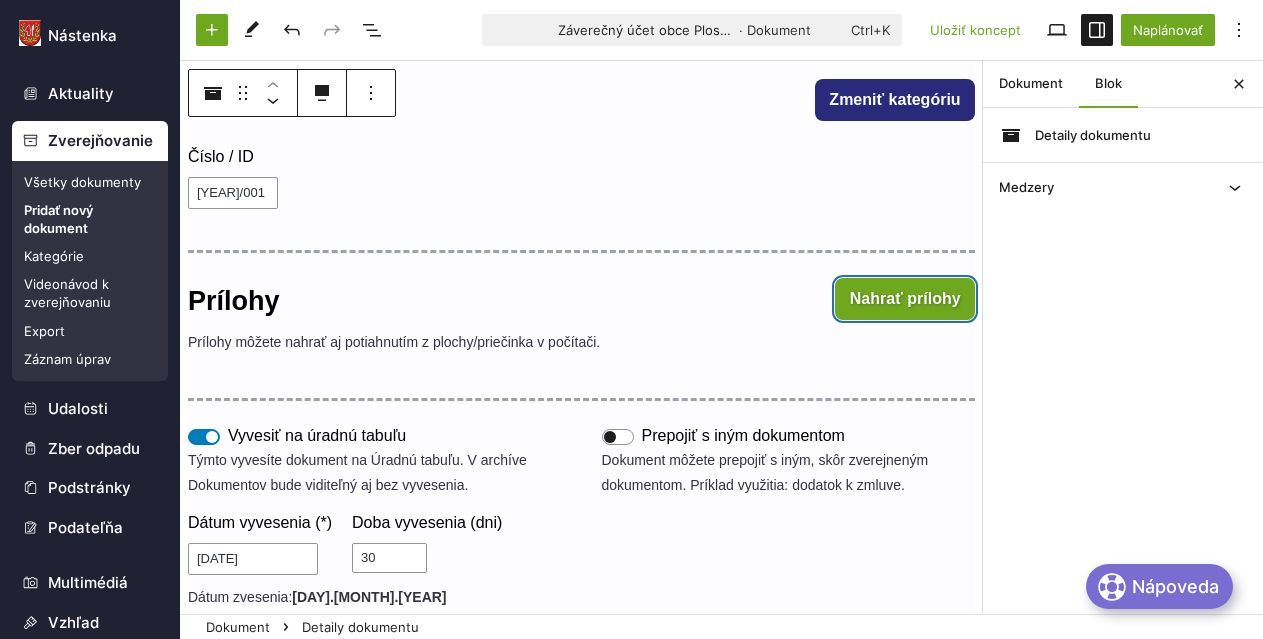 click on "Nahrať prílohy" at bounding box center (905, 299) 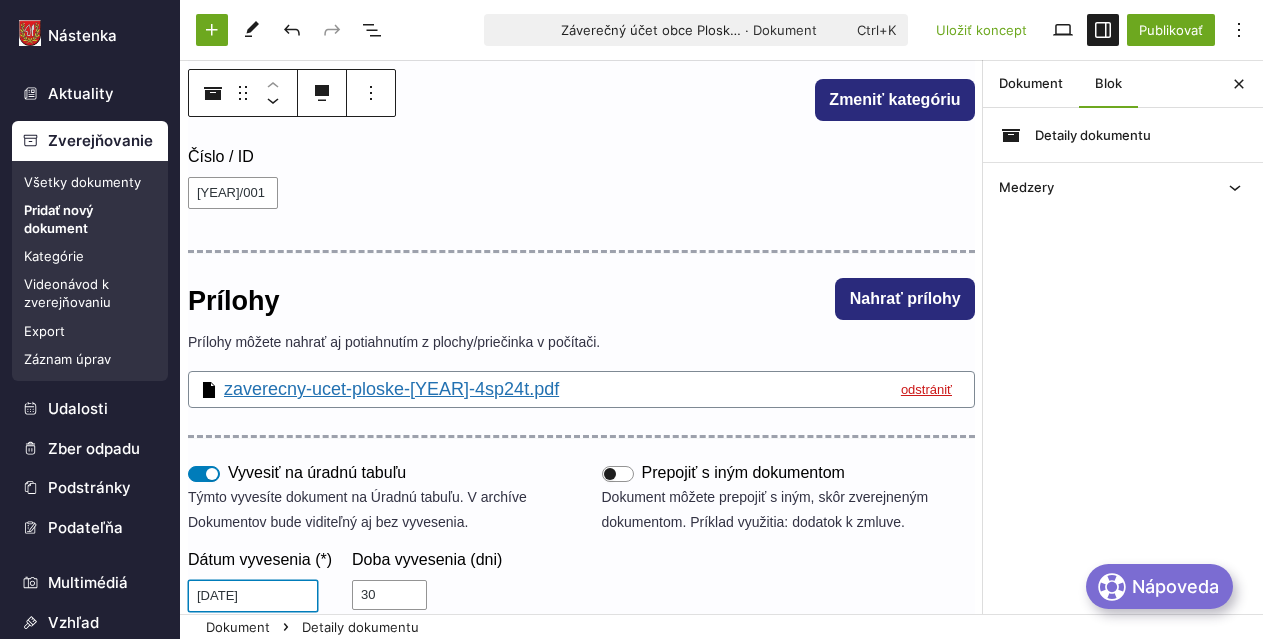 click on "[DD].07.2025" at bounding box center [253, 596] 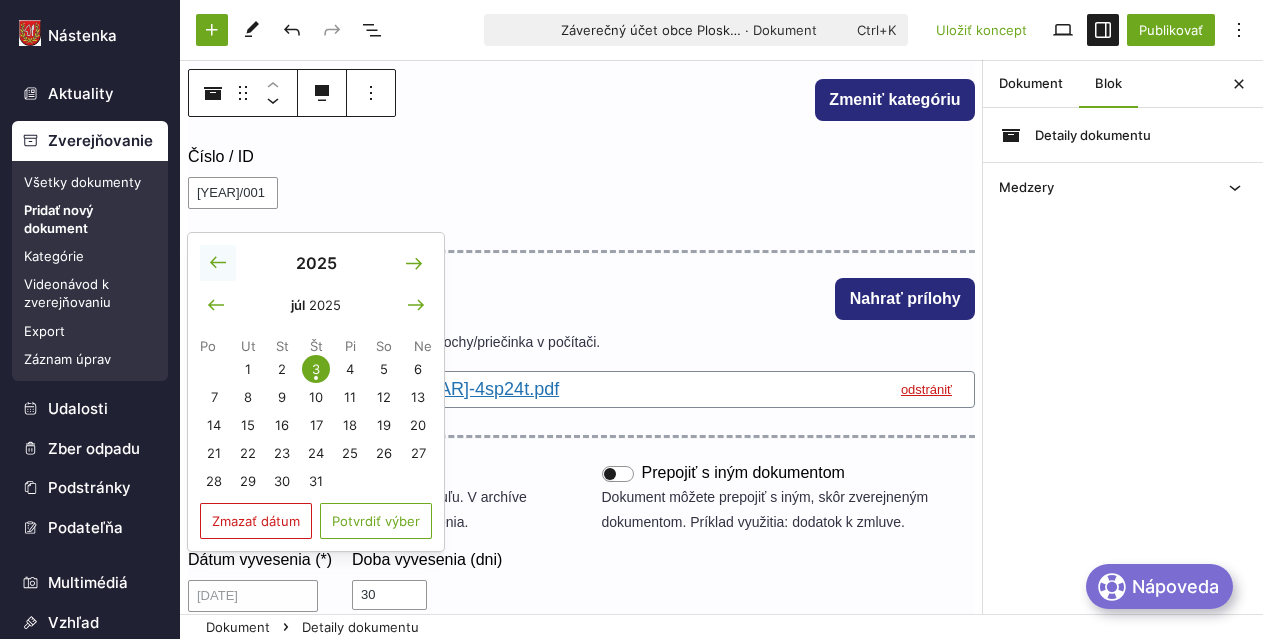 click at bounding box center [218, 263] 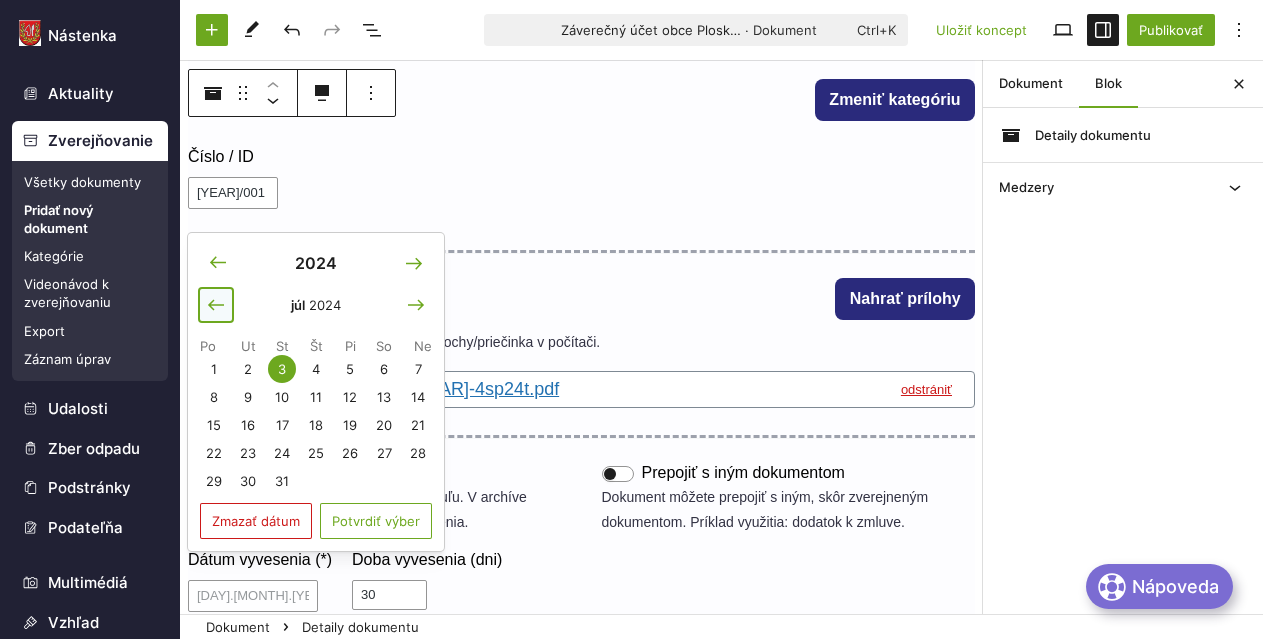 click at bounding box center (216, 305) 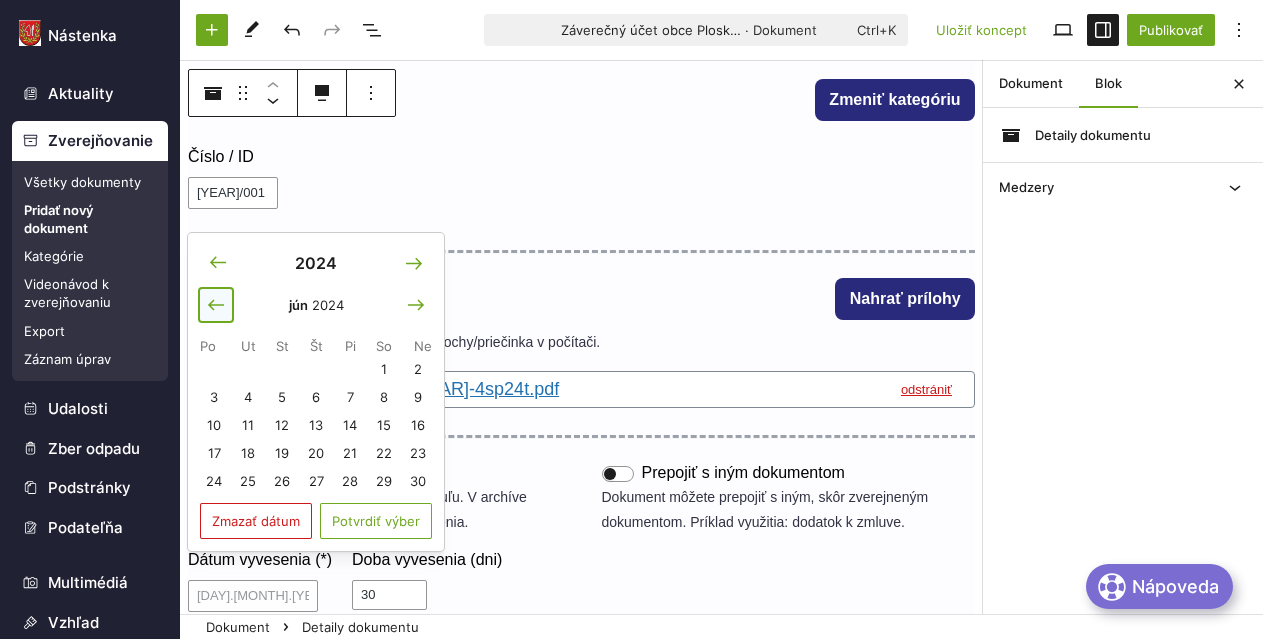 click at bounding box center (216, 305) 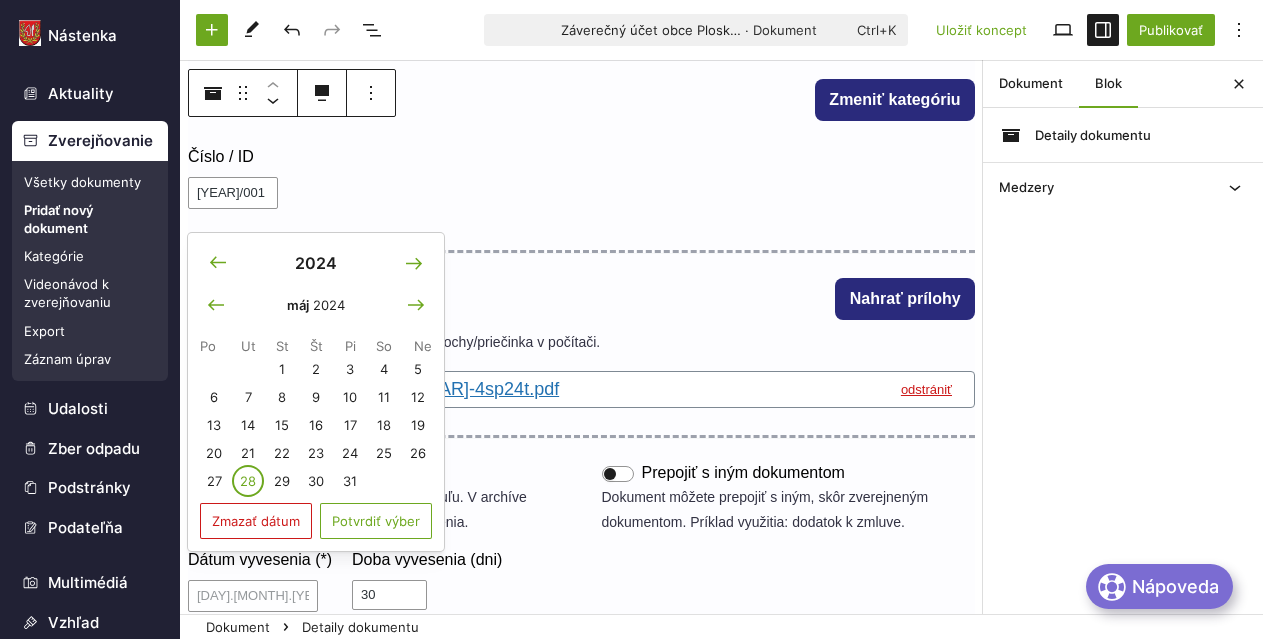 click on "28" at bounding box center (248, 481) 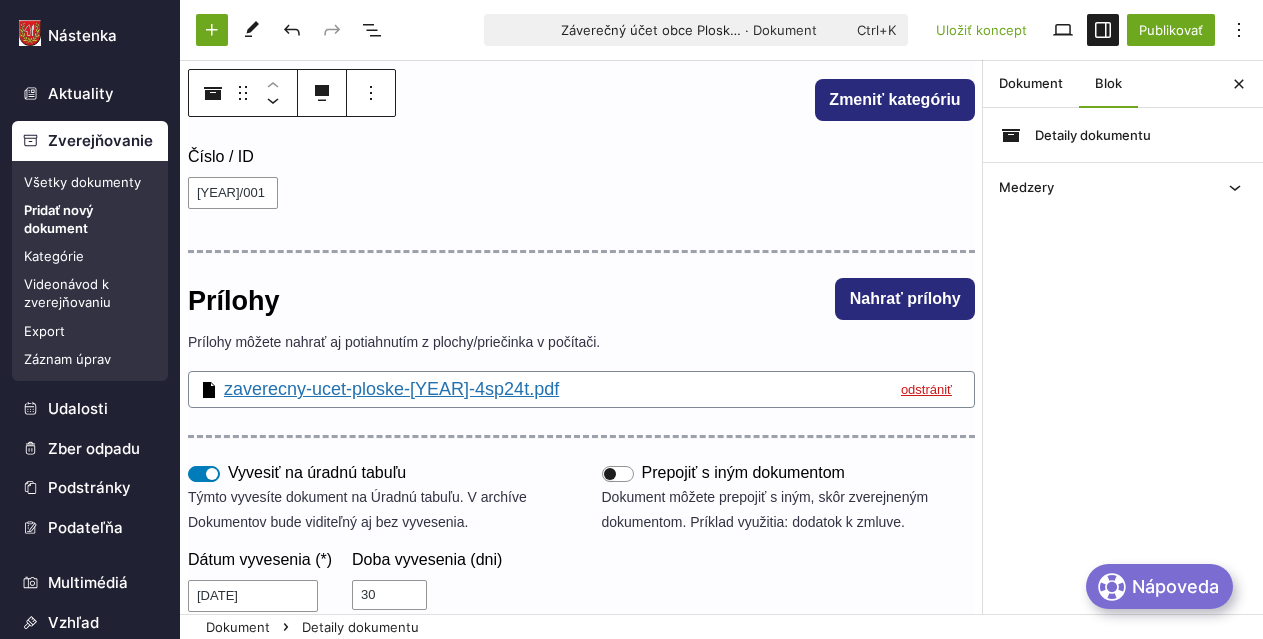 scroll, scrollTop: 388, scrollLeft: 0, axis: vertical 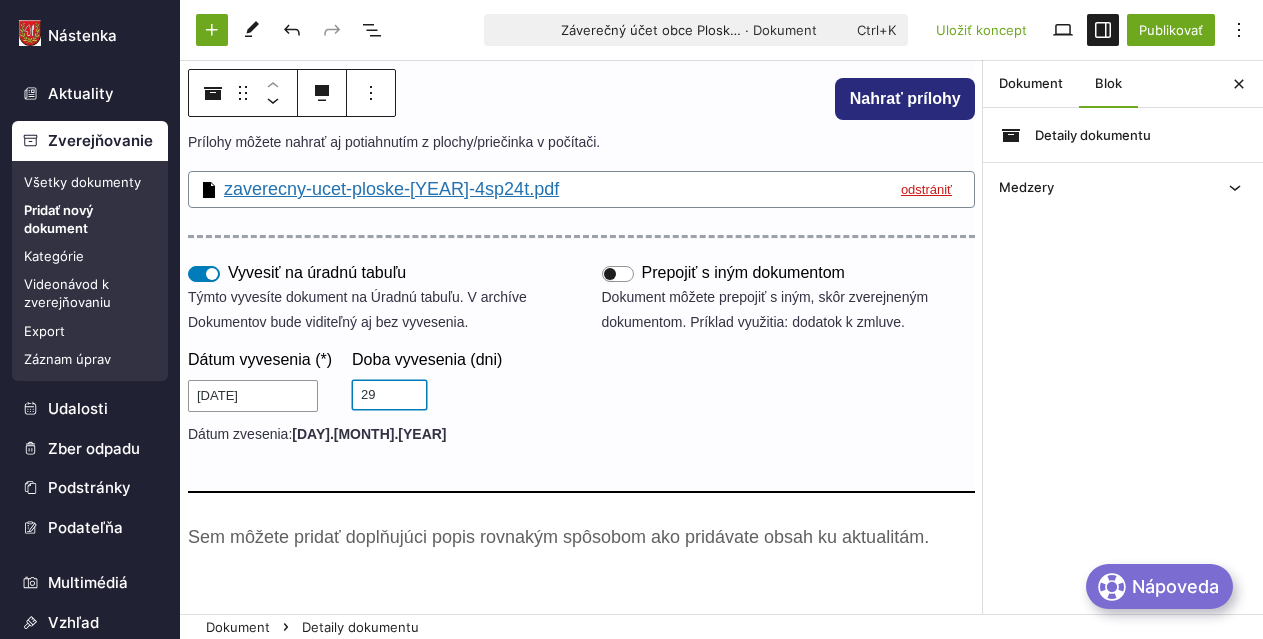 click on "29" at bounding box center (389, 395) 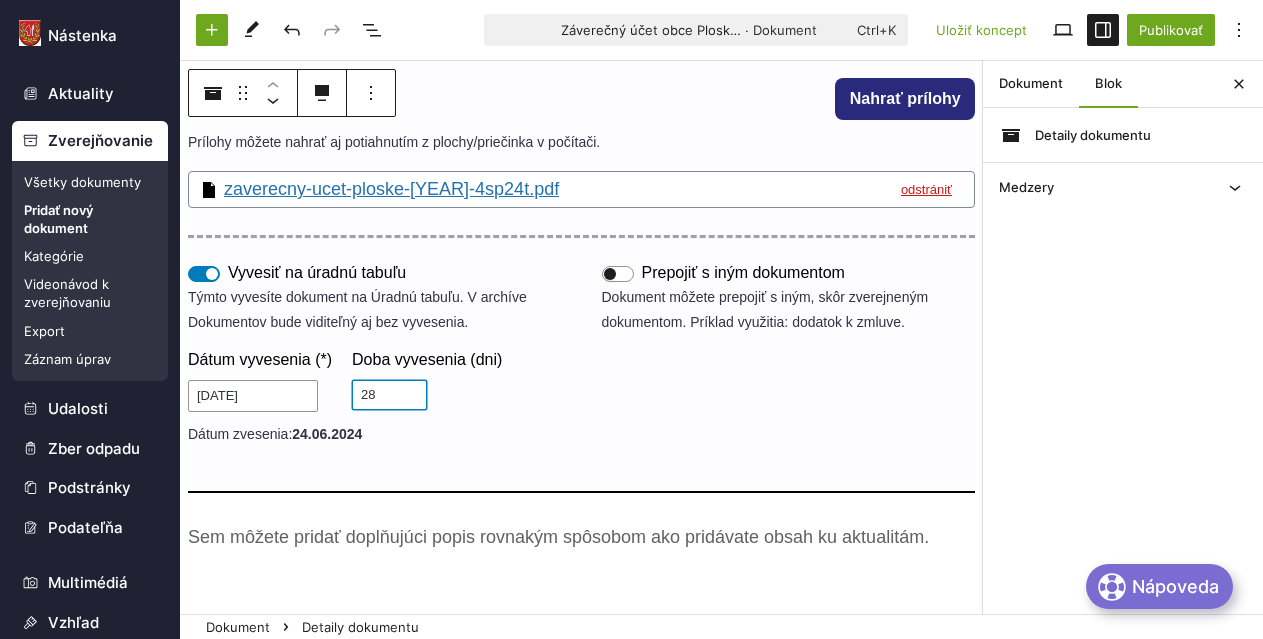 click on "28" at bounding box center (389, 395) 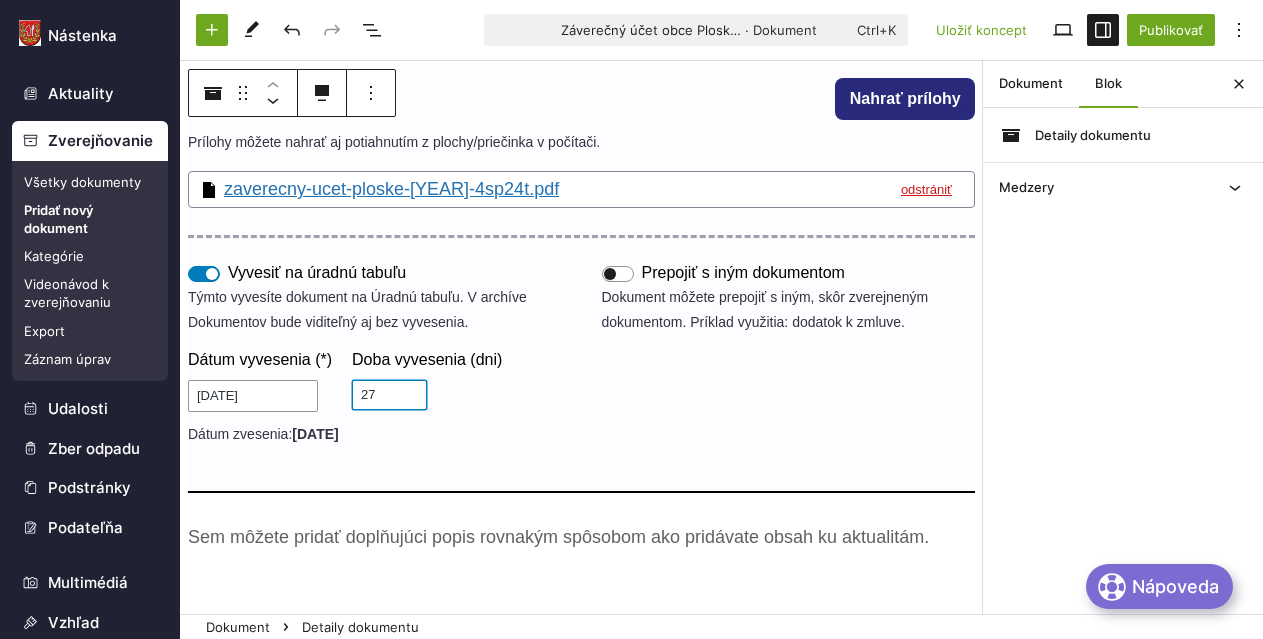 click on "27" at bounding box center [389, 395] 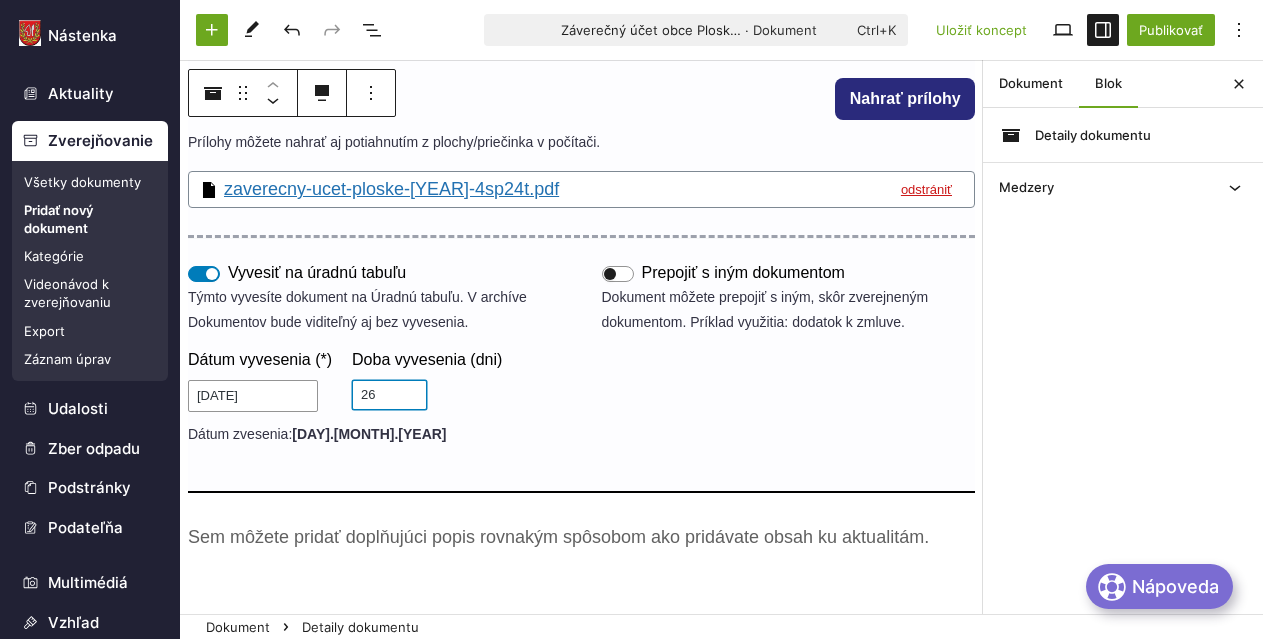 click on "26" at bounding box center [389, 395] 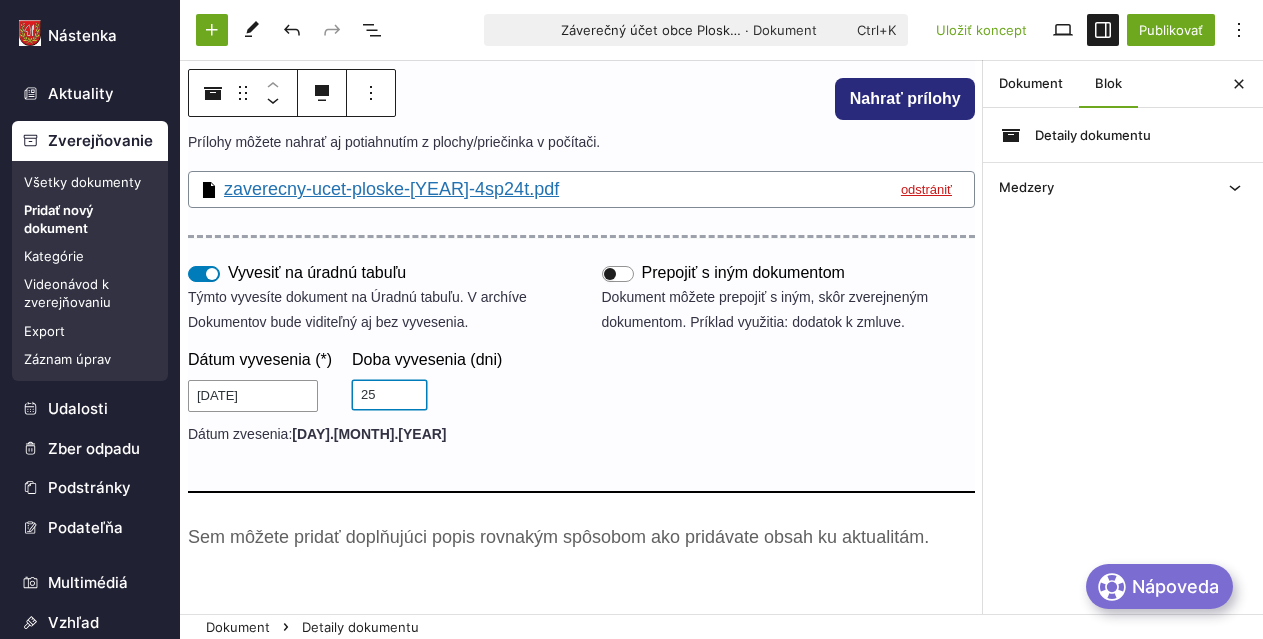 click on "25" at bounding box center [389, 395] 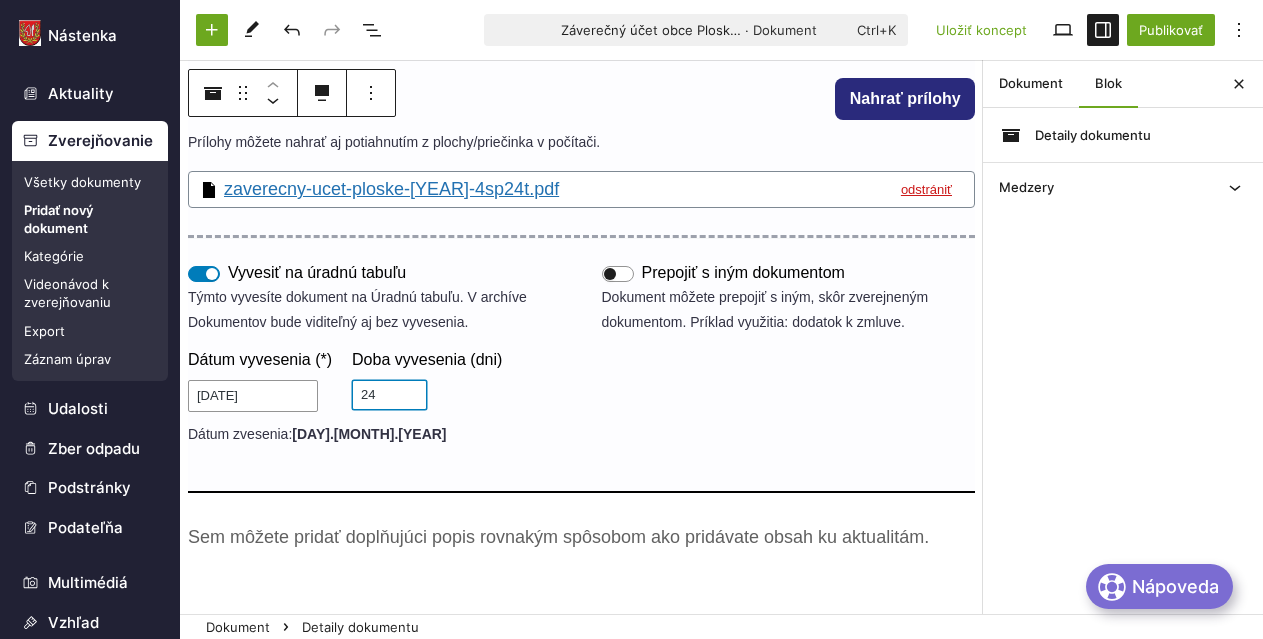 click on "24" at bounding box center [389, 395] 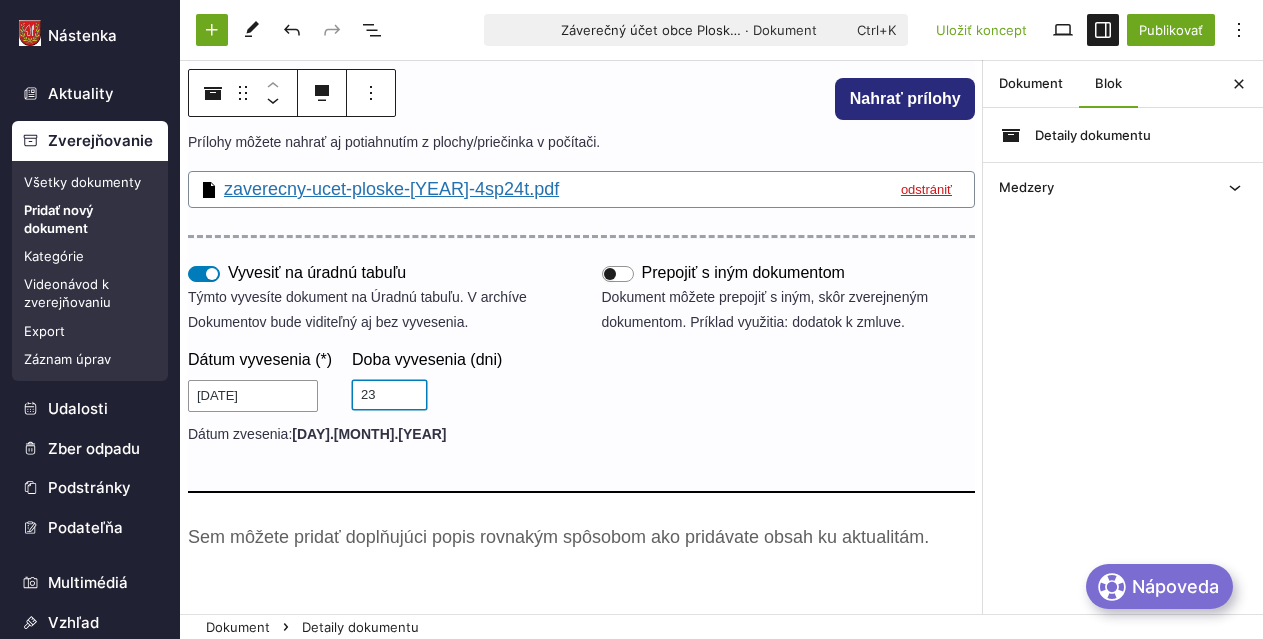 click on "23" at bounding box center [389, 395] 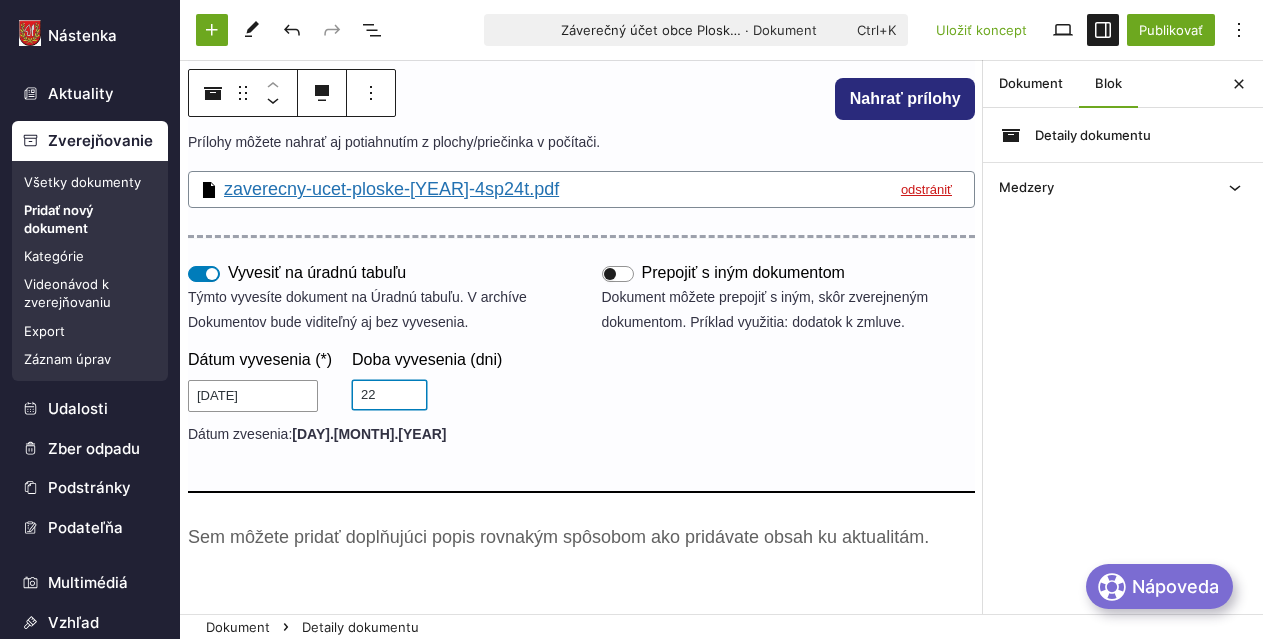 click on "22" at bounding box center (389, 395) 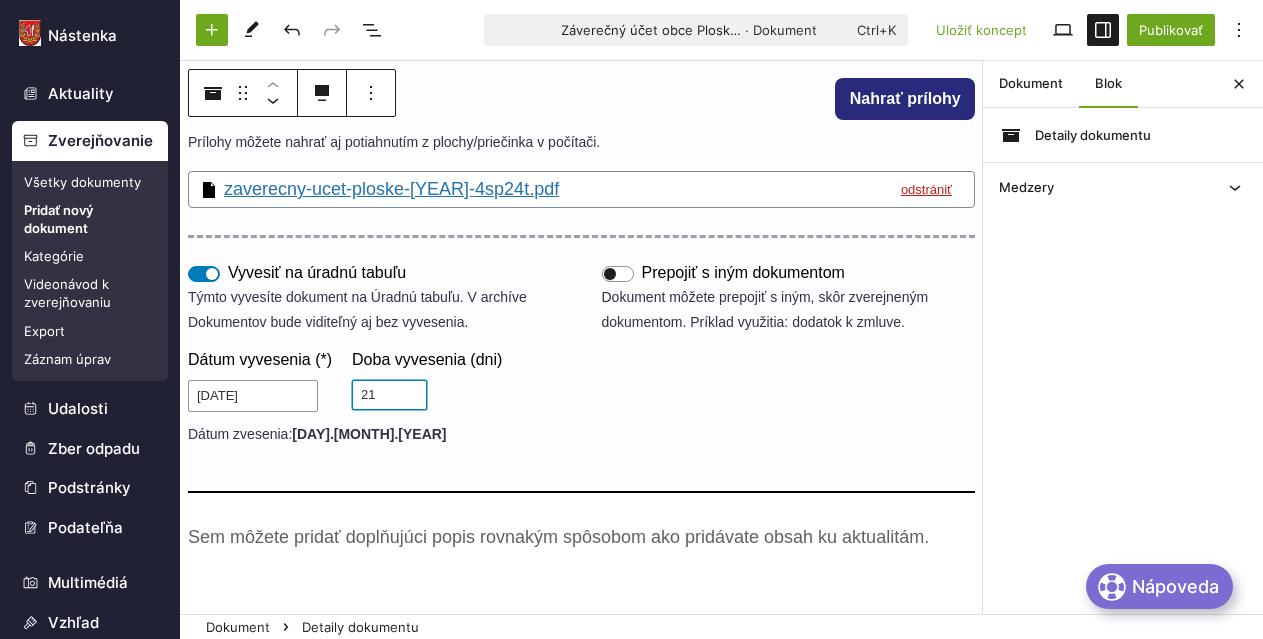 click on "21" at bounding box center [389, 395] 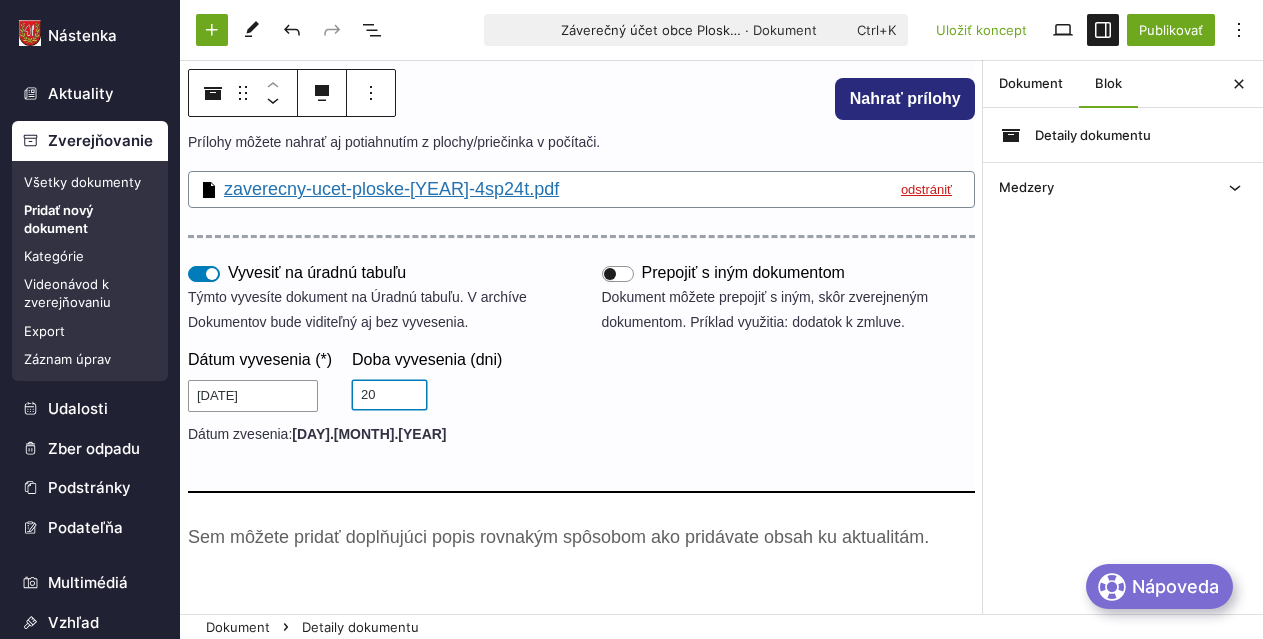 click on "20" at bounding box center [389, 395] 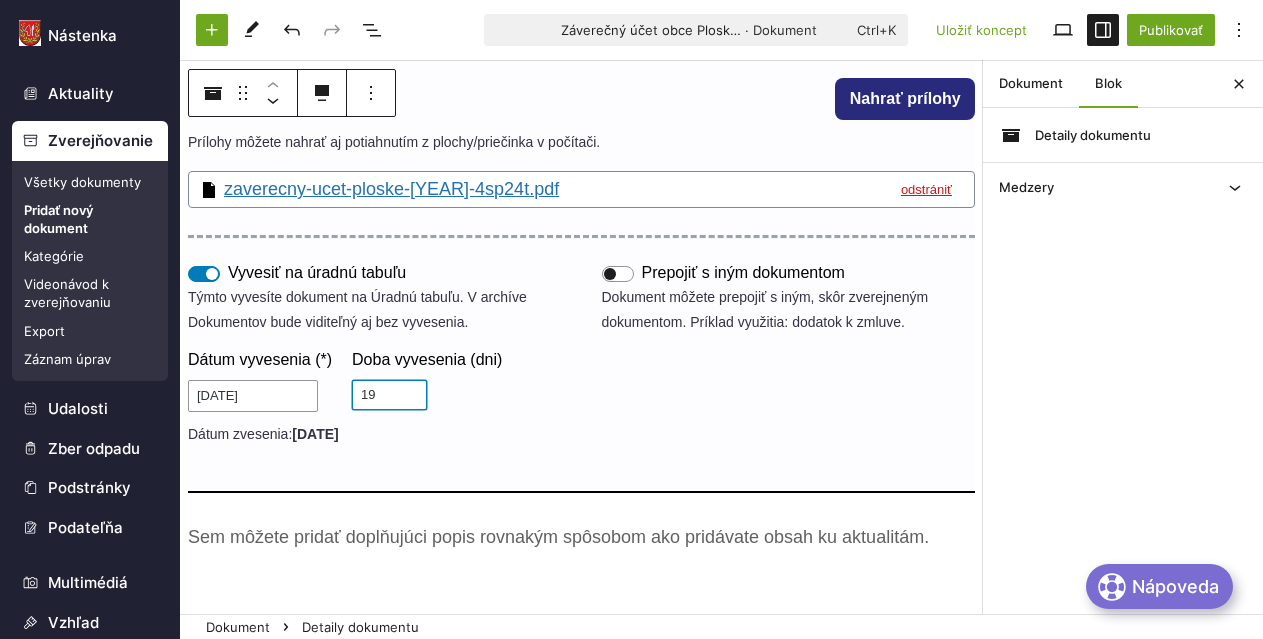 click on "19" at bounding box center (389, 395) 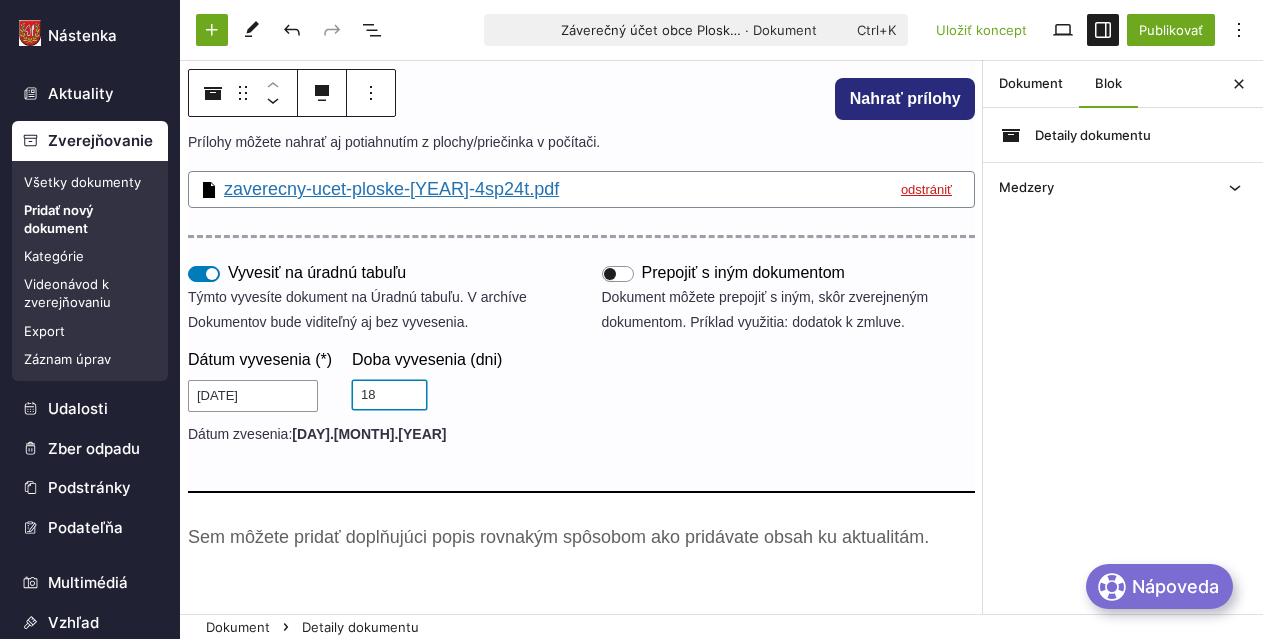 click on "18" at bounding box center [389, 395] 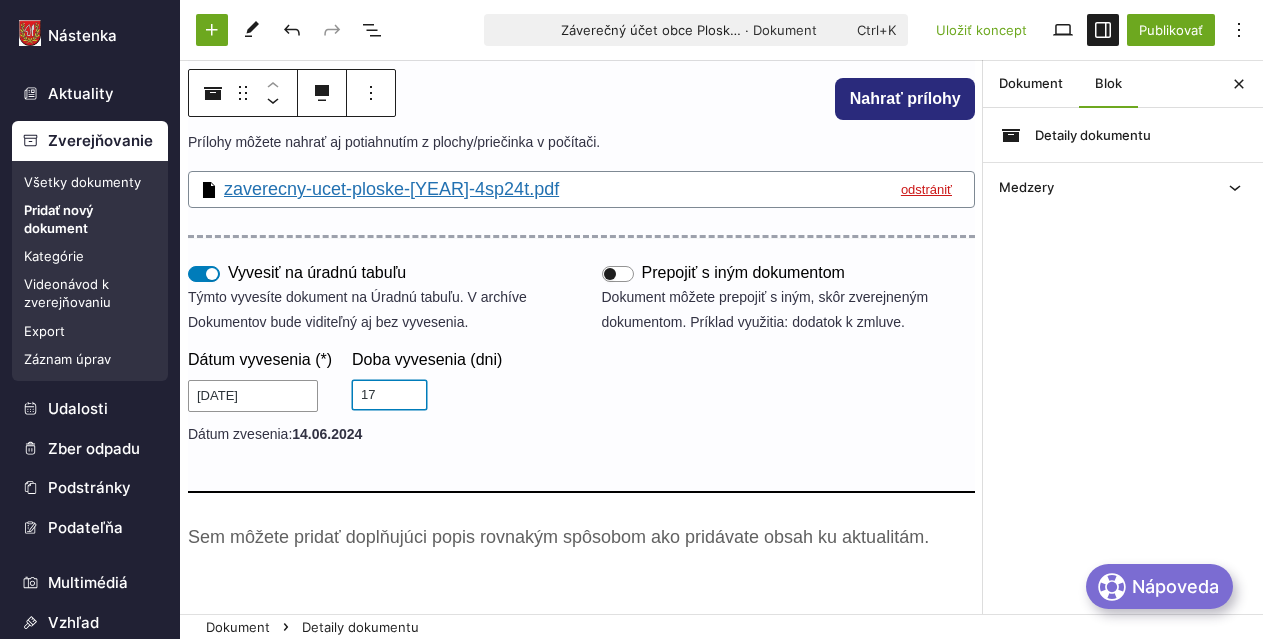 click on "17" at bounding box center [389, 395] 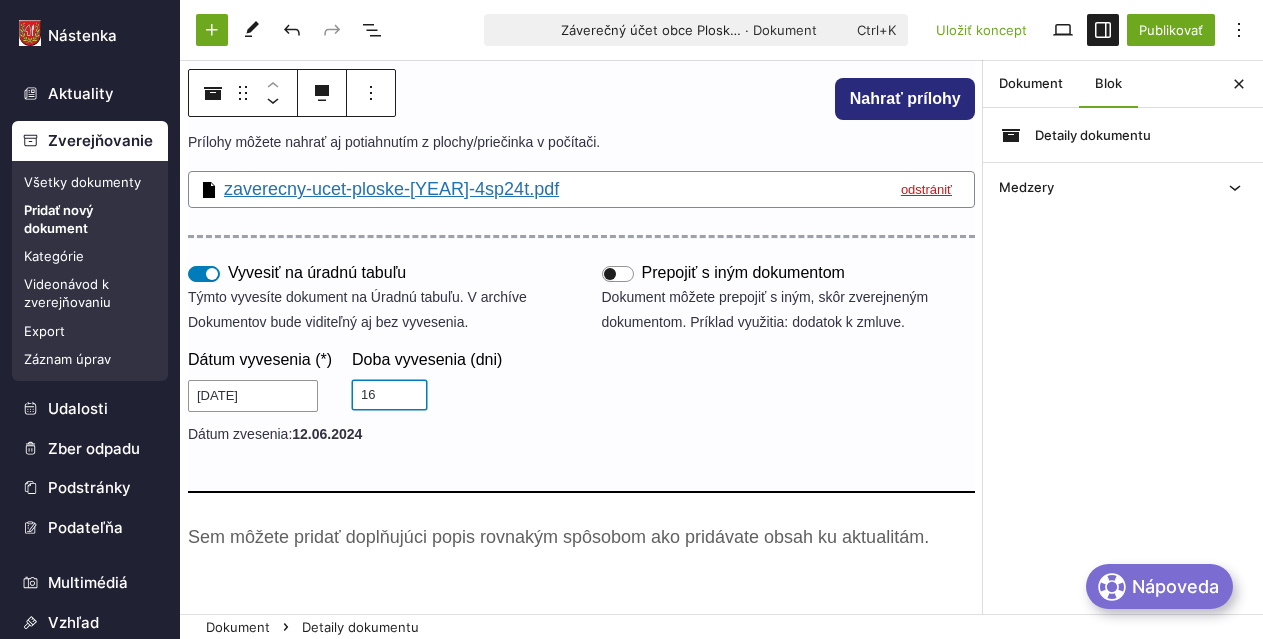 click on "16" at bounding box center [389, 395] 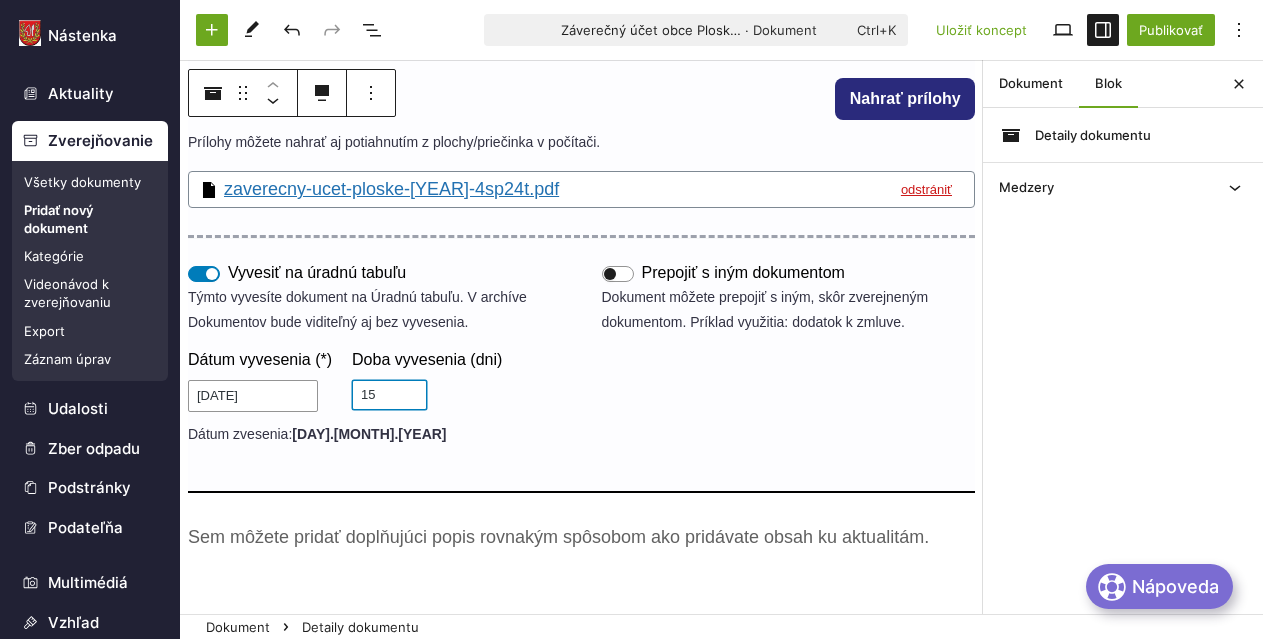 type on "15" 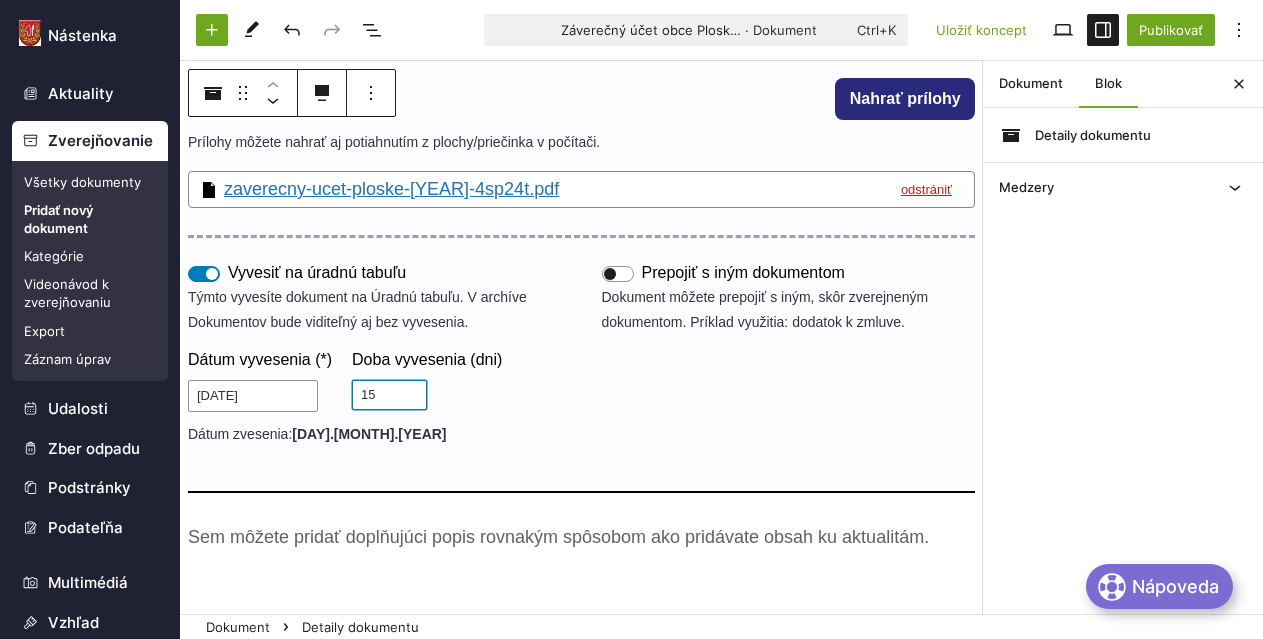 click on "15" at bounding box center [389, 395] 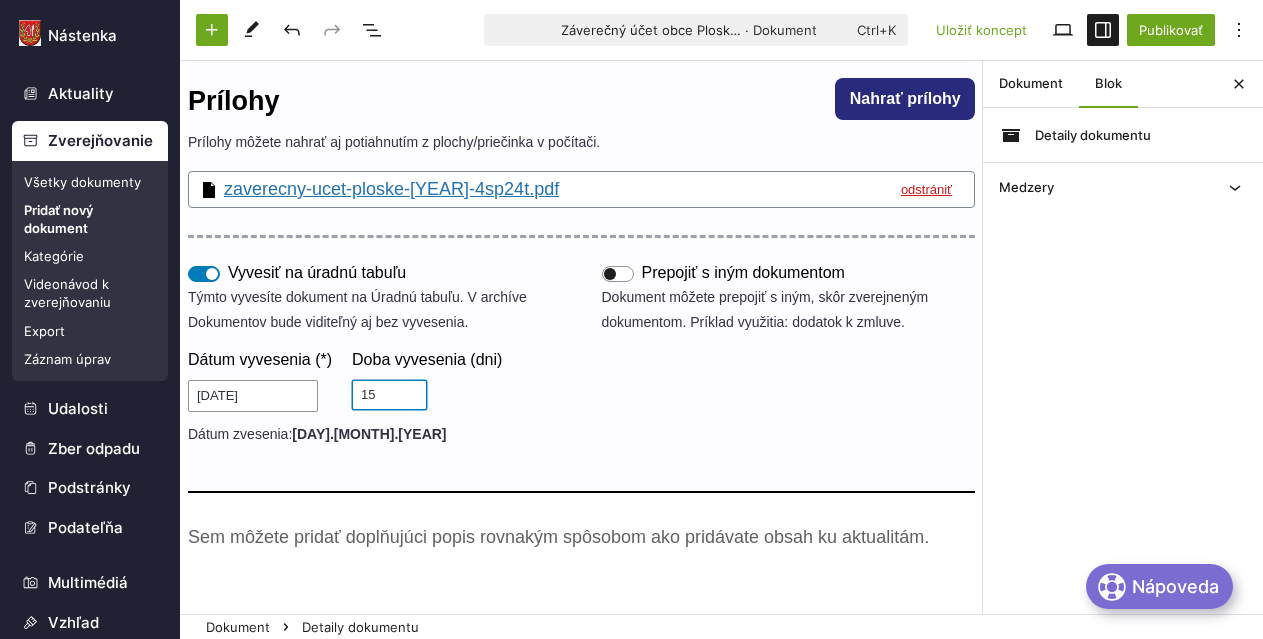 scroll, scrollTop: 288, scrollLeft: 0, axis: vertical 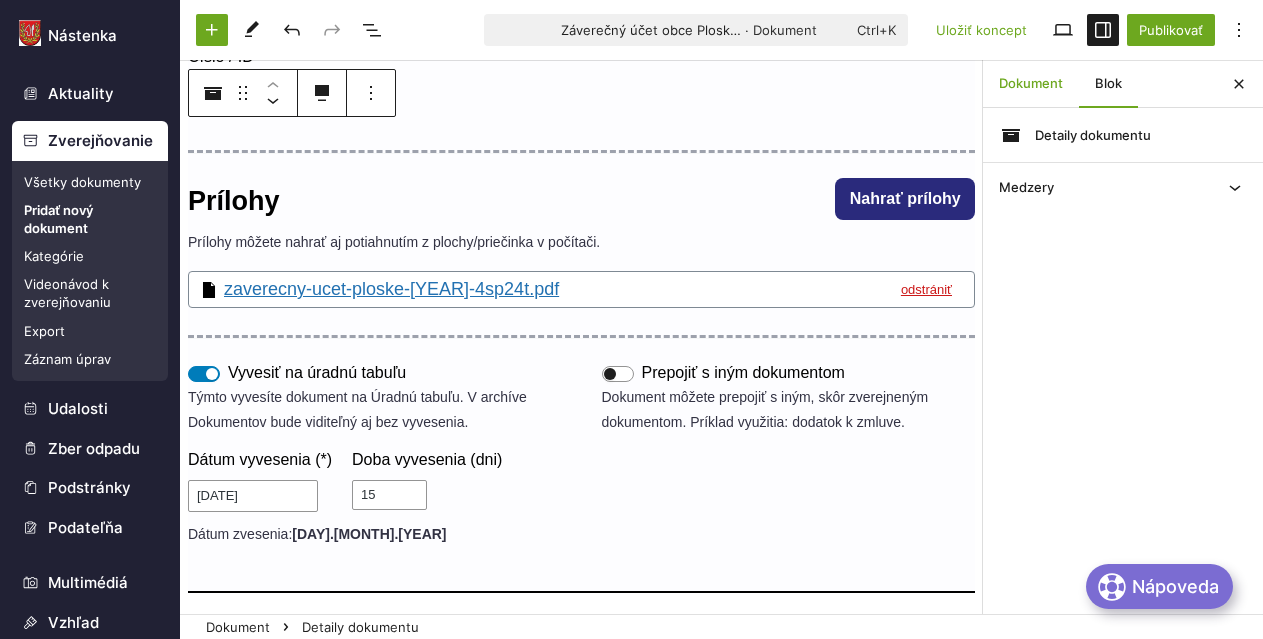 click on "Dokument" at bounding box center [1031, 84] 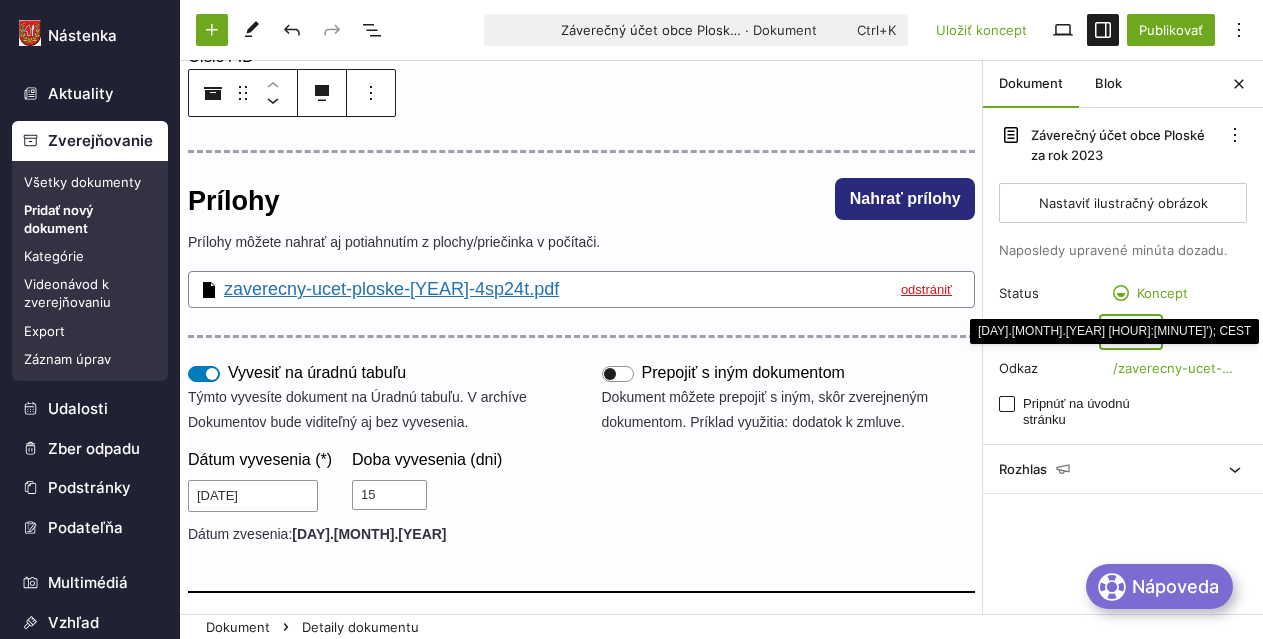 click on "Ihneď" at bounding box center [1131, 332] 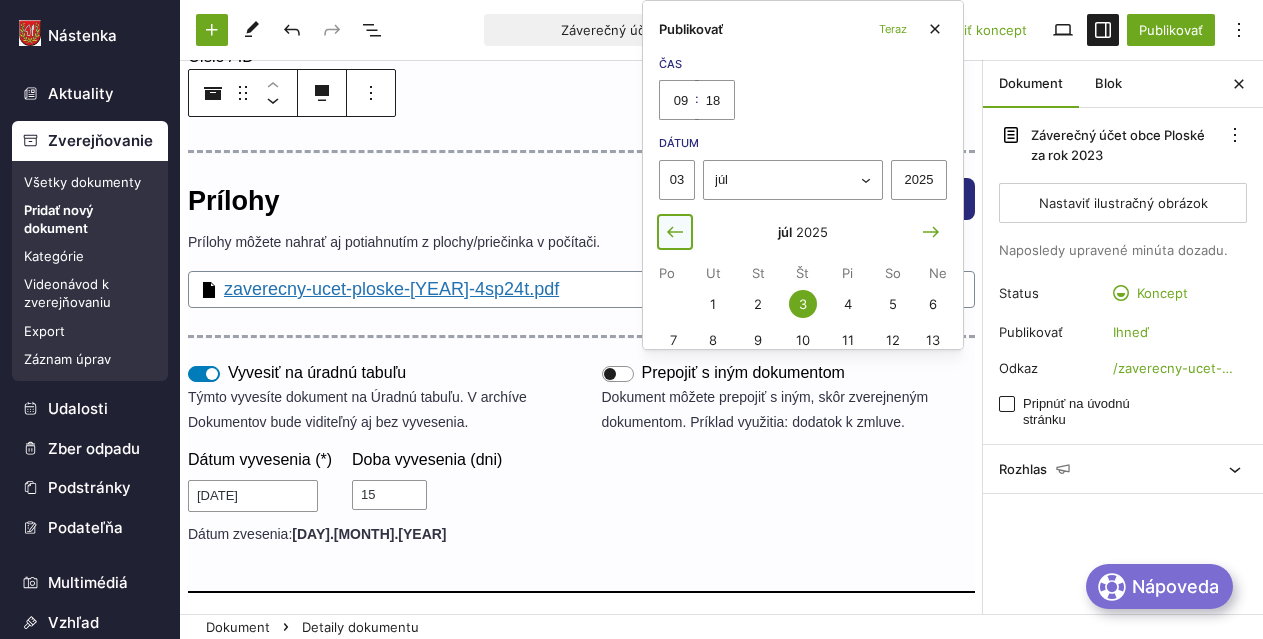 click at bounding box center [675, 232] 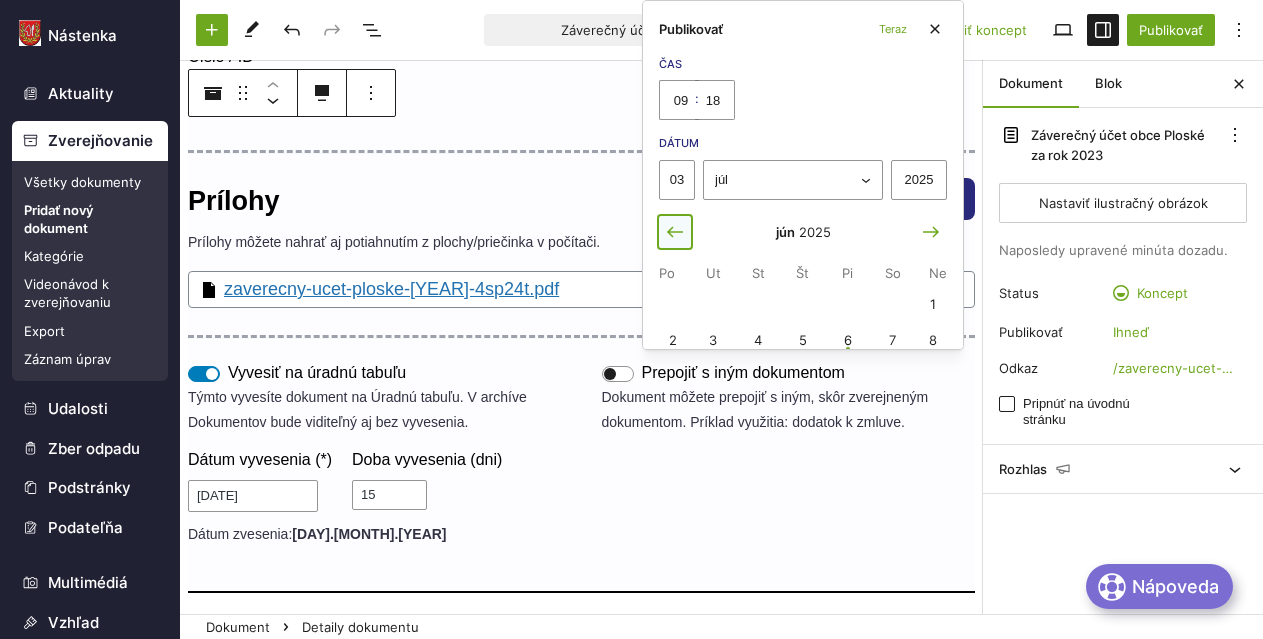 click at bounding box center [675, 232] 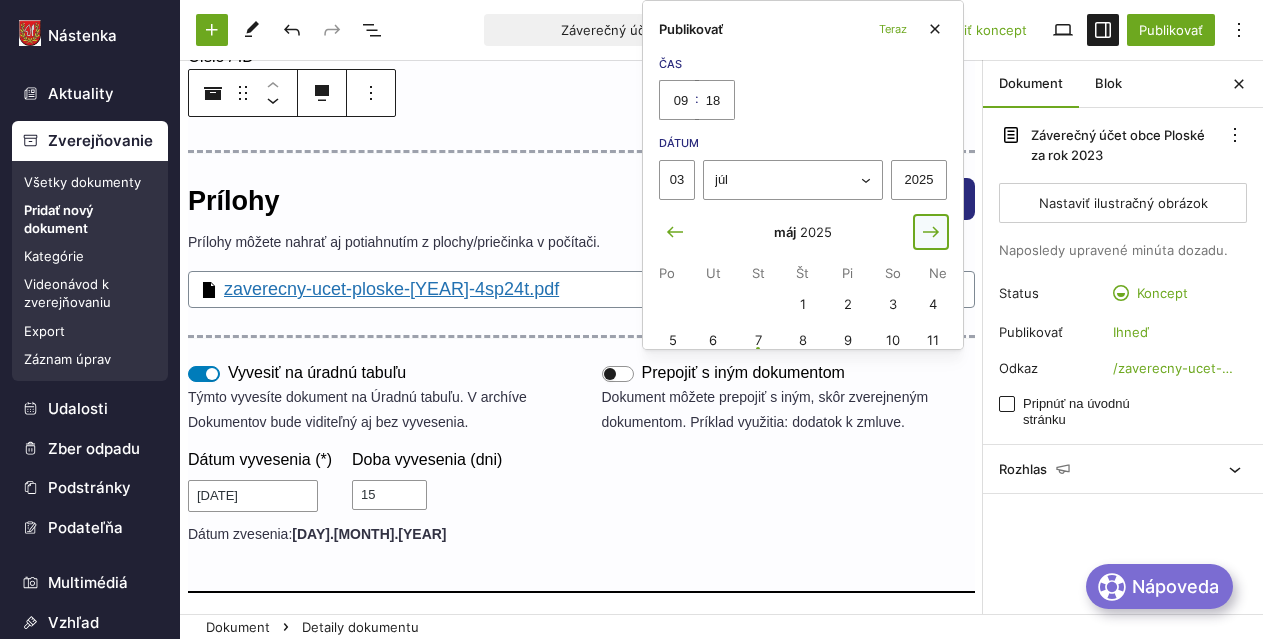 click at bounding box center [931, 231] 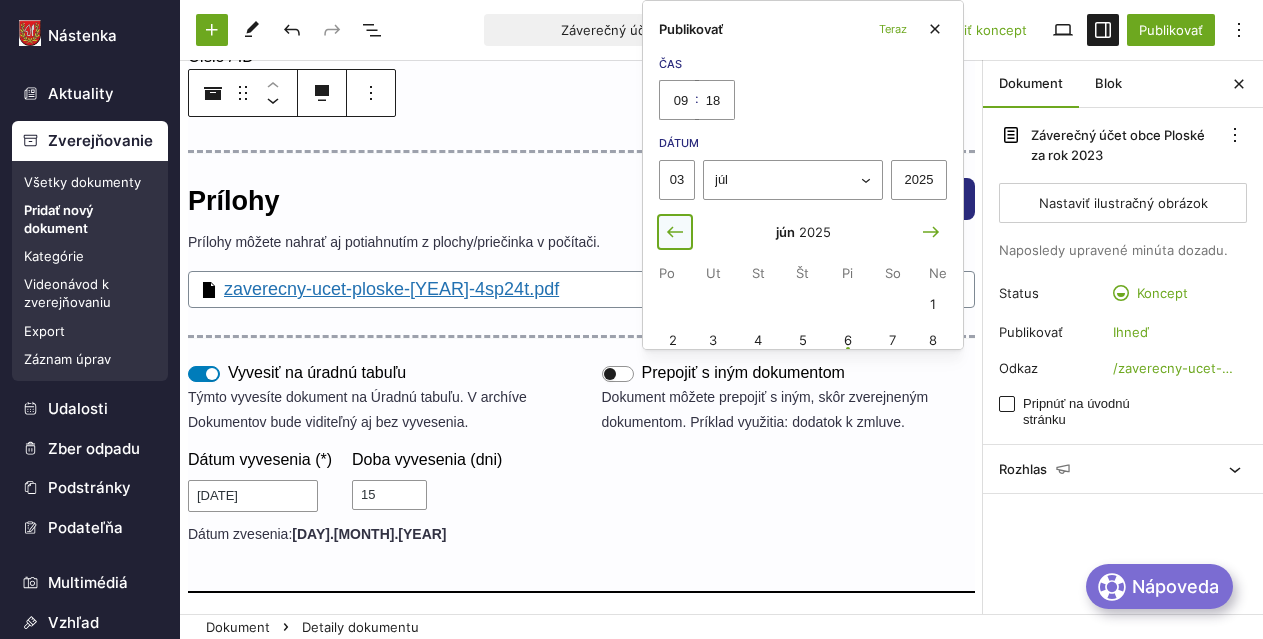 click at bounding box center [675, 232] 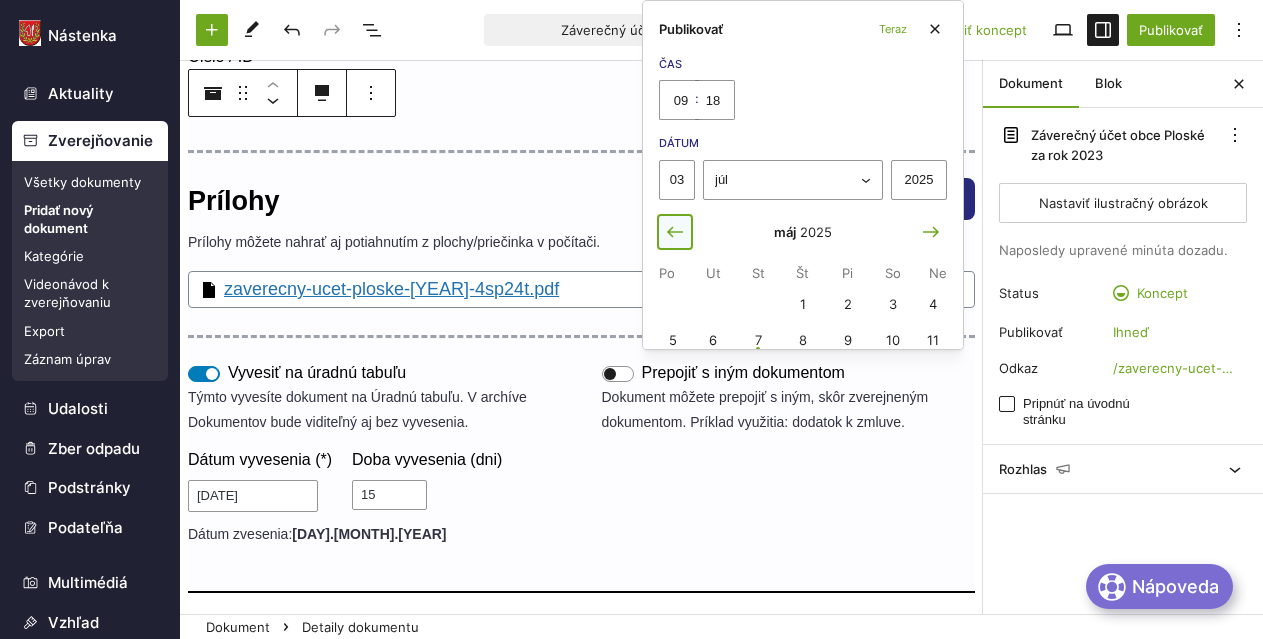 click at bounding box center [675, 232] 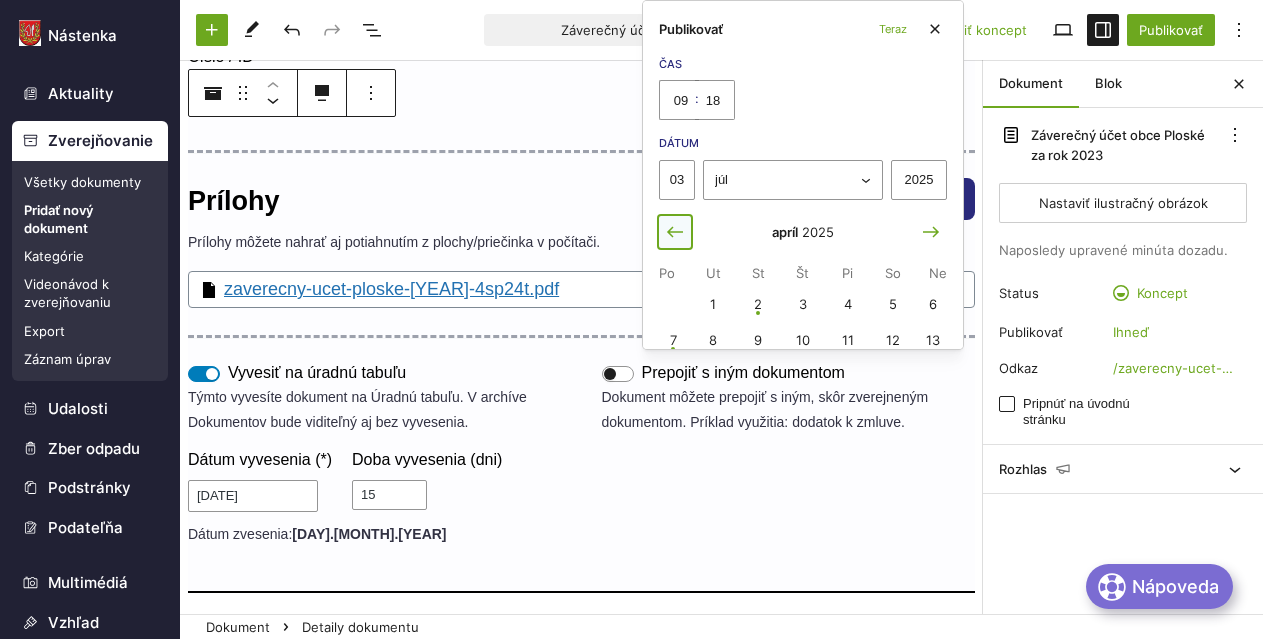 click at bounding box center (675, 232) 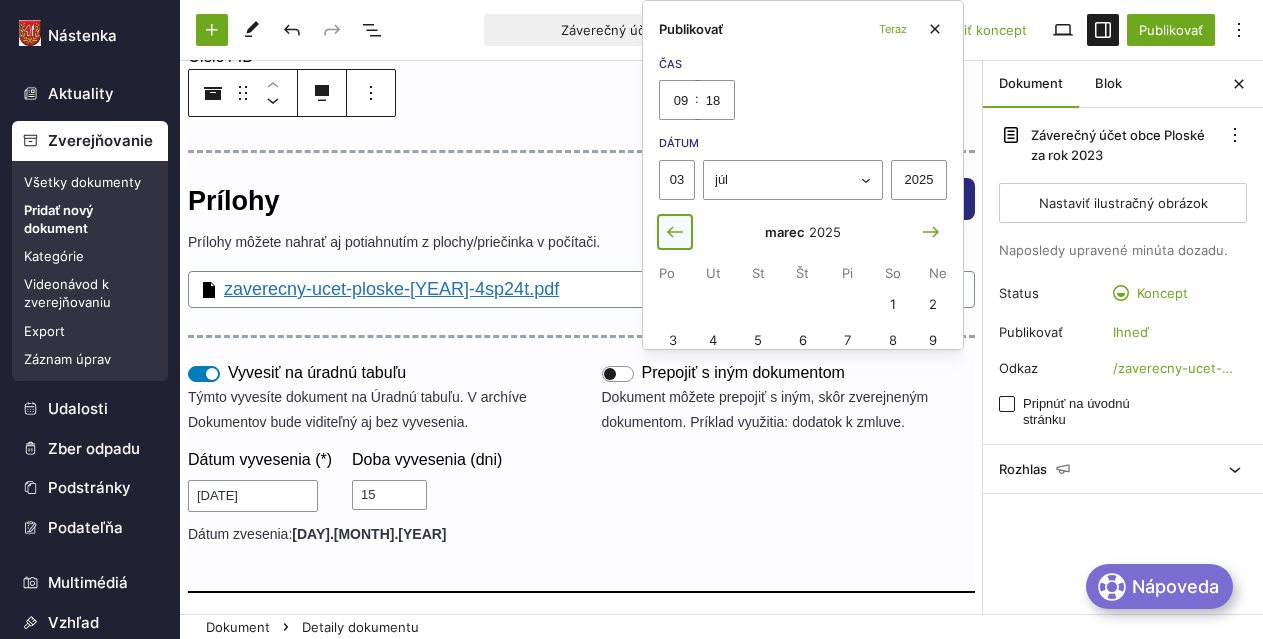 click at bounding box center [675, 232] 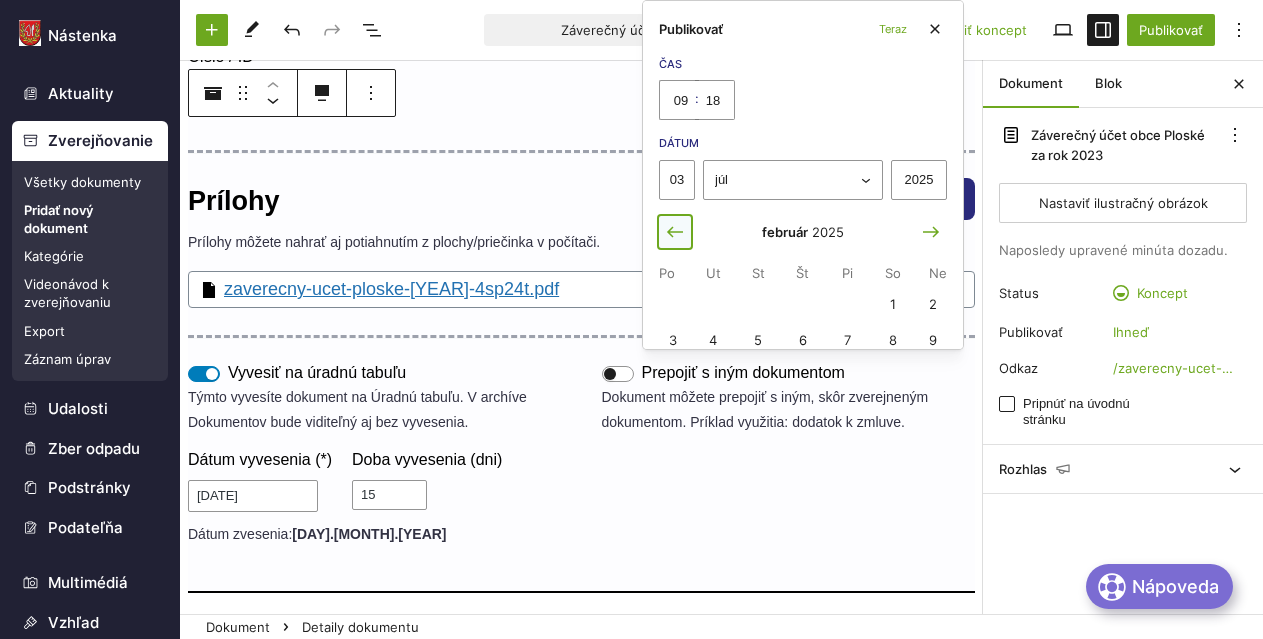 click at bounding box center [675, 232] 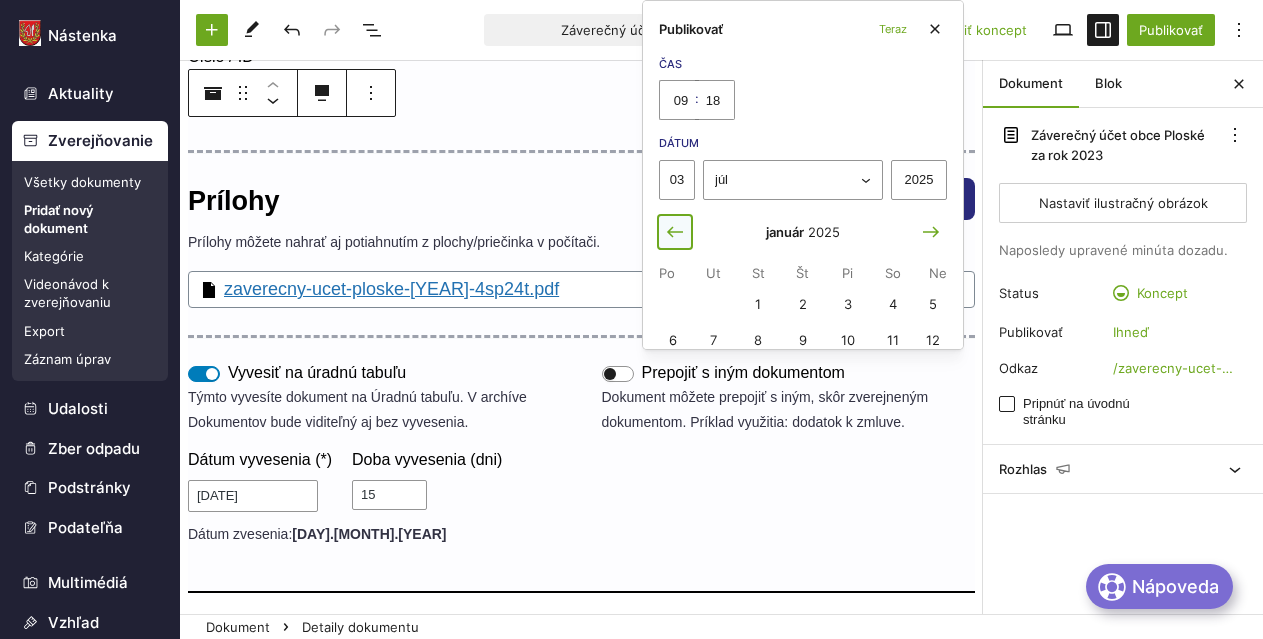 click at bounding box center (675, 232) 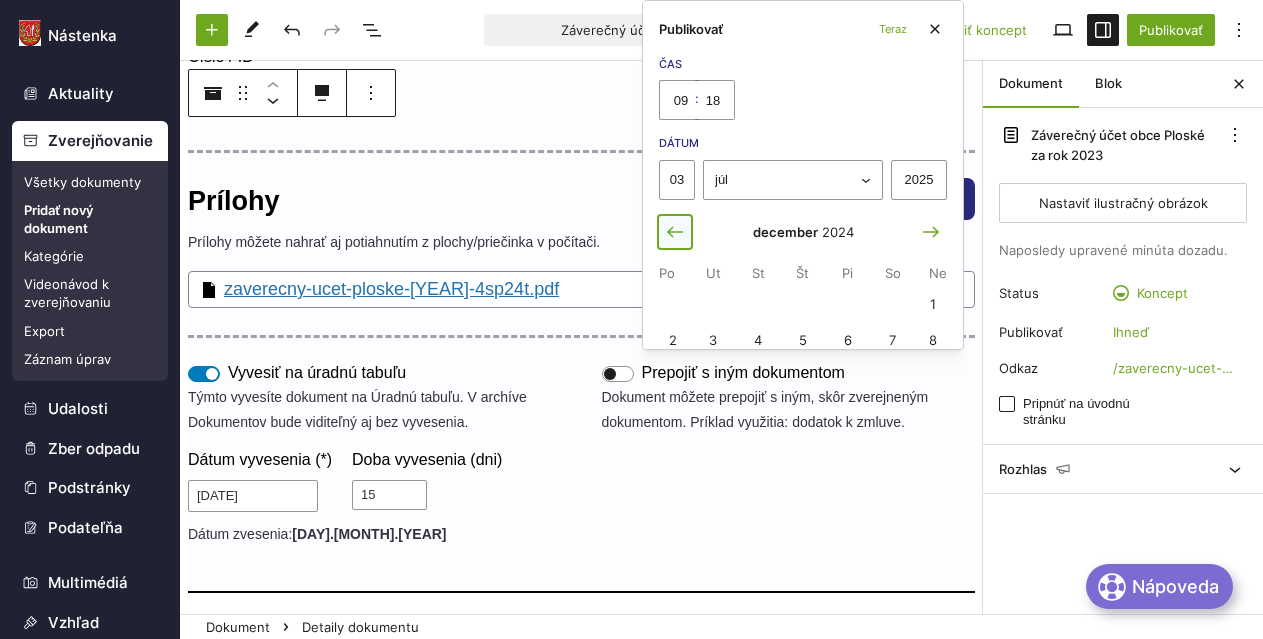 click at bounding box center (675, 232) 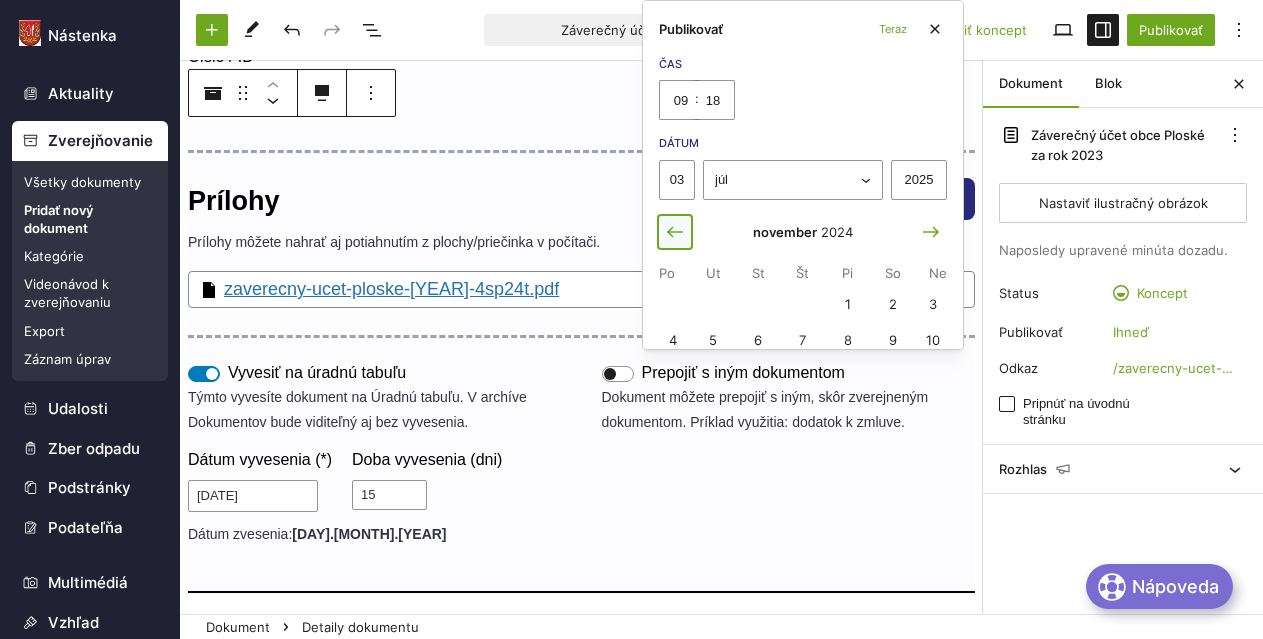 click at bounding box center (675, 232) 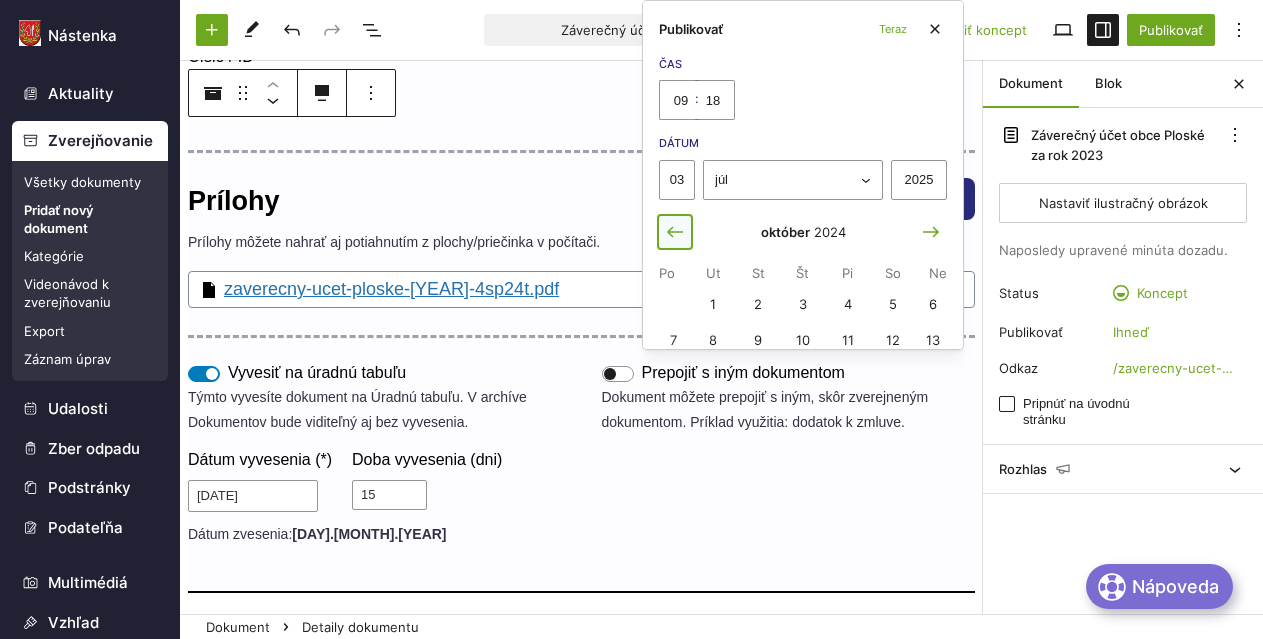 click at bounding box center (675, 232) 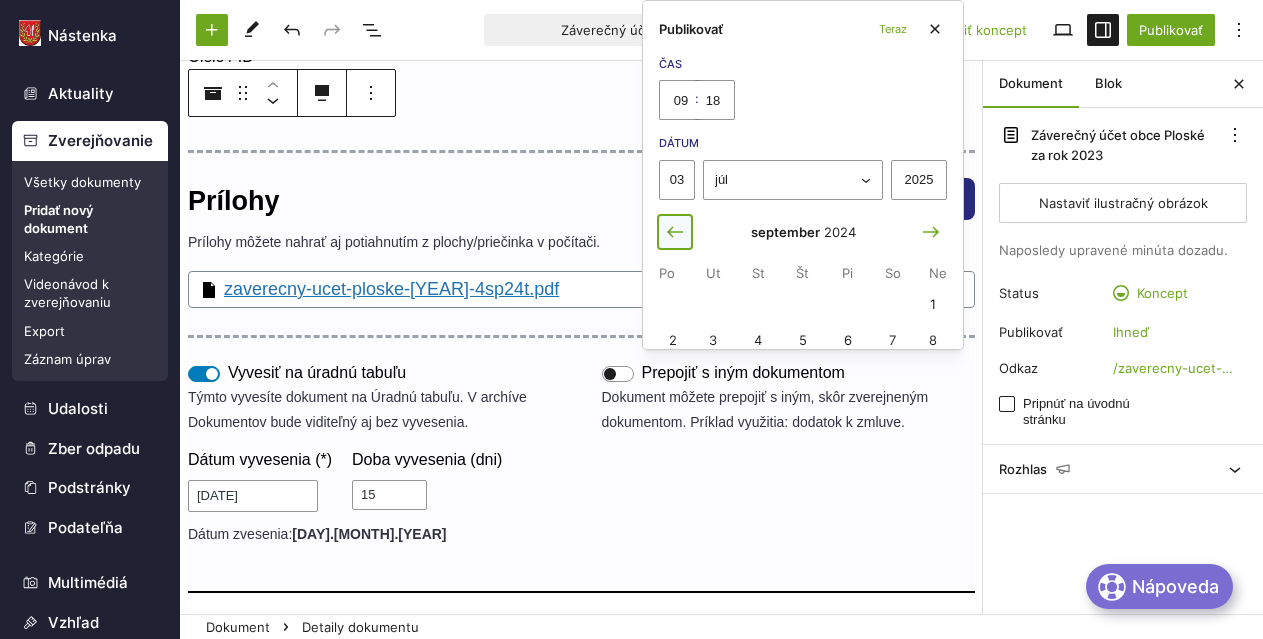 click at bounding box center [675, 232] 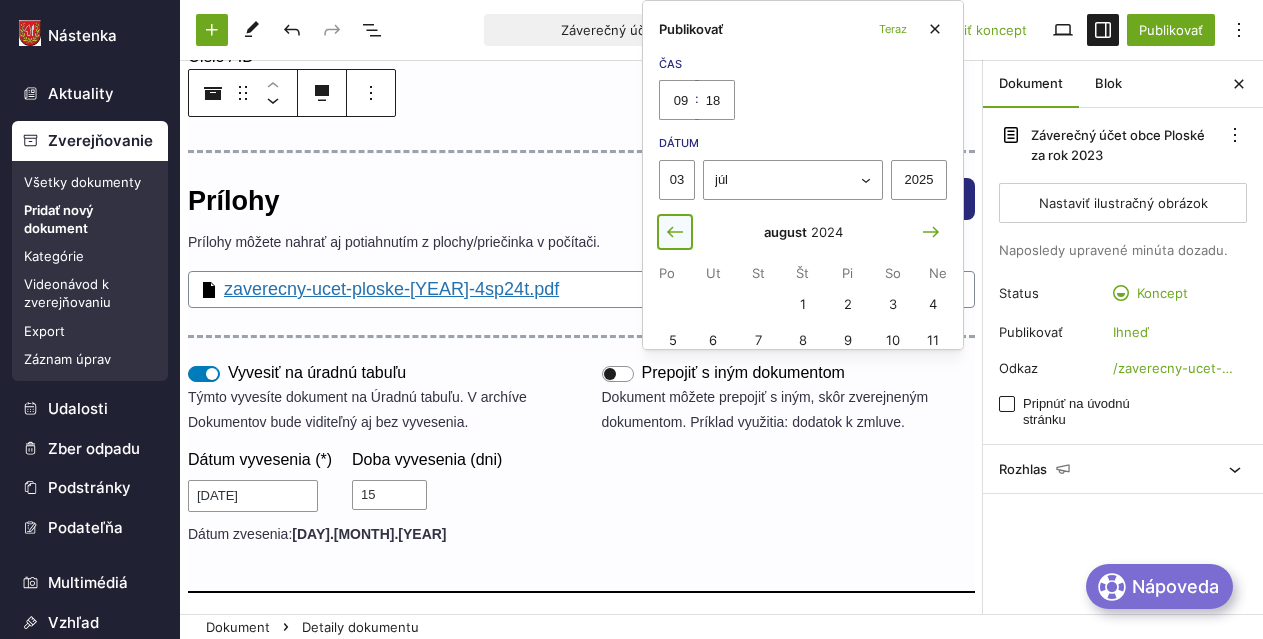 click at bounding box center [675, 232] 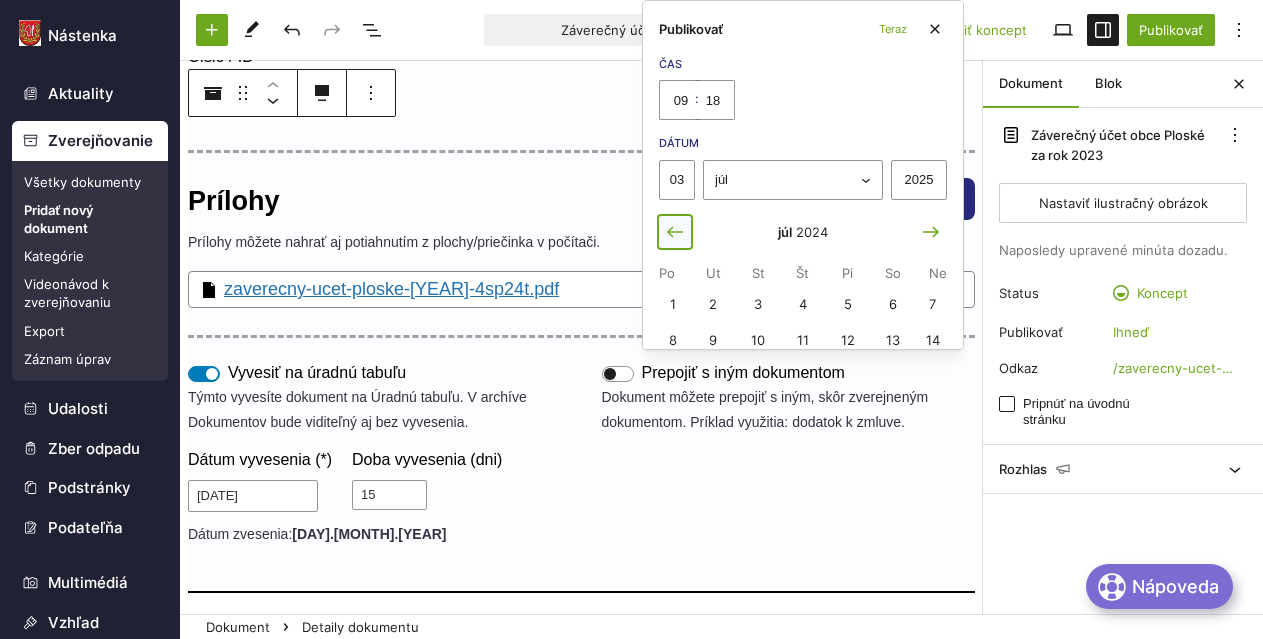 click at bounding box center (675, 232) 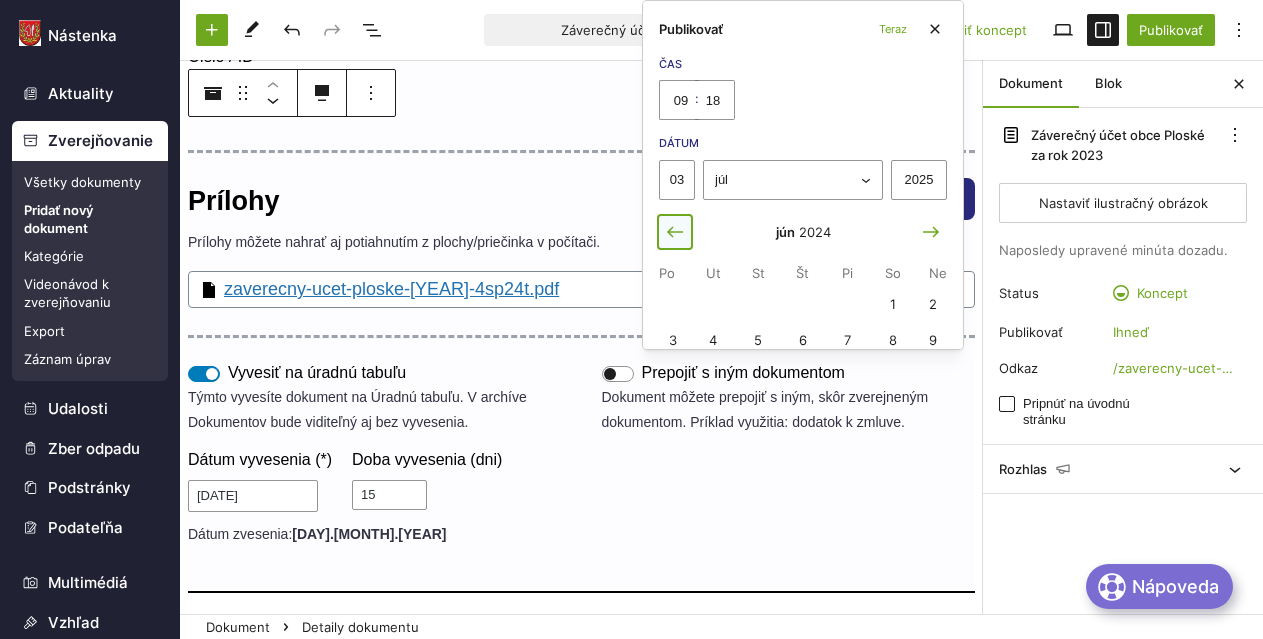 click at bounding box center [675, 232] 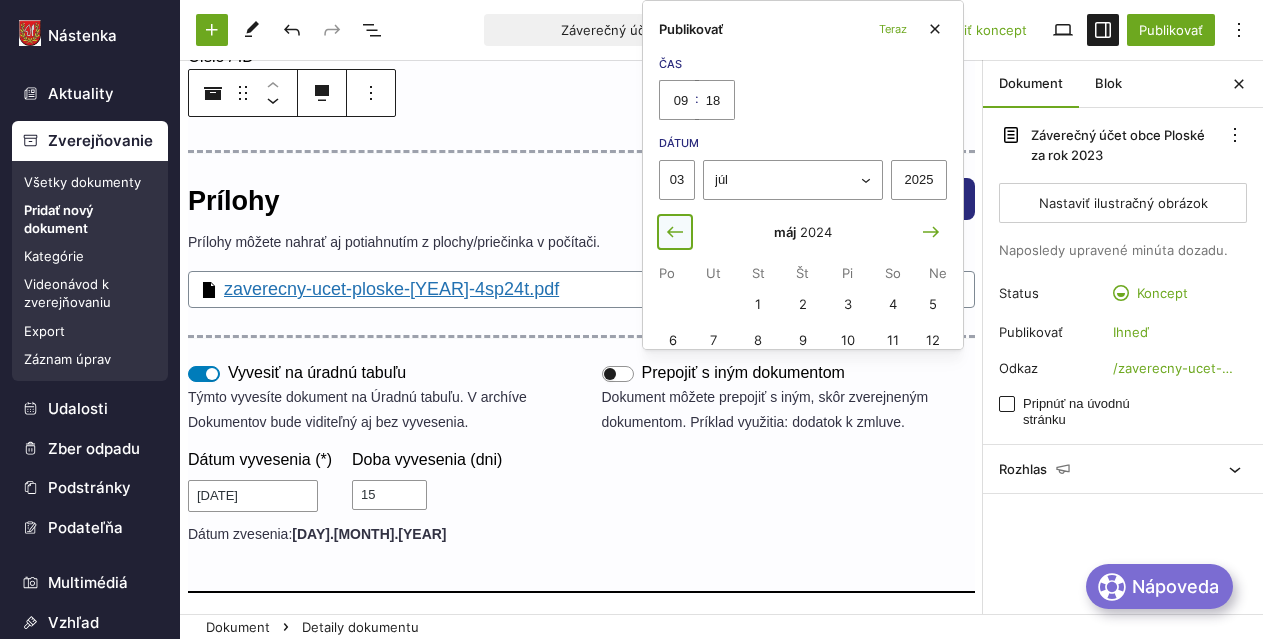 click at bounding box center (675, 232) 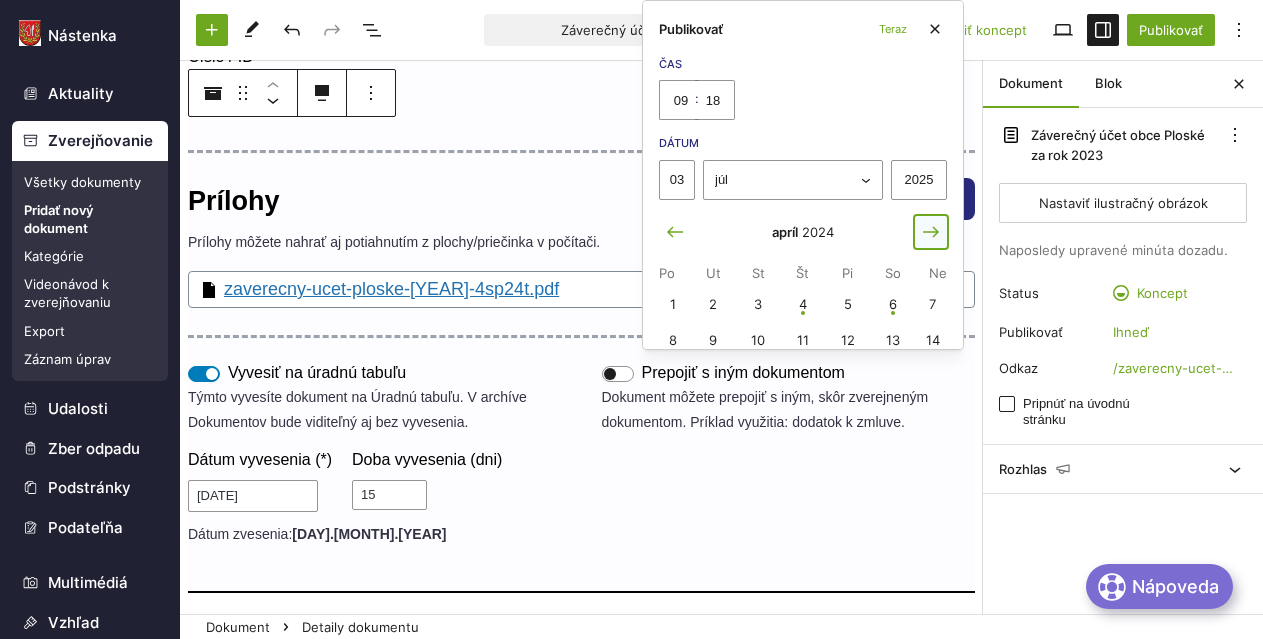 click at bounding box center (931, 231) 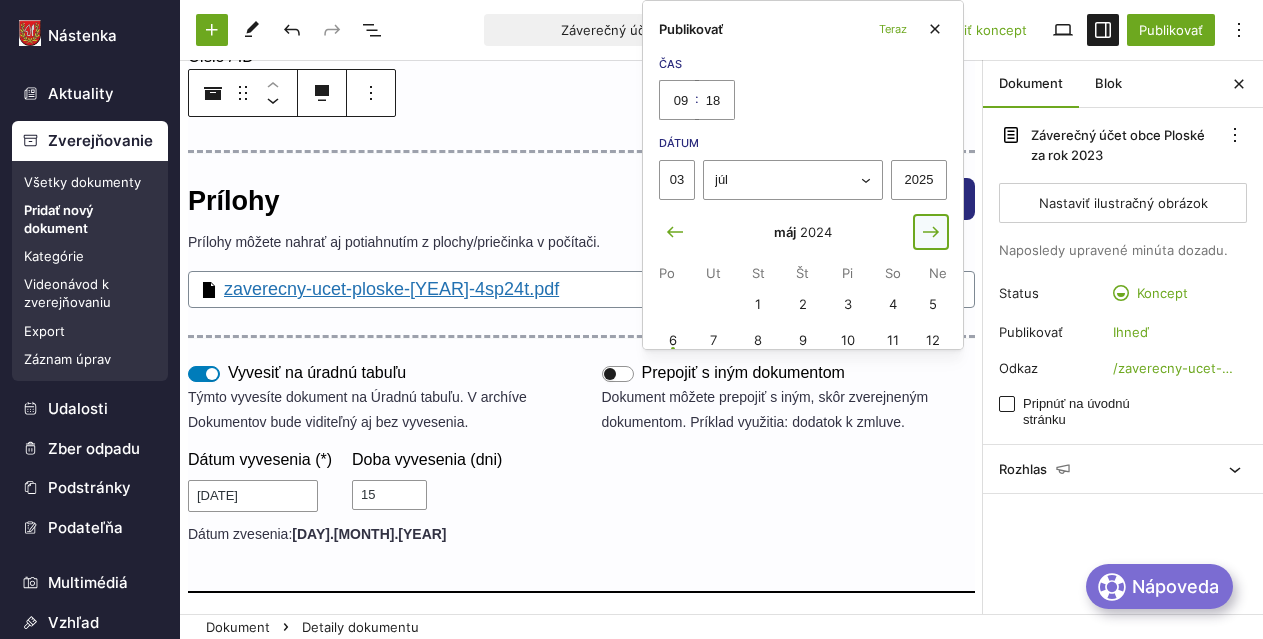 click at bounding box center (931, 231) 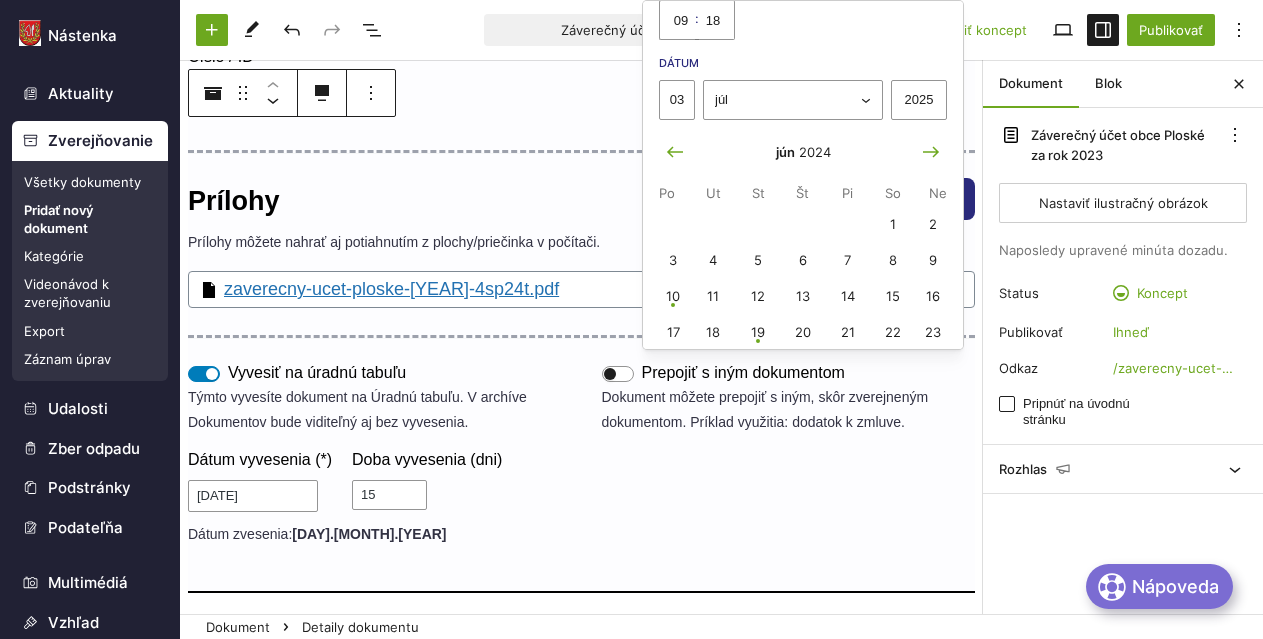 scroll, scrollTop: 120, scrollLeft: 0, axis: vertical 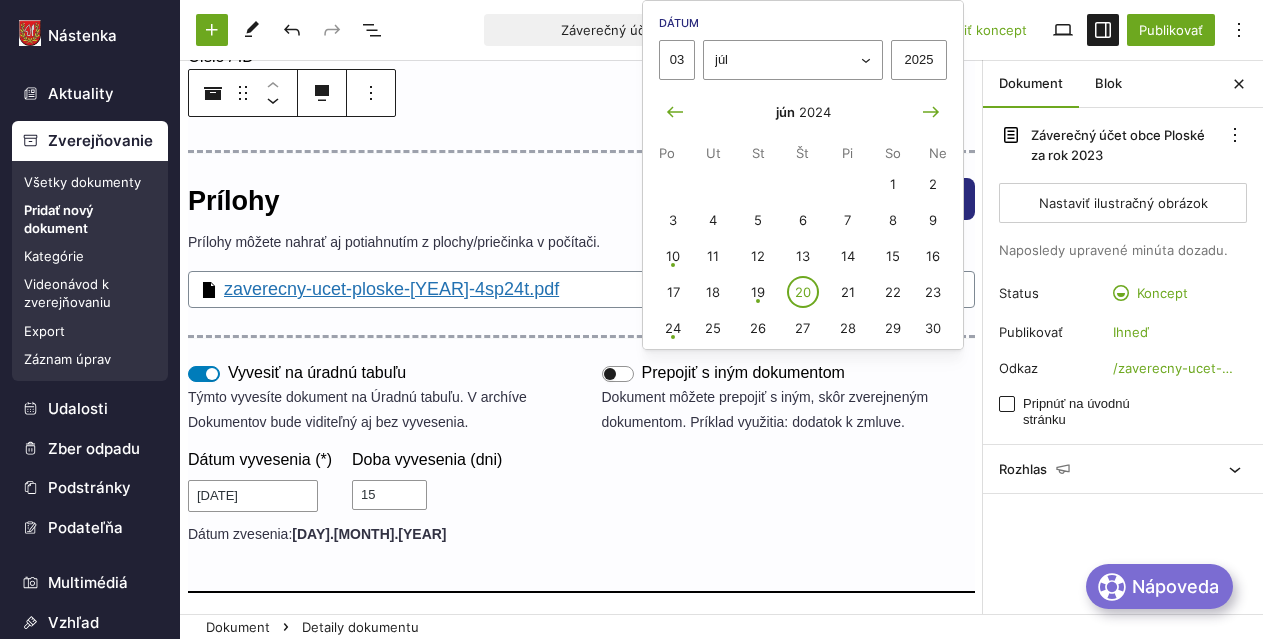 click on "20" at bounding box center [803, 292] 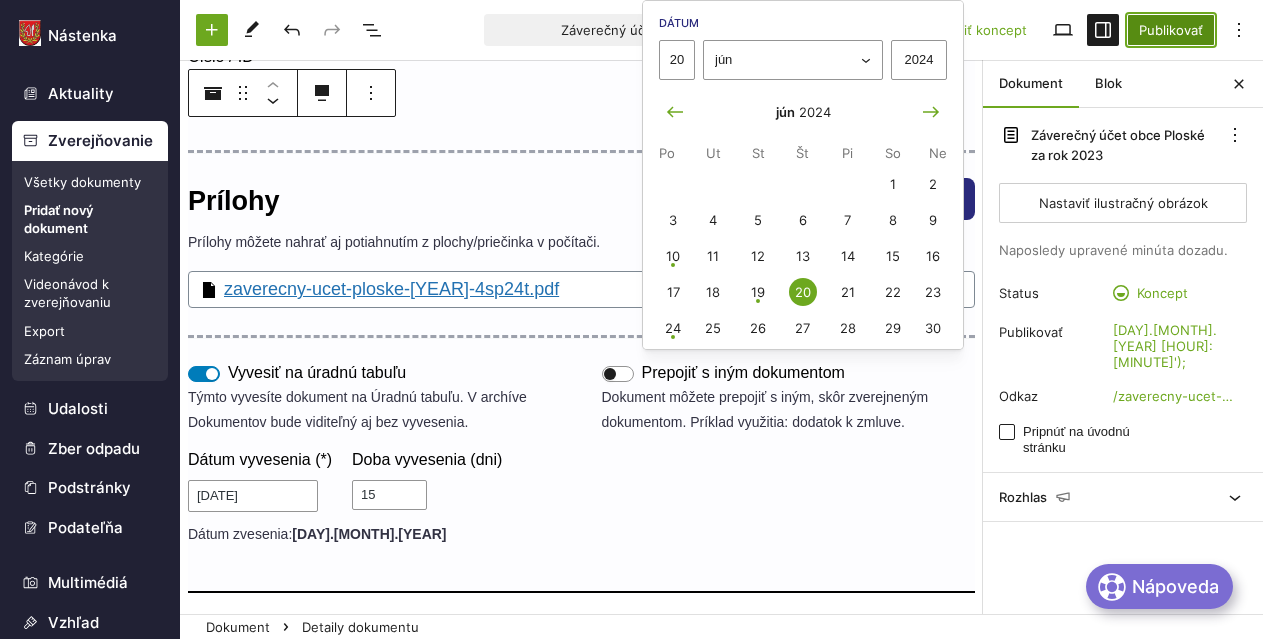 click on "Publikovať" at bounding box center (1171, 30) 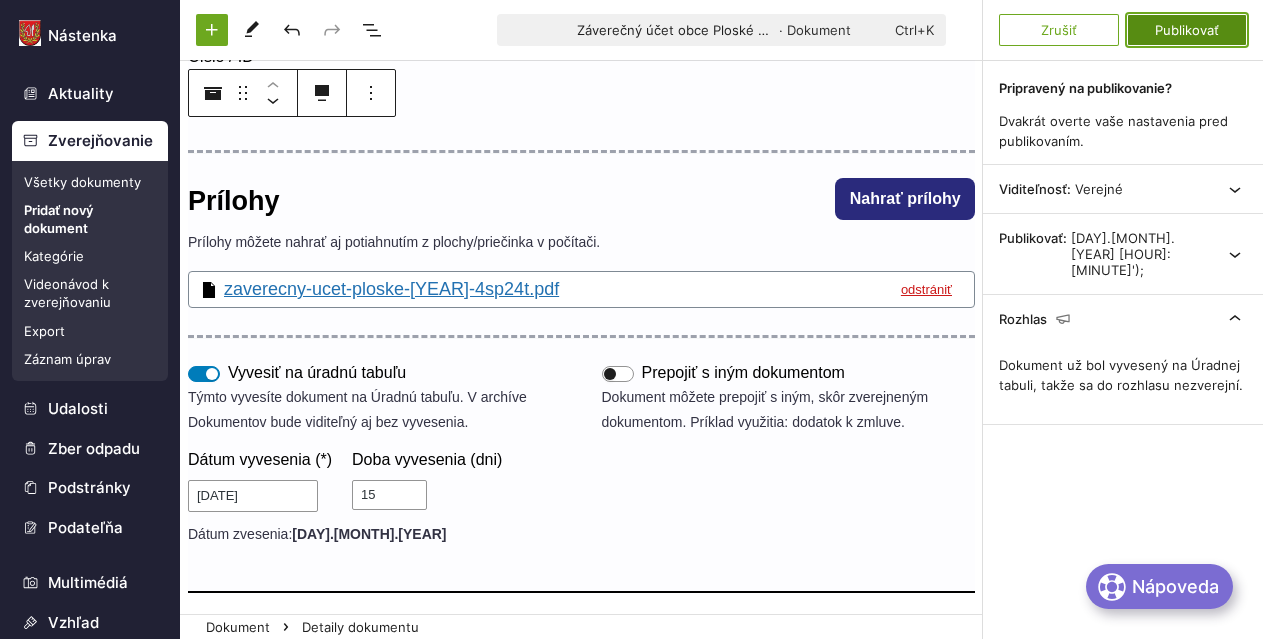 click on "Publikovať" at bounding box center (1187, 30) 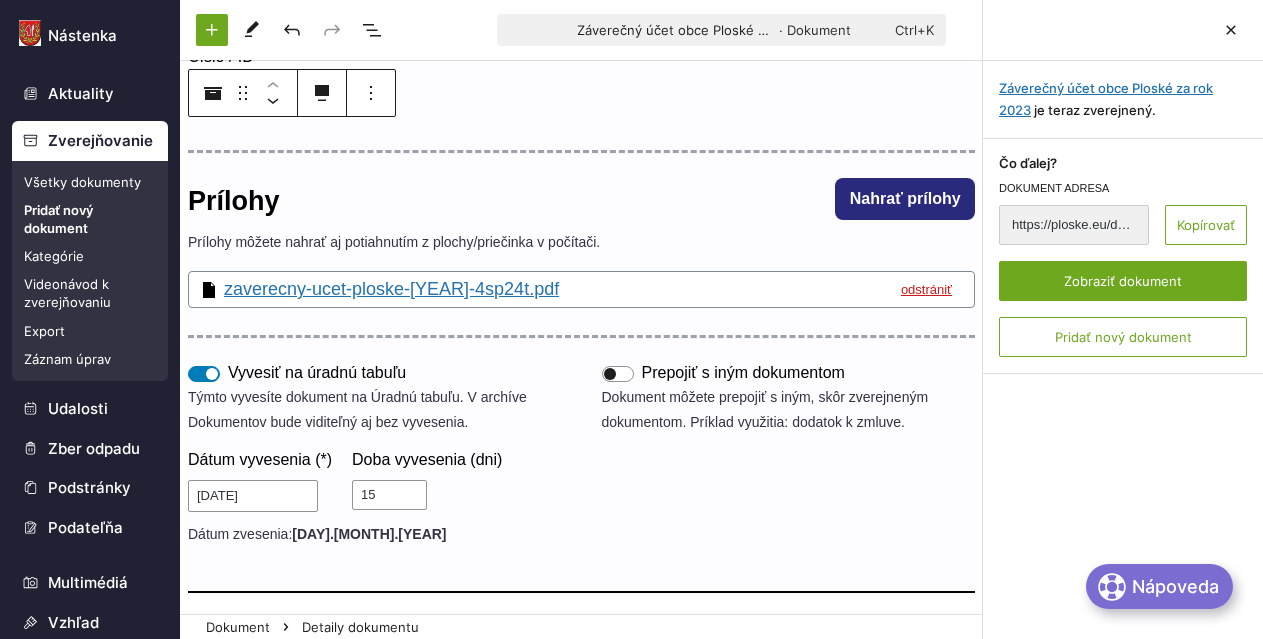 click on "Kategórie" at bounding box center [90, 256] 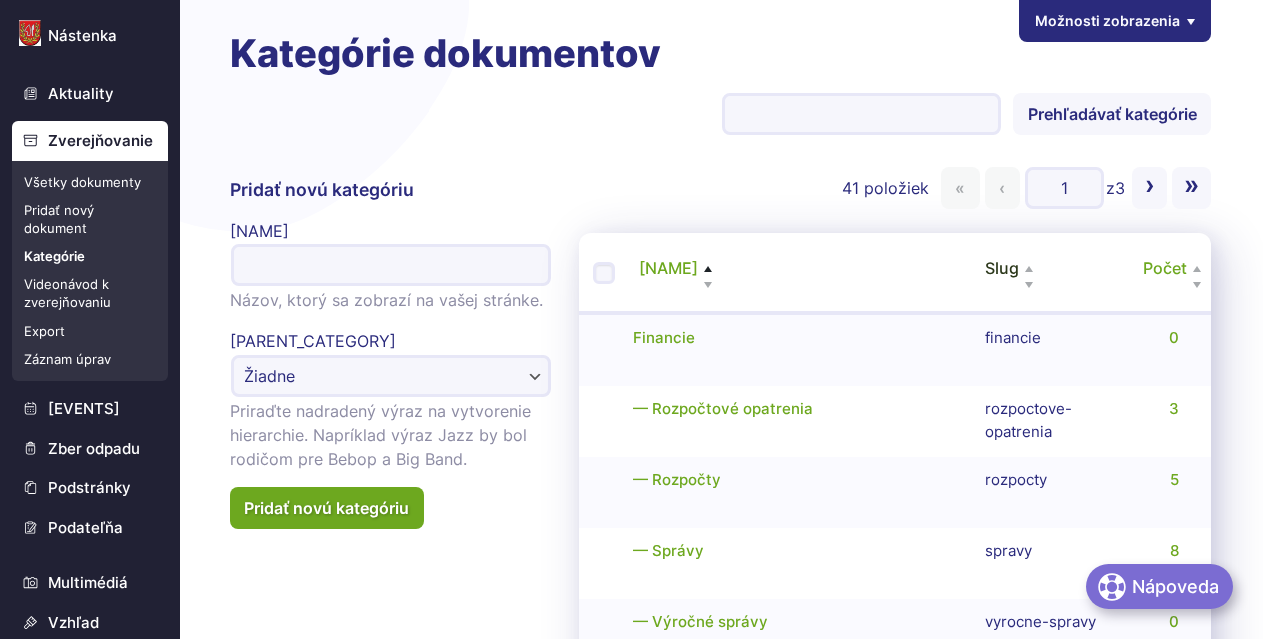 scroll, scrollTop: 200, scrollLeft: 0, axis: vertical 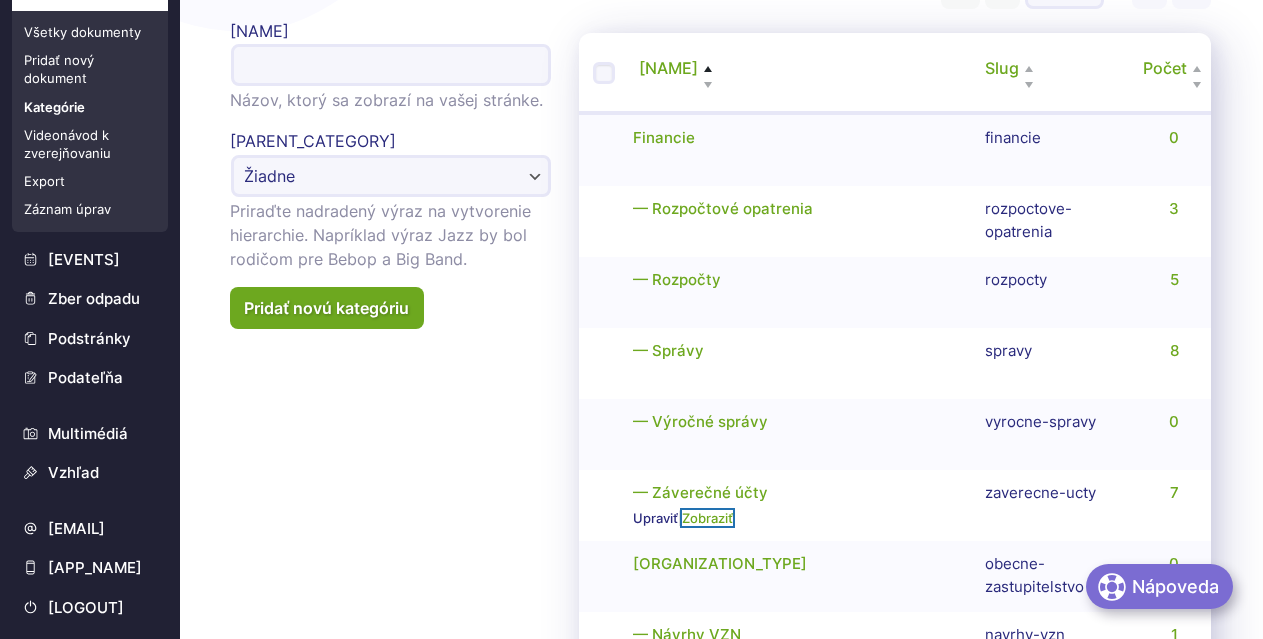click on "Zobraziť" at bounding box center (707, 518) 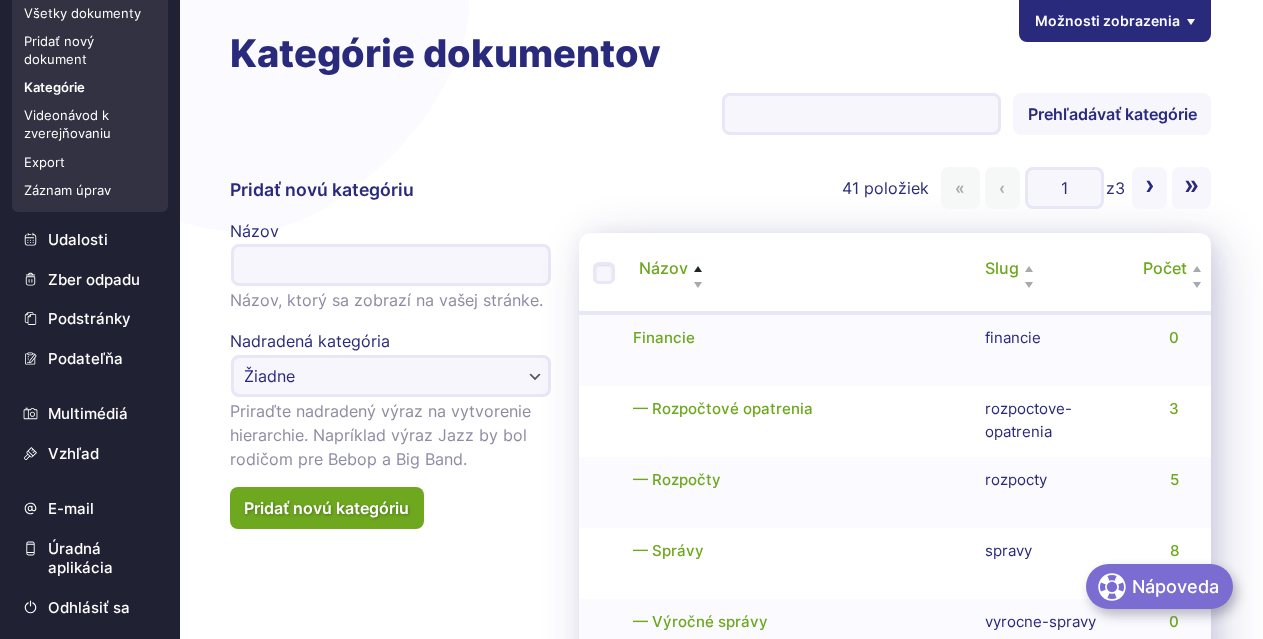 scroll, scrollTop: 197, scrollLeft: 0, axis: vertical 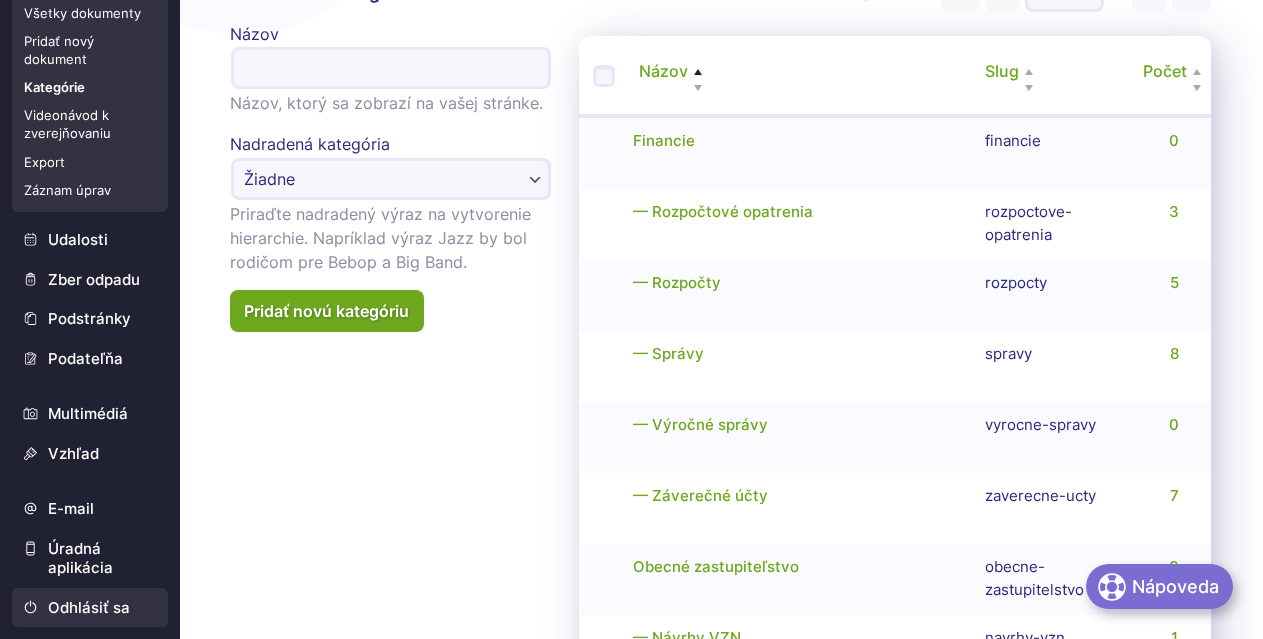 click on "Odhlásiť sa" at bounding box center [90, 608] 